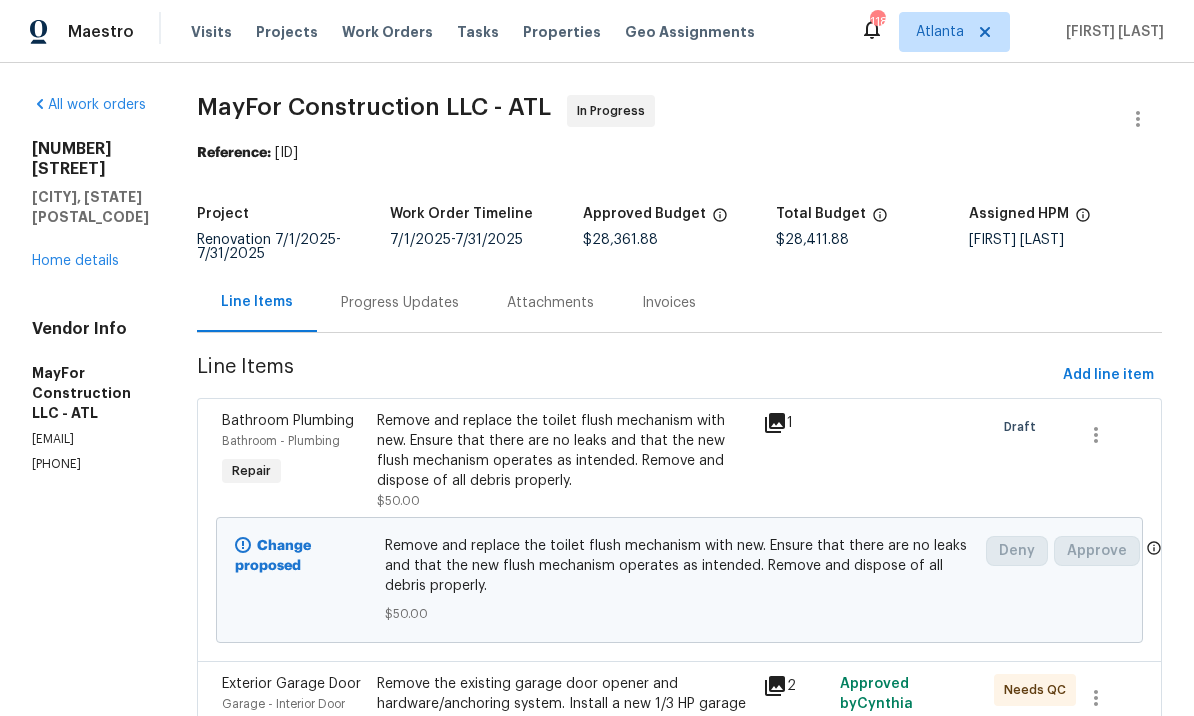 scroll, scrollTop: 0, scrollLeft: 0, axis: both 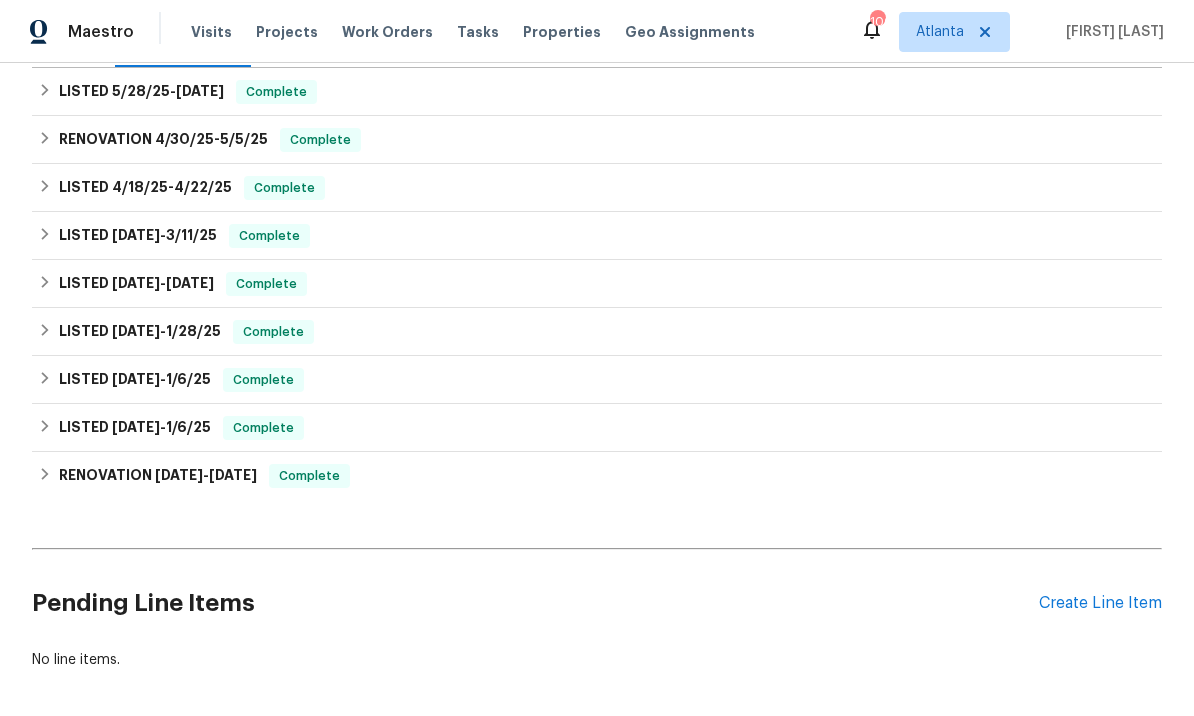 click on "Create Line Item" at bounding box center (1100, 603) 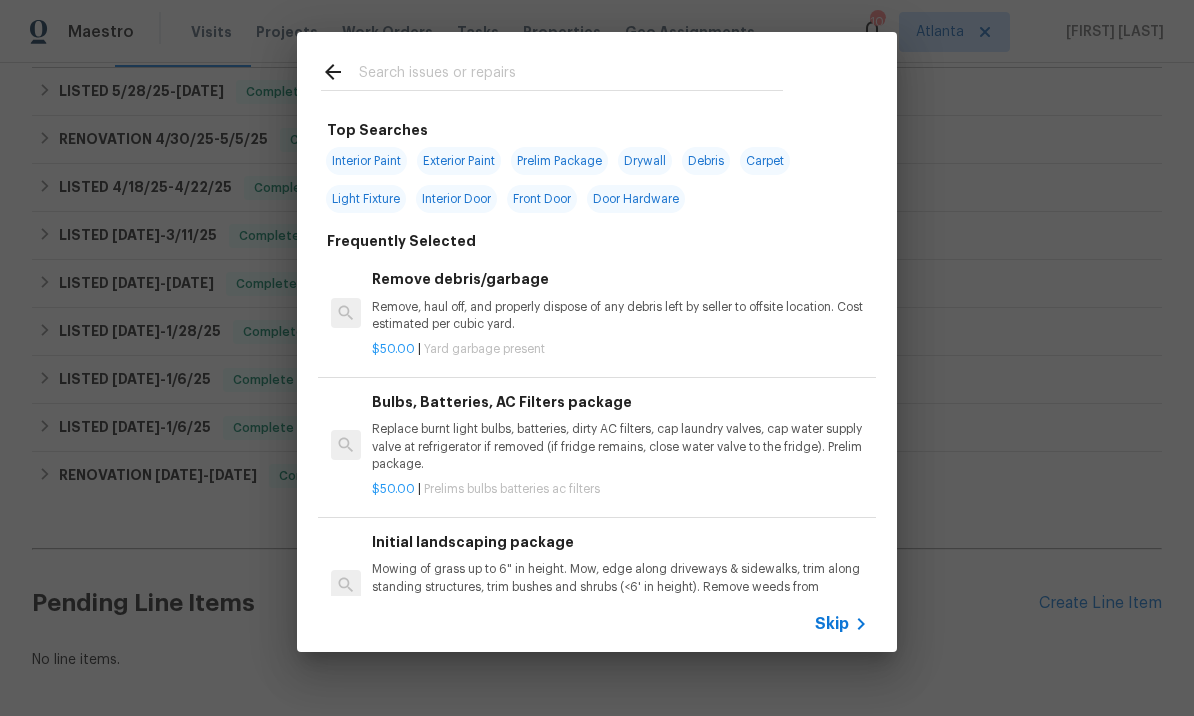 click at bounding box center (571, 75) 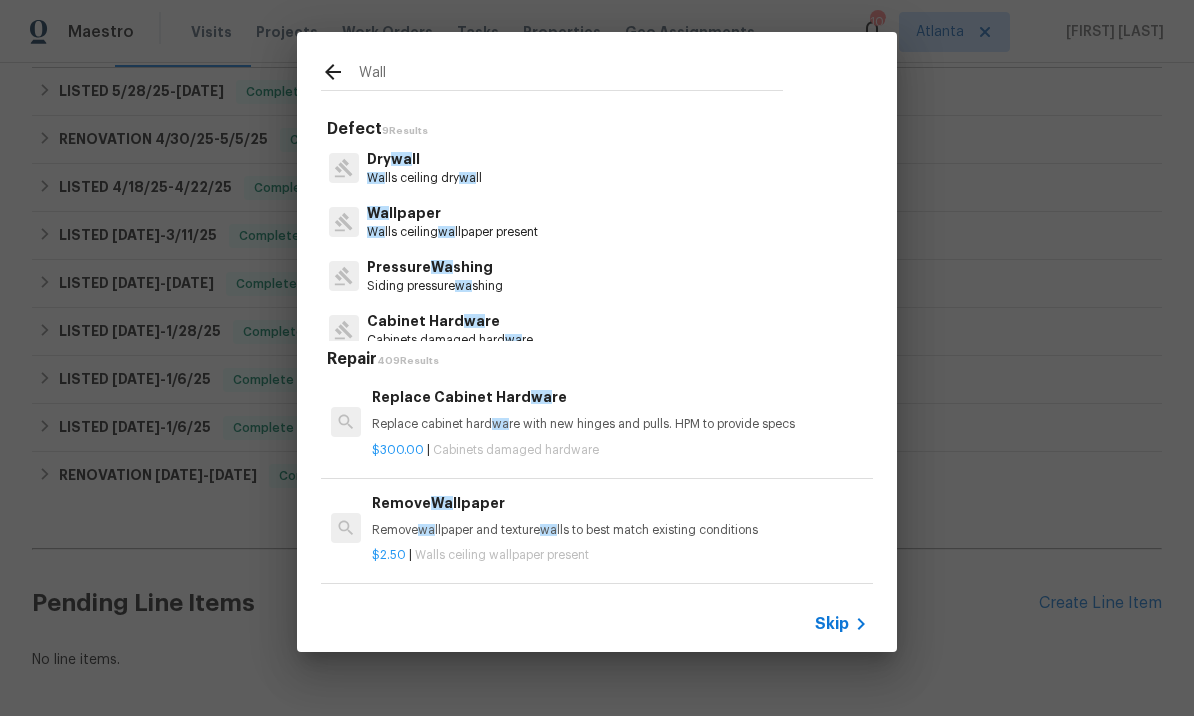 type on "Walls" 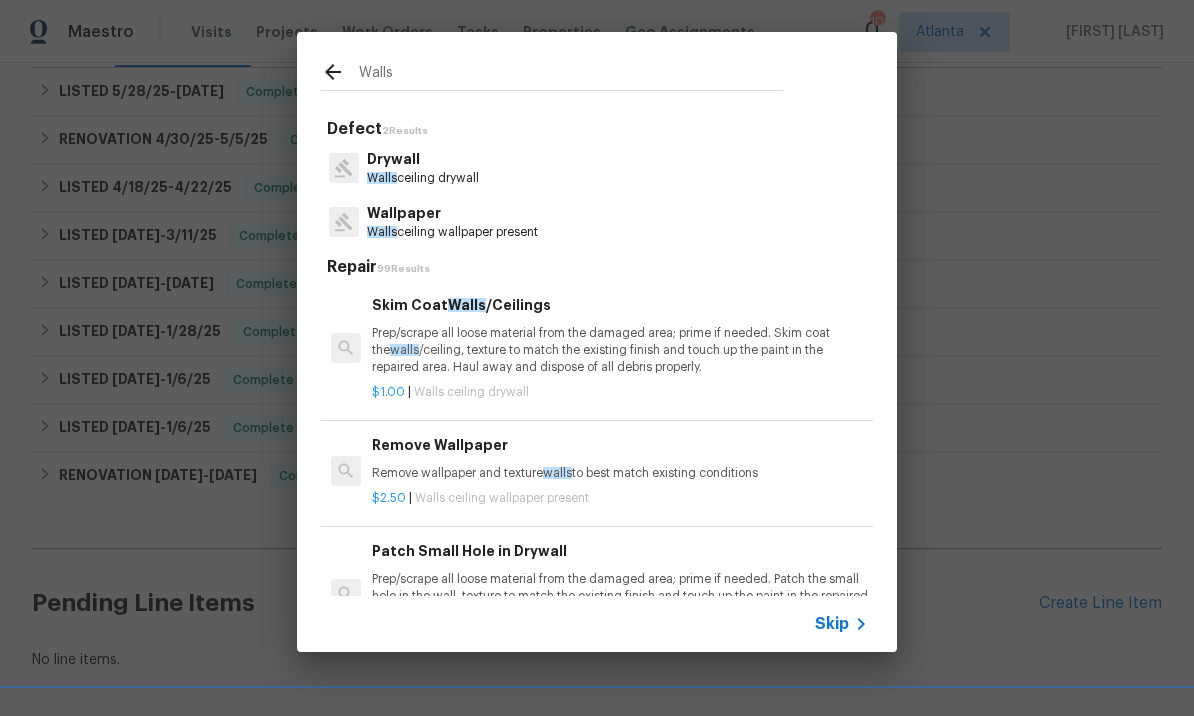 click on "Drywall" at bounding box center (423, 159) 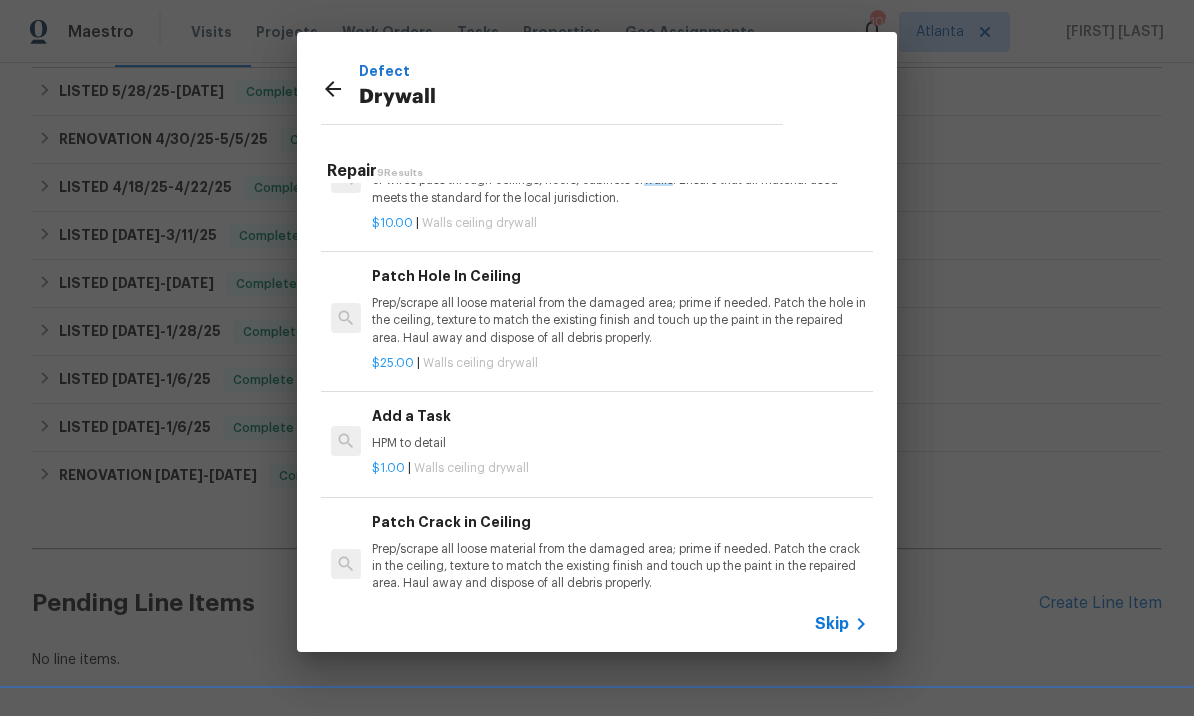 scroll, scrollTop: 641, scrollLeft: 0, axis: vertical 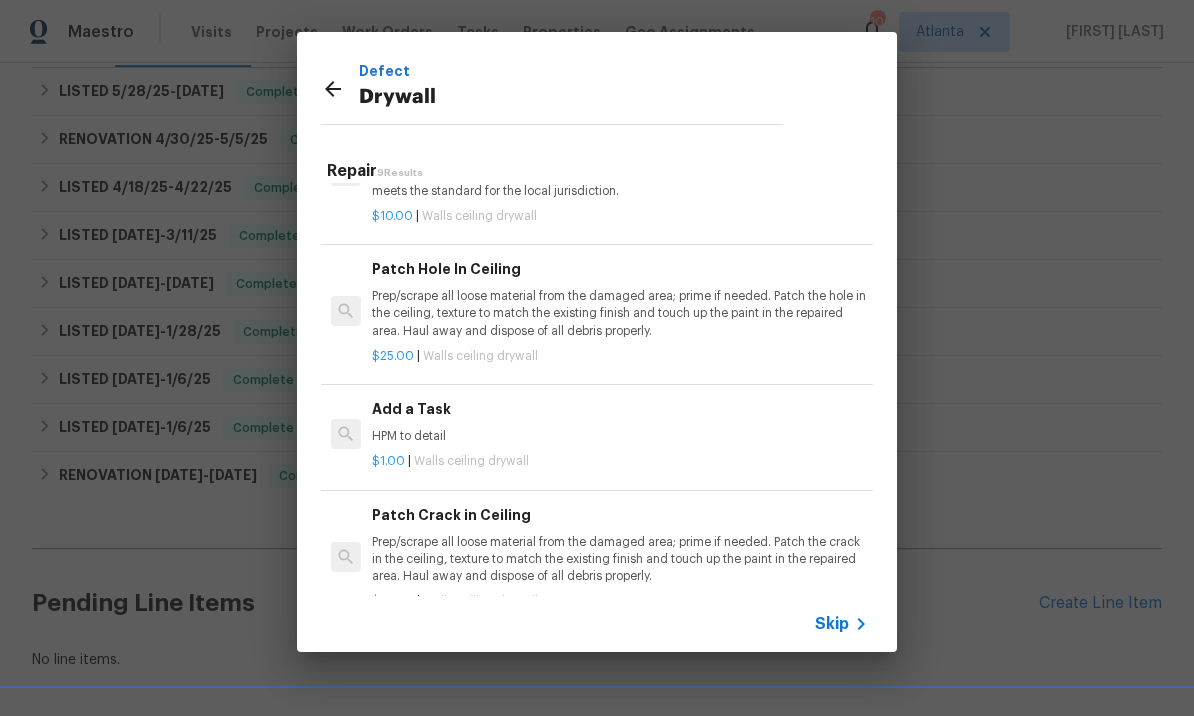 click on "$1.00   |   Walls ceiling drywall" at bounding box center [620, 457] 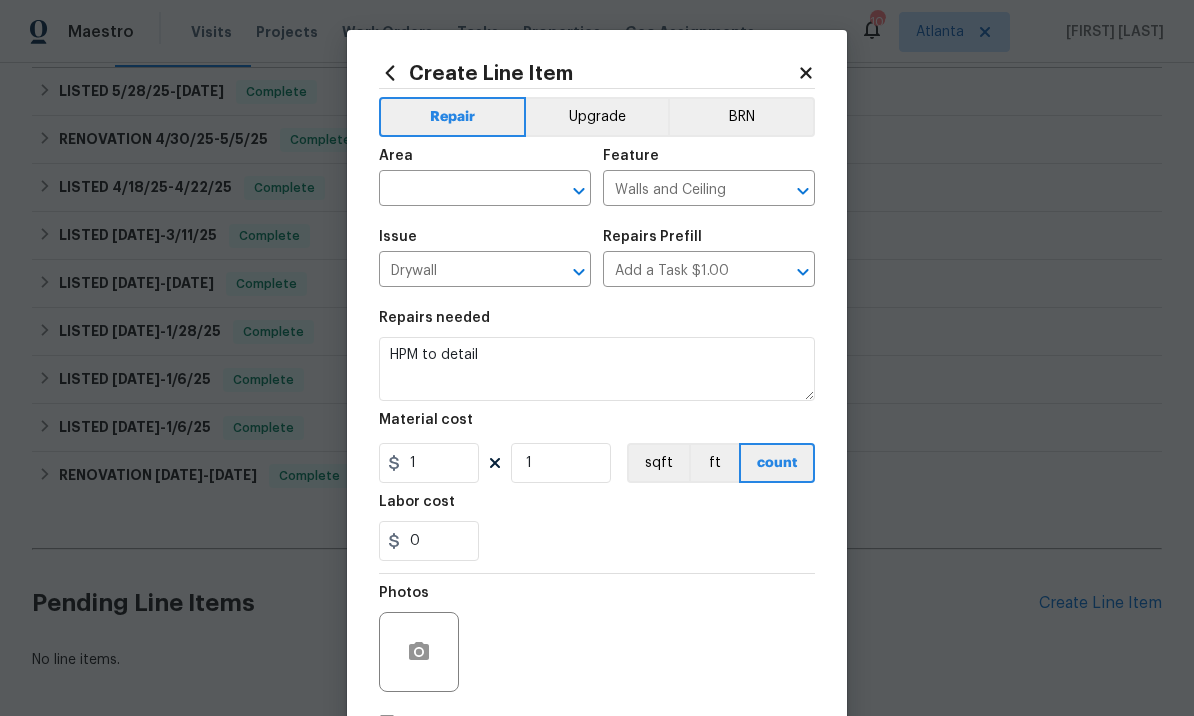 click at bounding box center (457, 190) 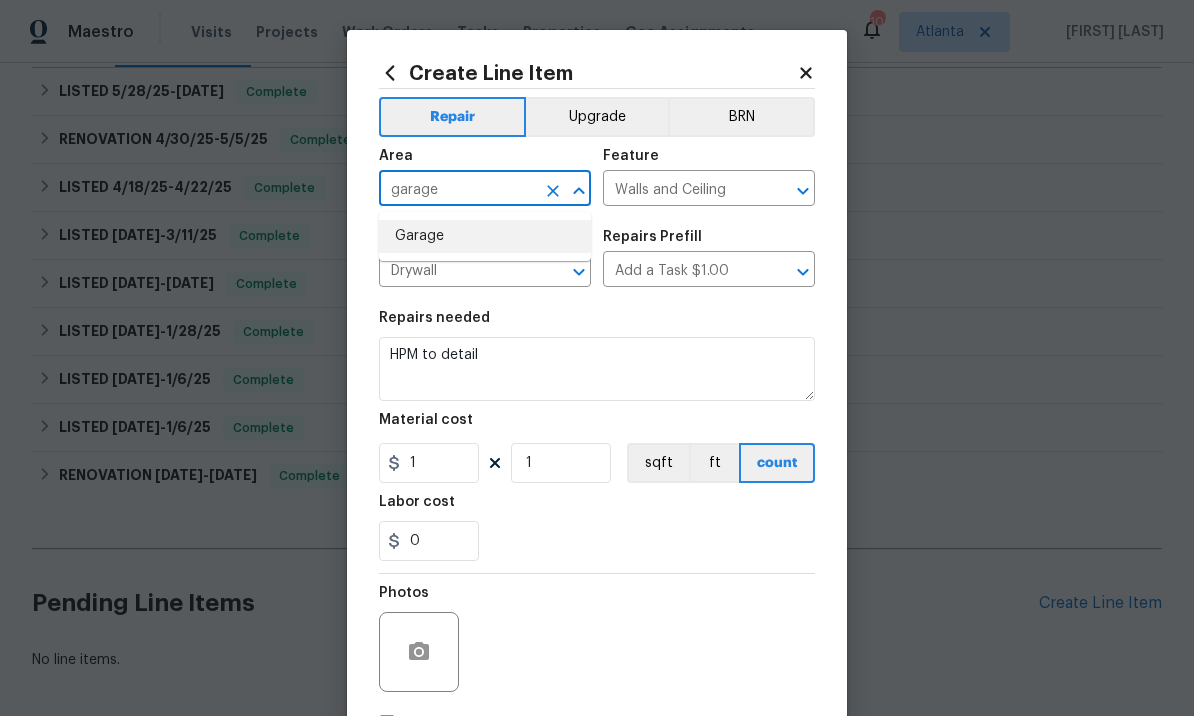 click on "Garage" at bounding box center (485, 236) 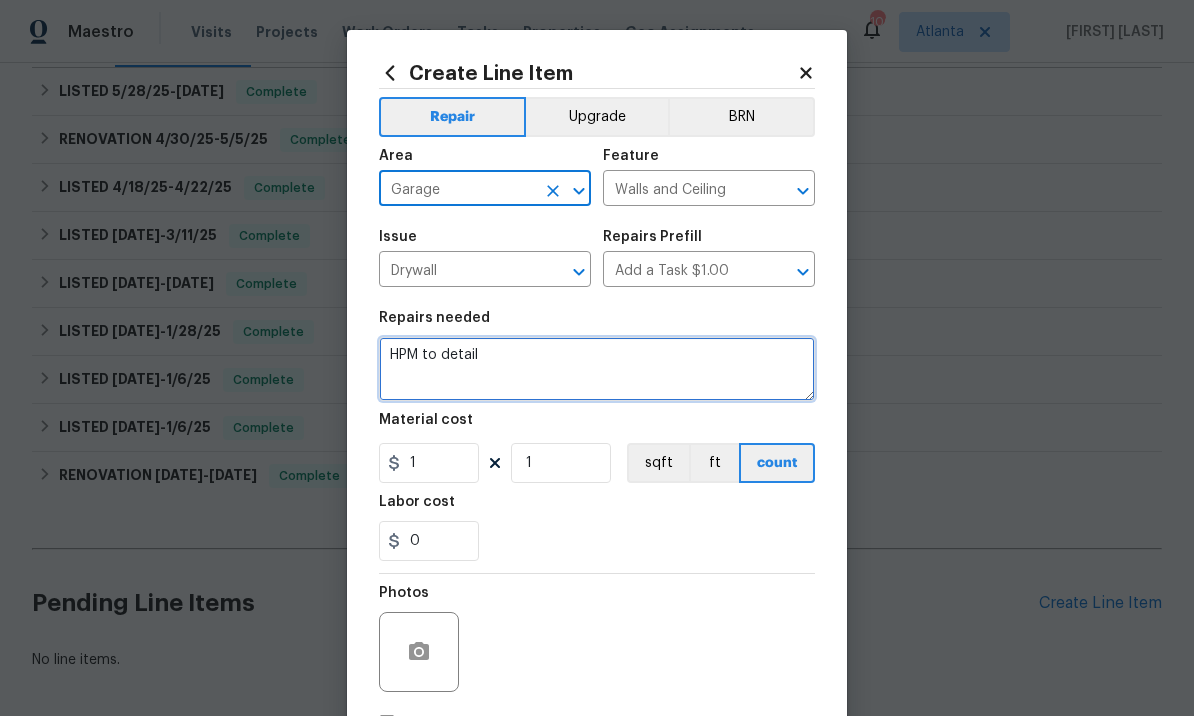 click on "HPM to detail" at bounding box center (597, 369) 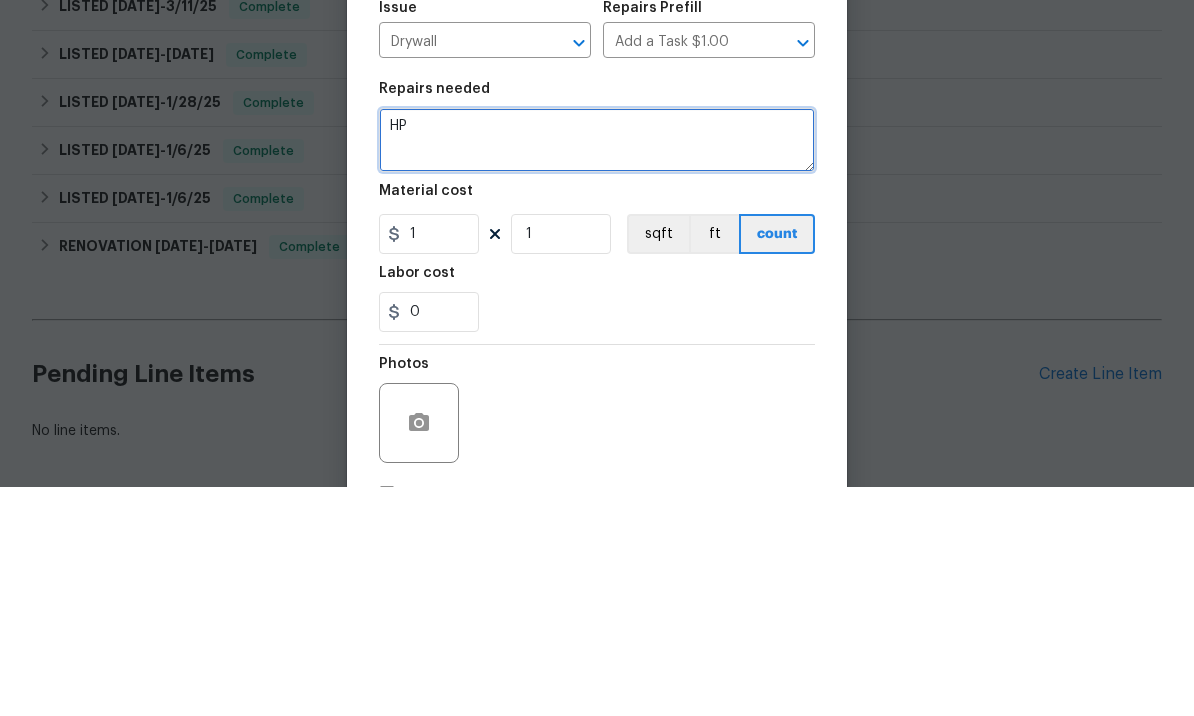 type on "H" 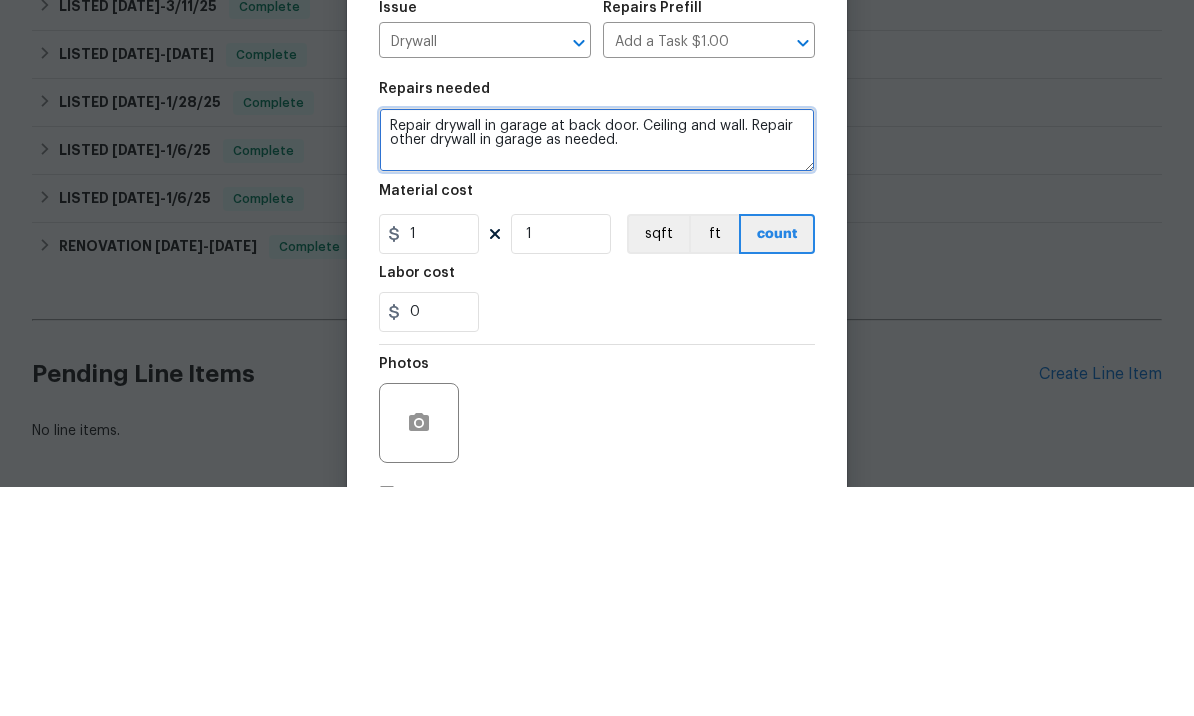 type on "Repair drywall in garage at back door. Ceiling and wall. Repair other drywall in garage as needed." 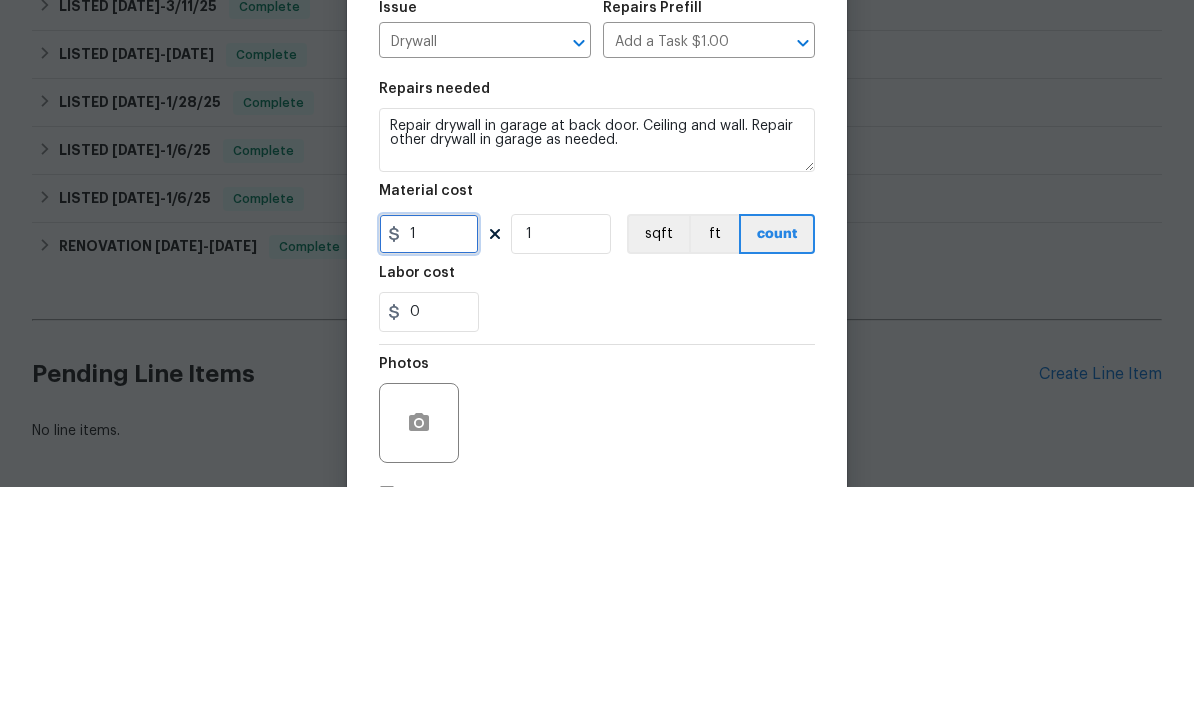 click on "1" at bounding box center (429, 463) 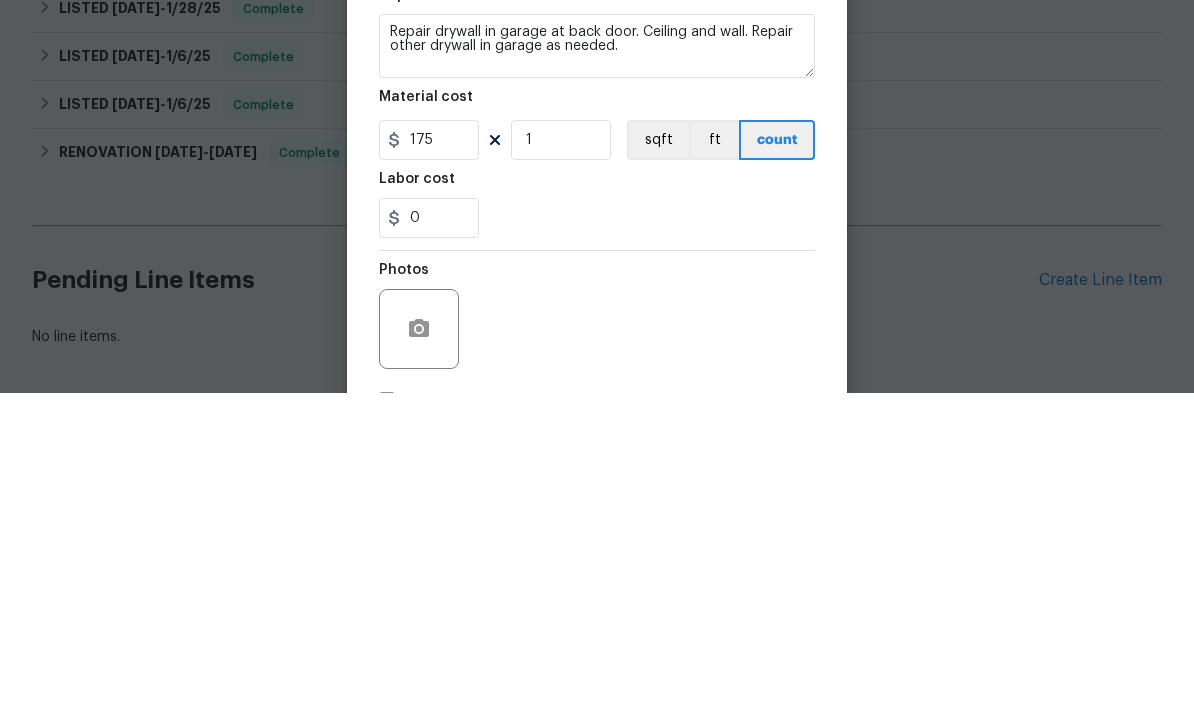 scroll, scrollTop: 69, scrollLeft: 0, axis: vertical 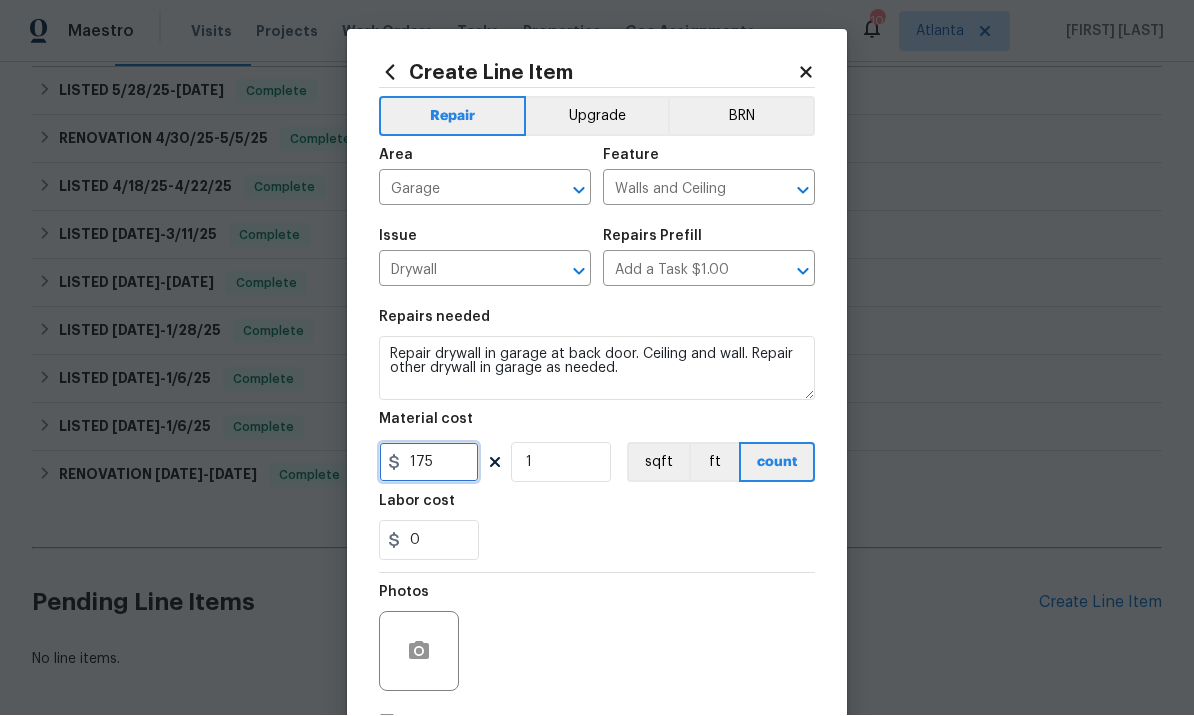 type on "175" 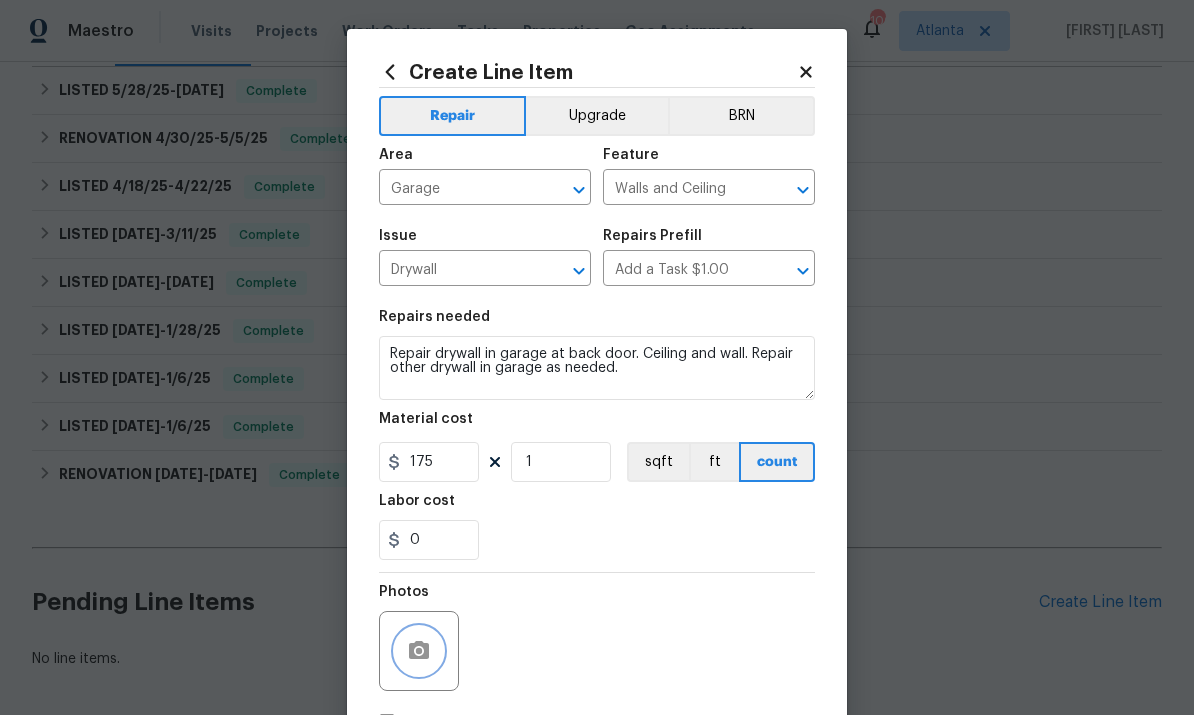 click 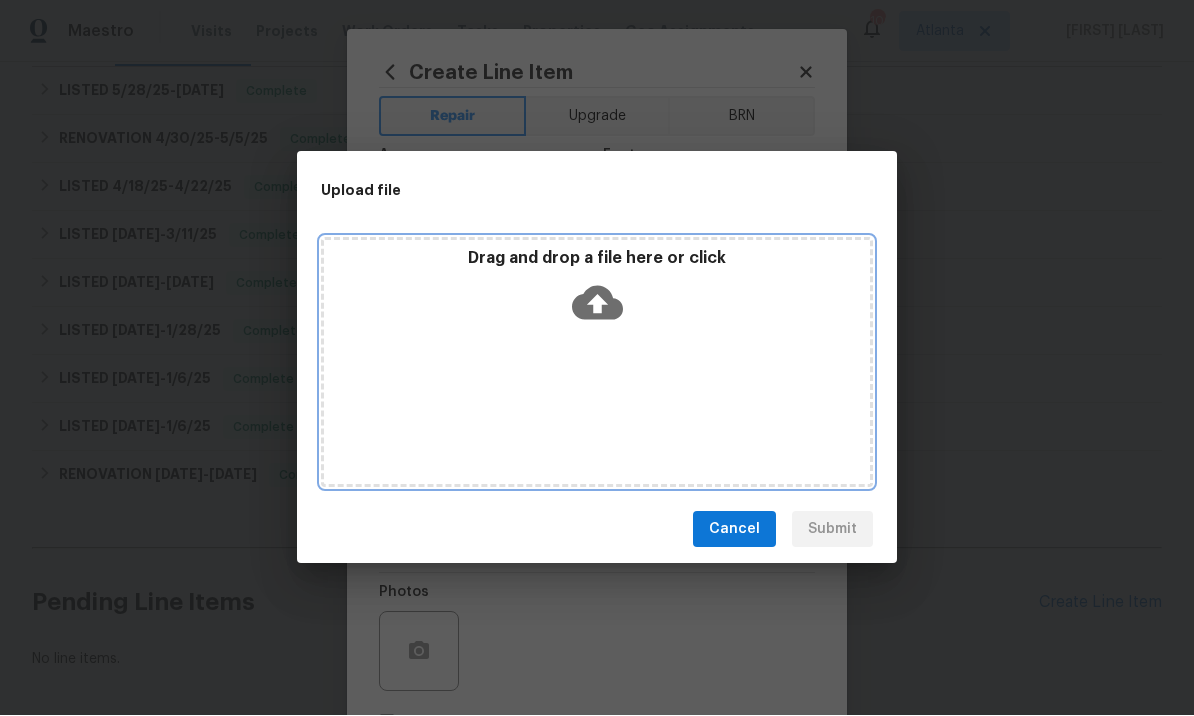 click 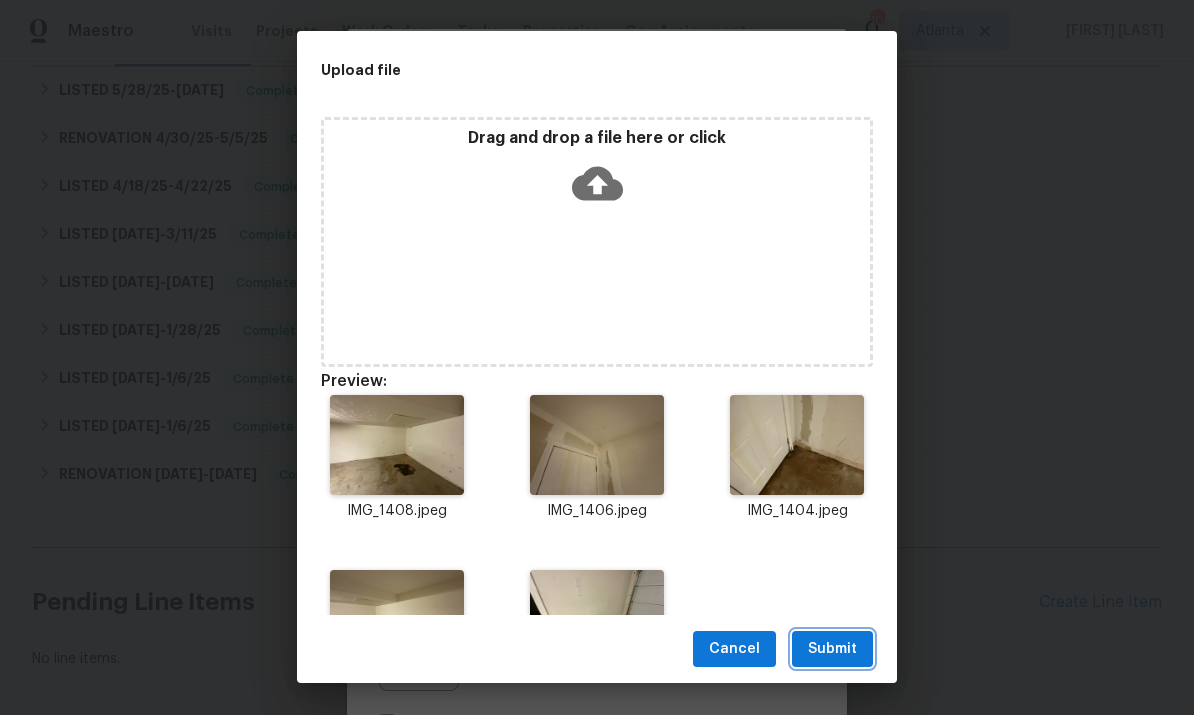 click on "Submit" at bounding box center [832, 650] 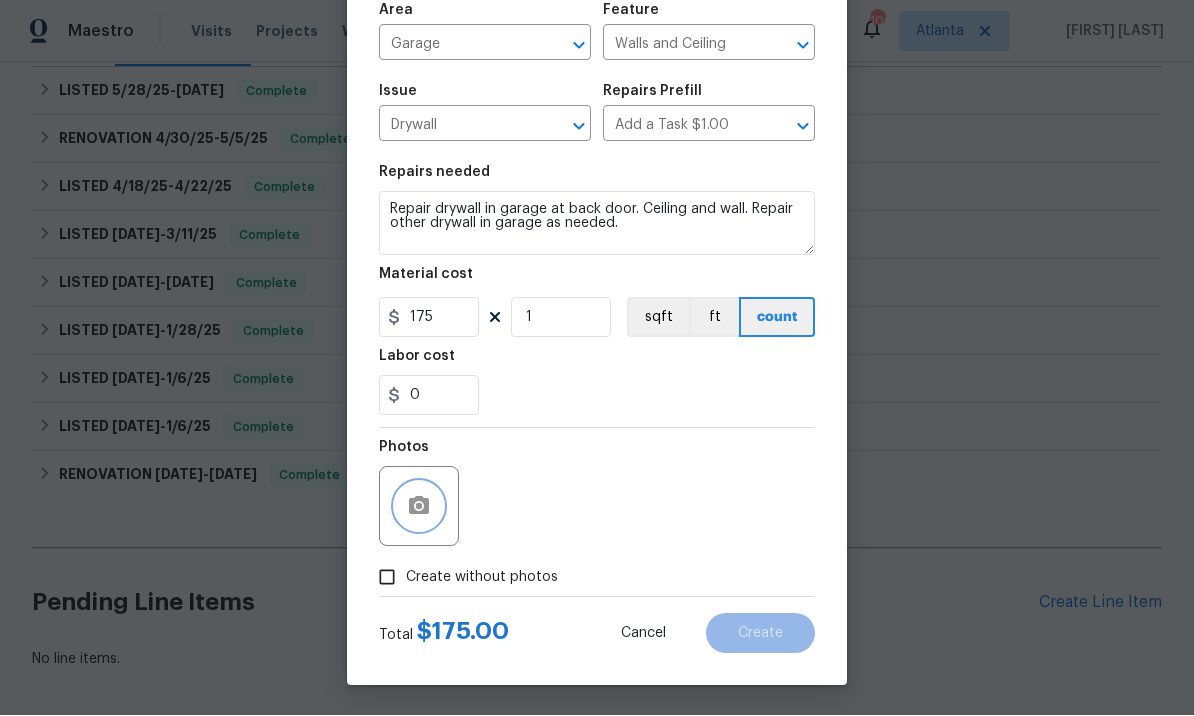 scroll, scrollTop: 149, scrollLeft: 0, axis: vertical 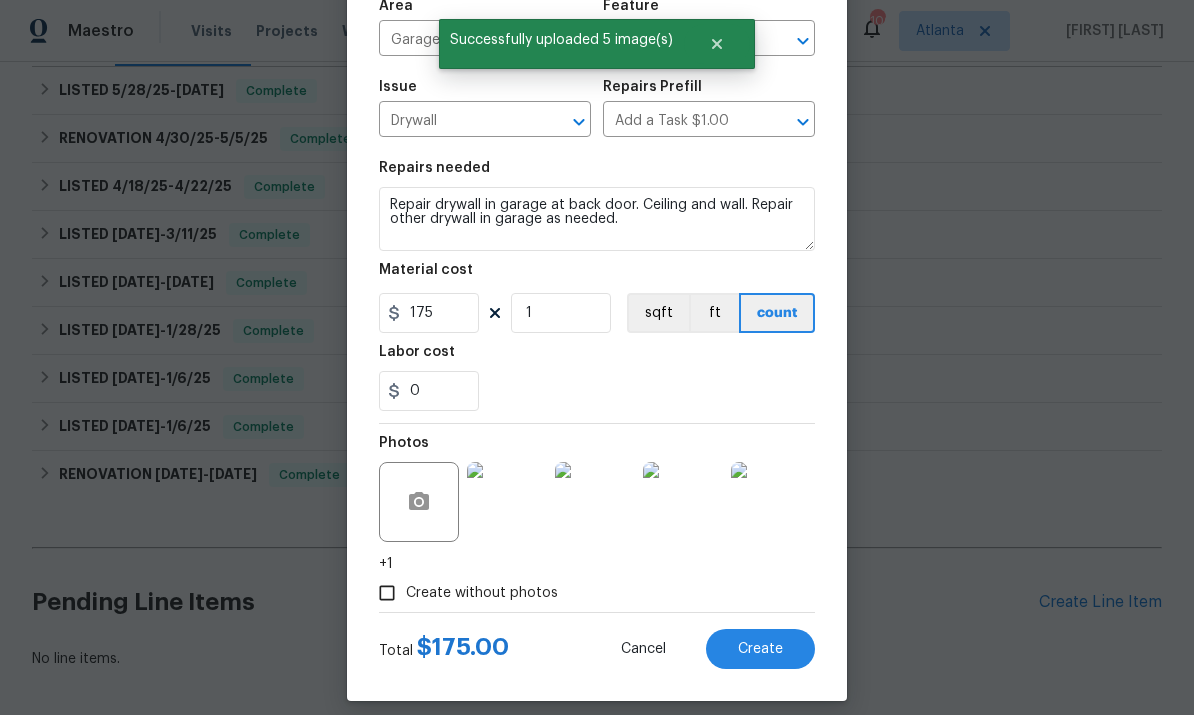 click on "Create" at bounding box center (760, 650) 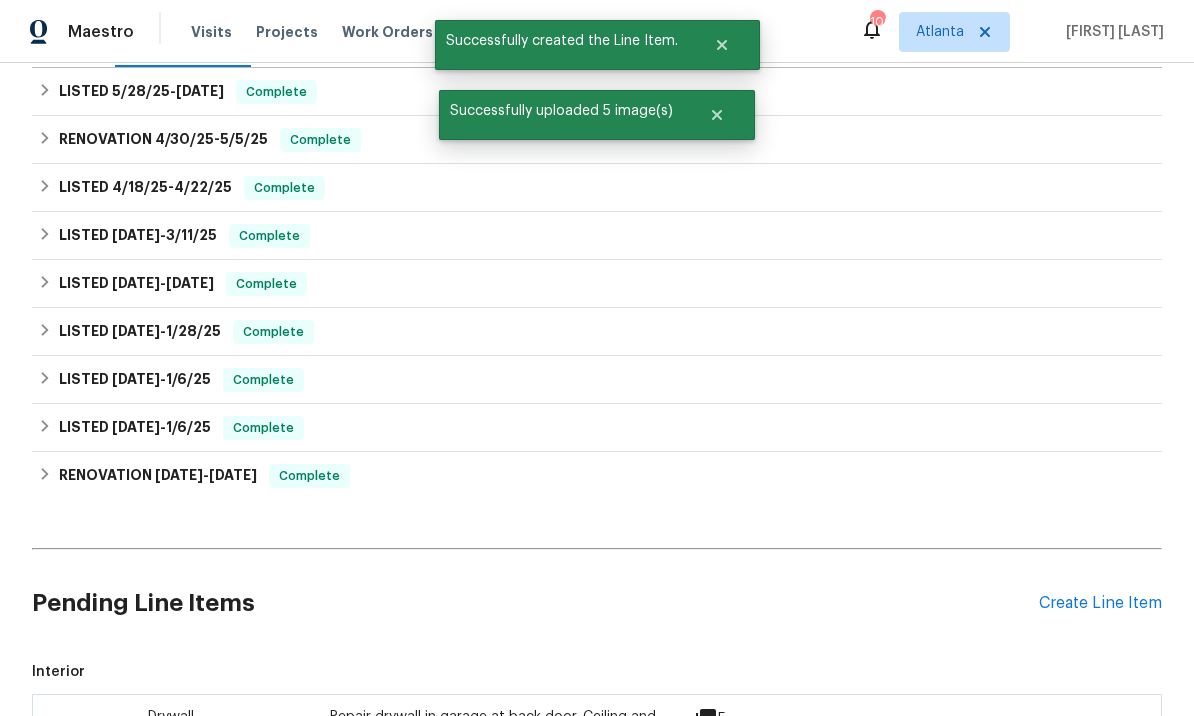 click on "Create Line Item" at bounding box center [1100, 603] 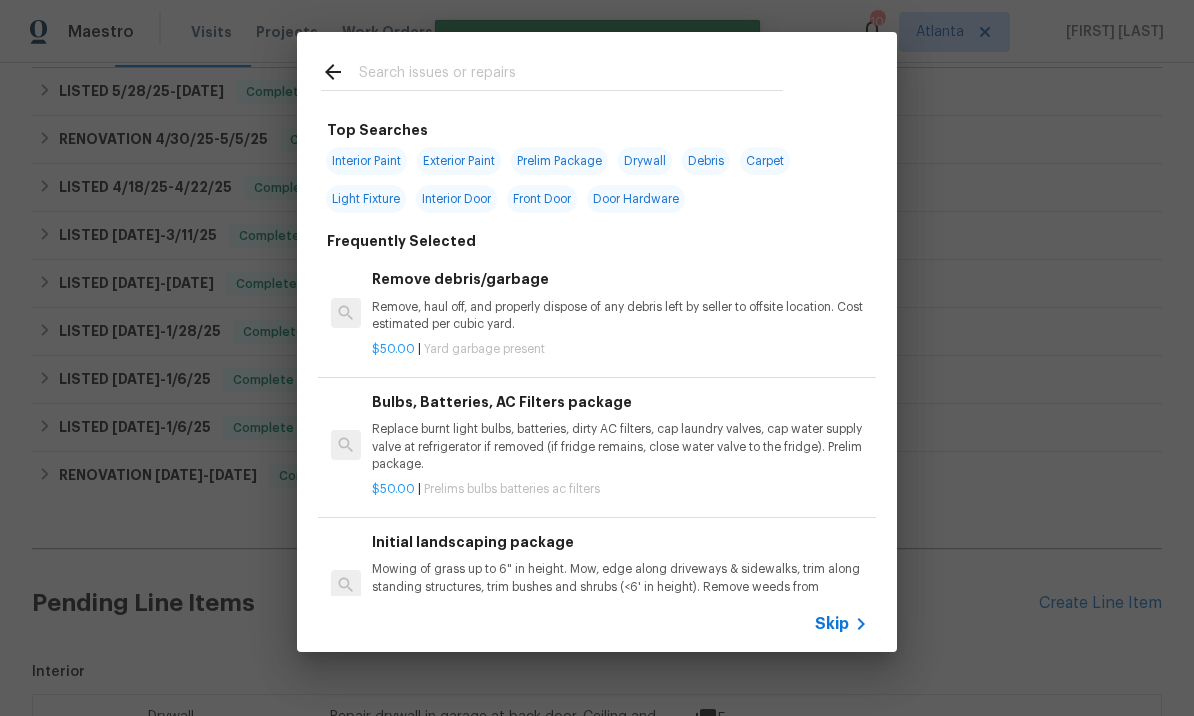 click at bounding box center [571, 75] 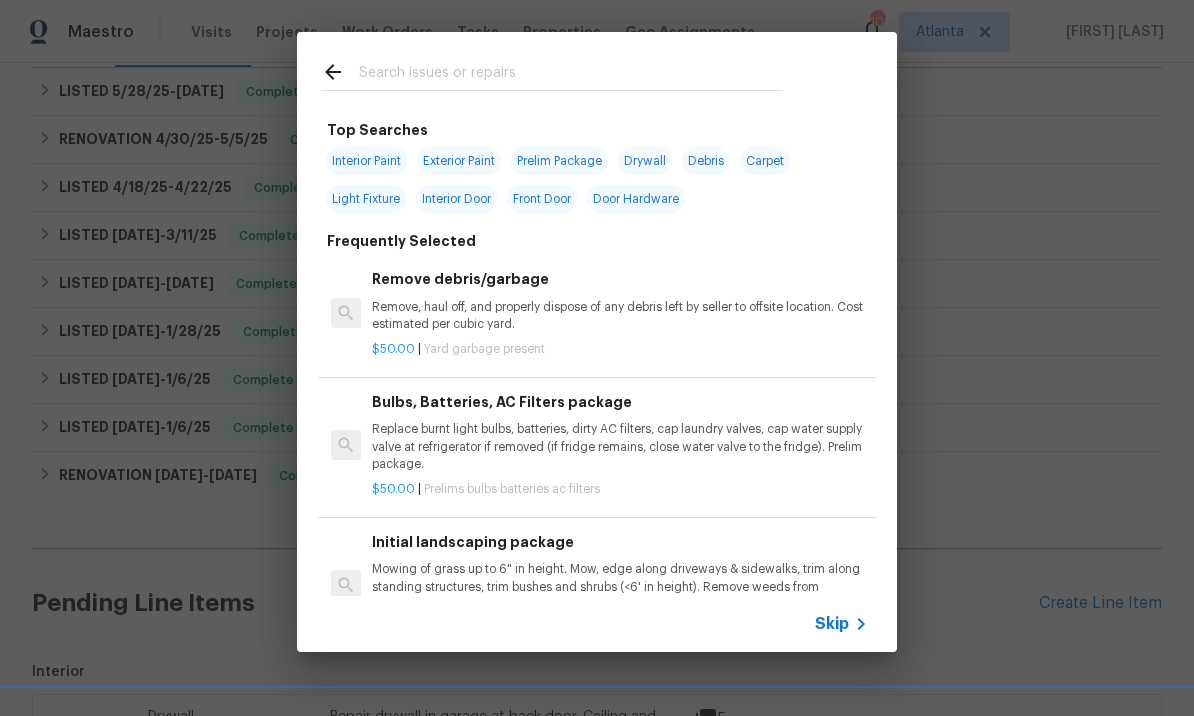click on "Interior Paint" at bounding box center (366, 161) 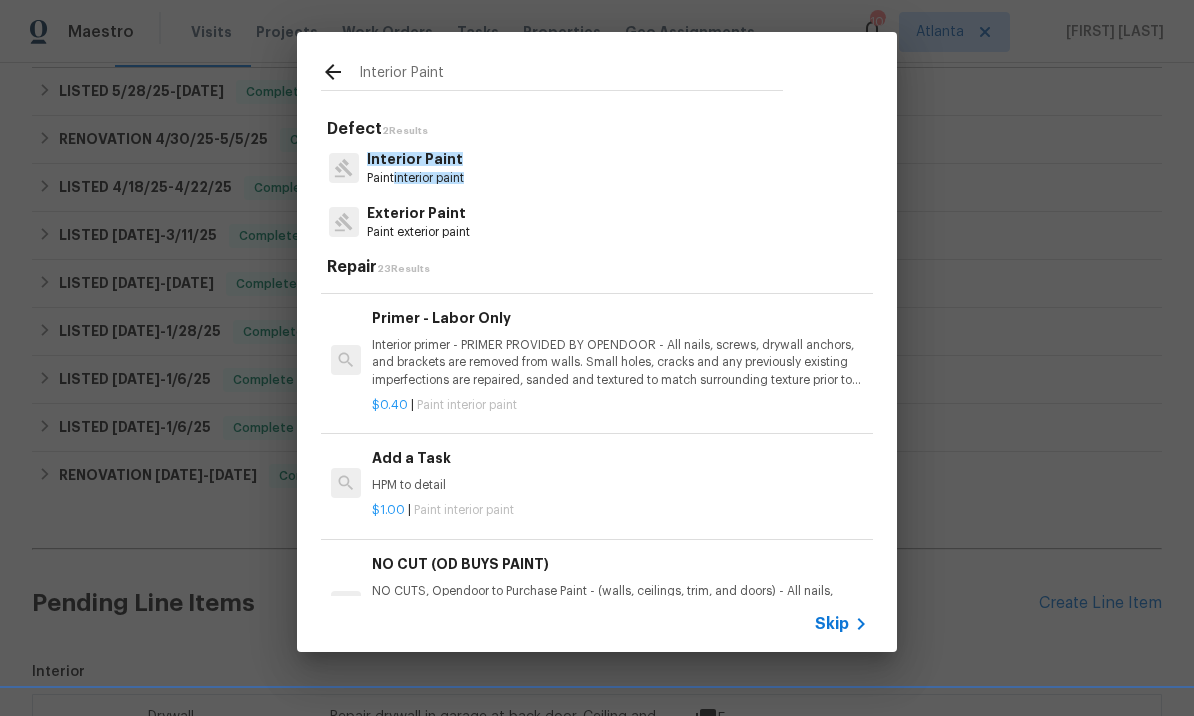 scroll, scrollTop: 480, scrollLeft: 0, axis: vertical 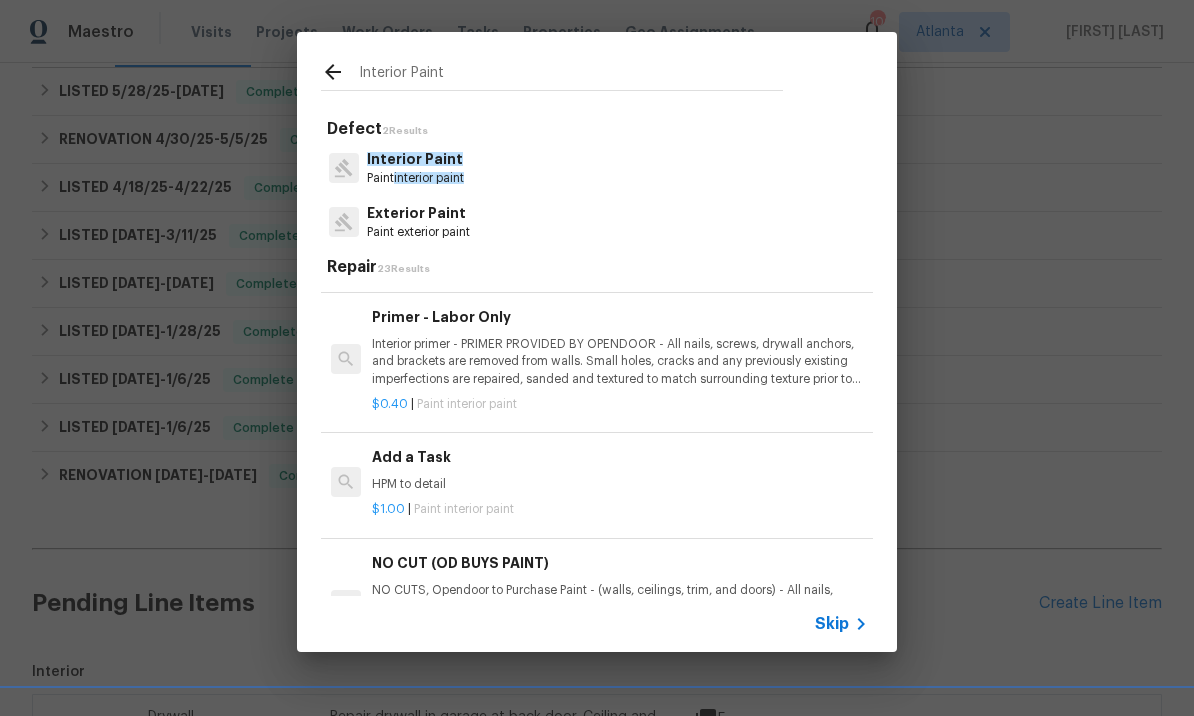 click on "HPM to detail" at bounding box center (620, 484) 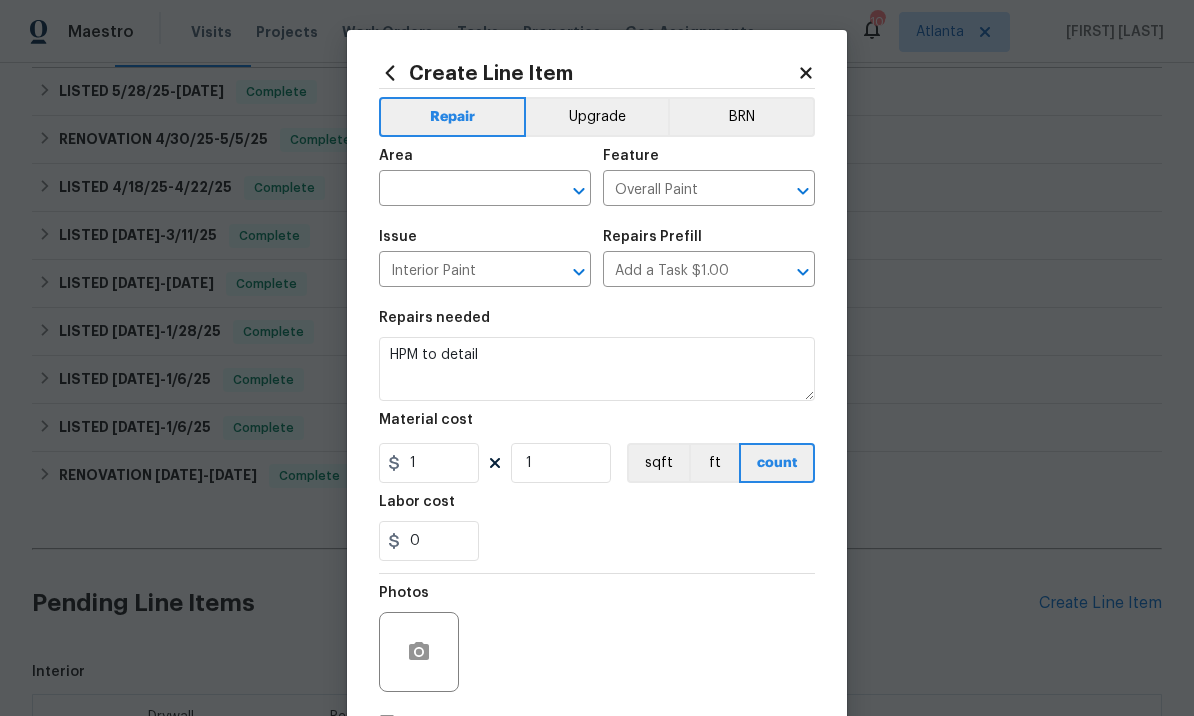 click at bounding box center (457, 190) 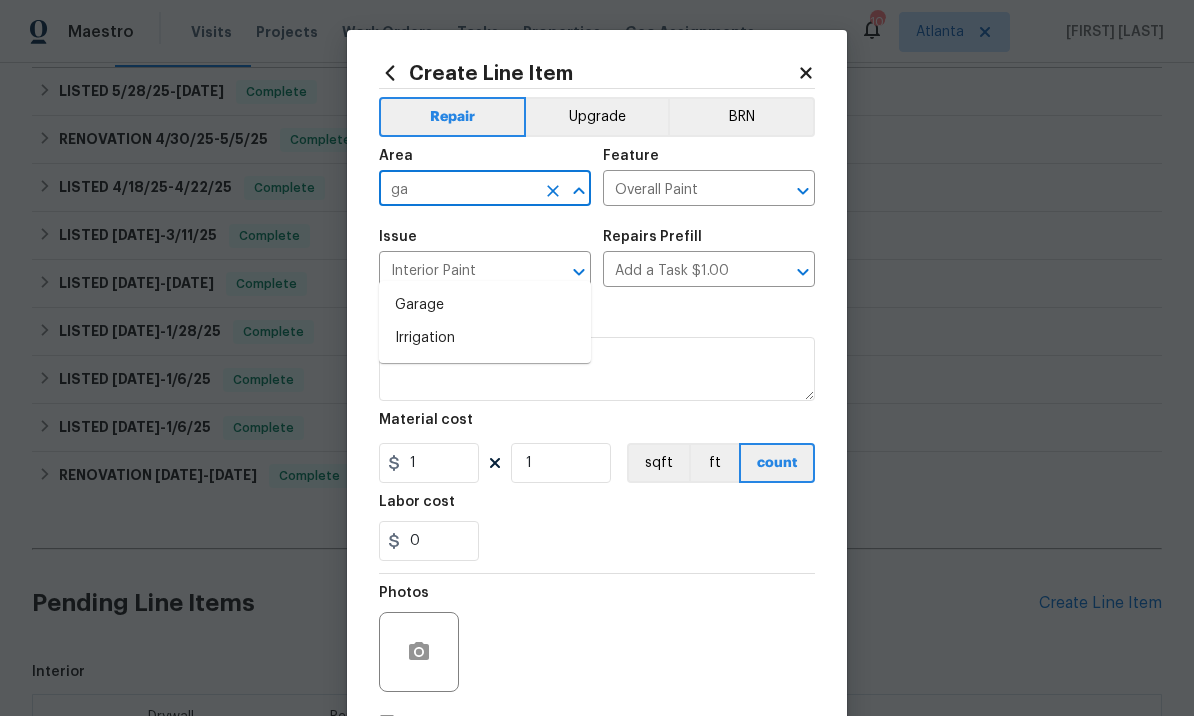type on "g" 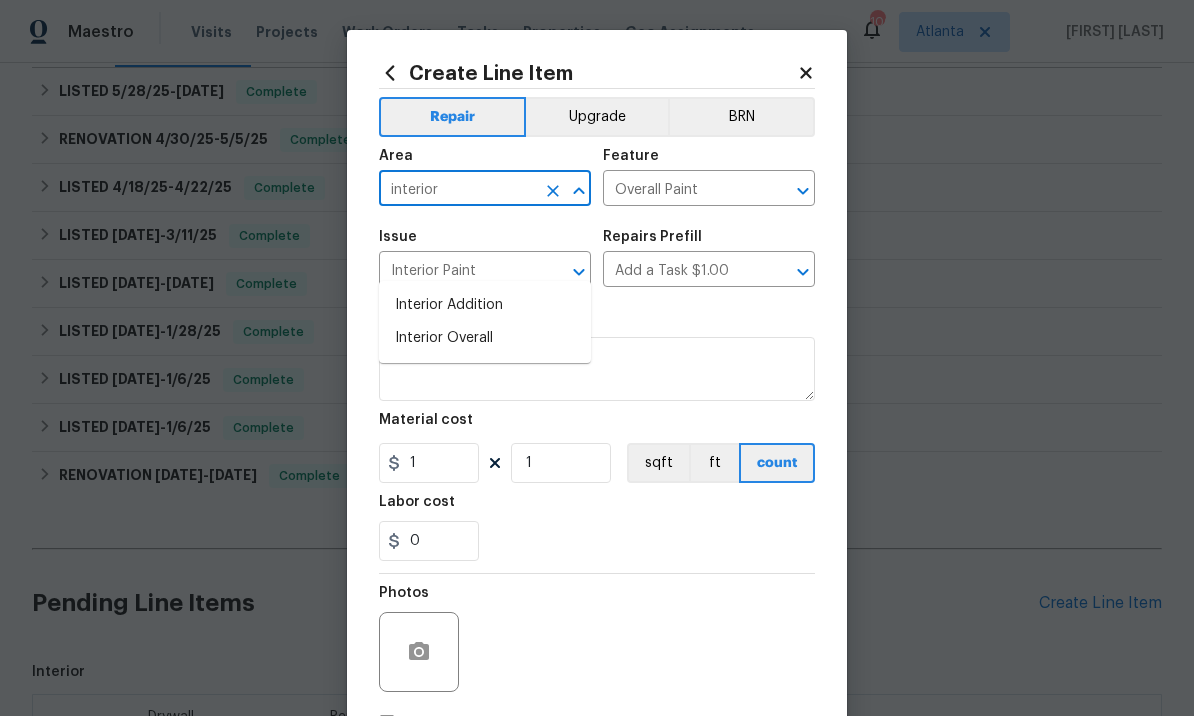 click on "Interior Overall" at bounding box center (485, 338) 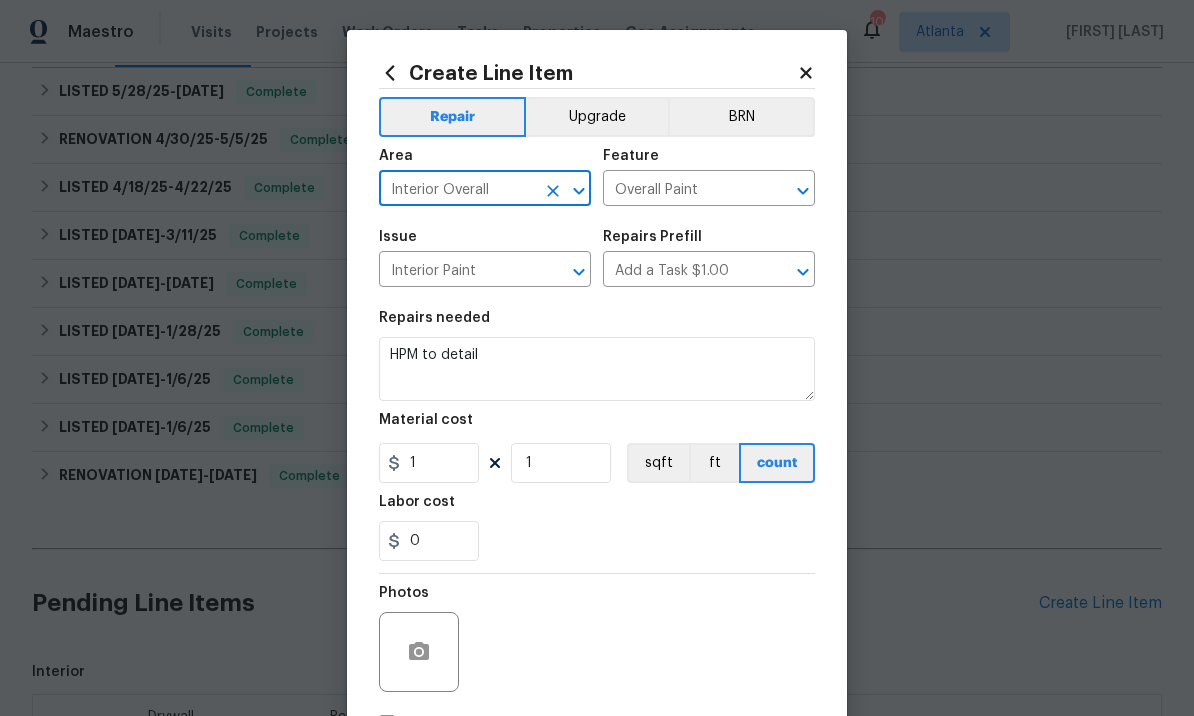 scroll, scrollTop: 0, scrollLeft: 0, axis: both 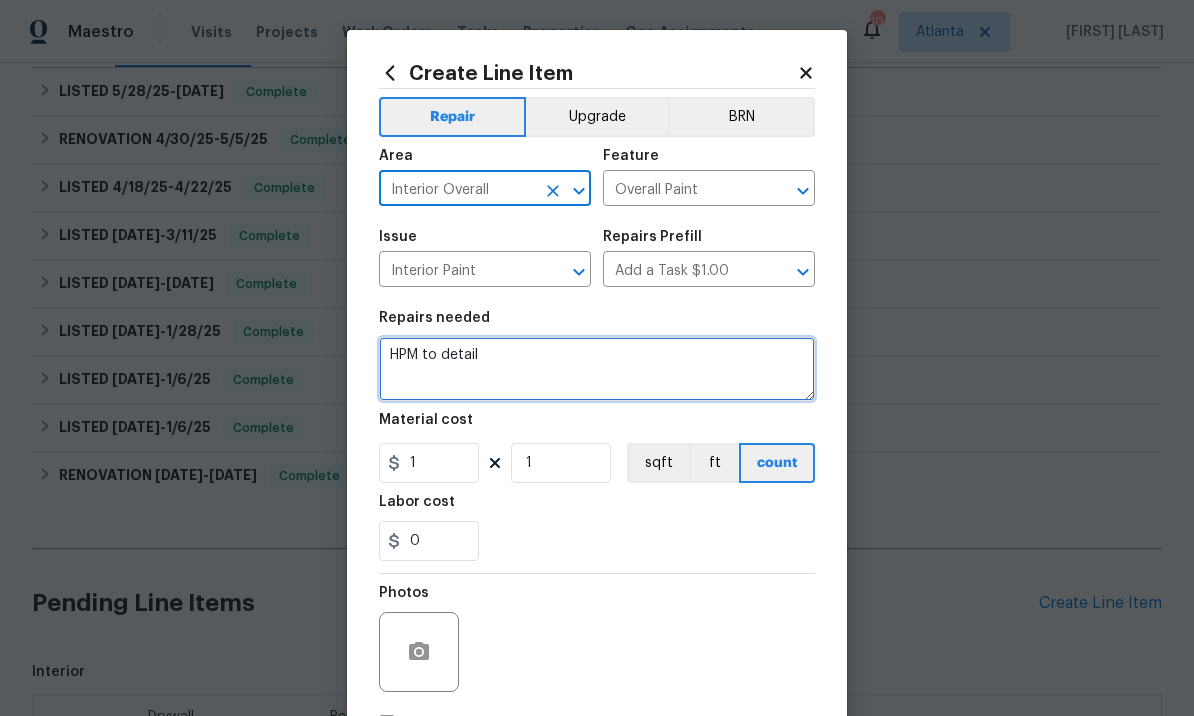 click on "HPM to detail" at bounding box center (597, 369) 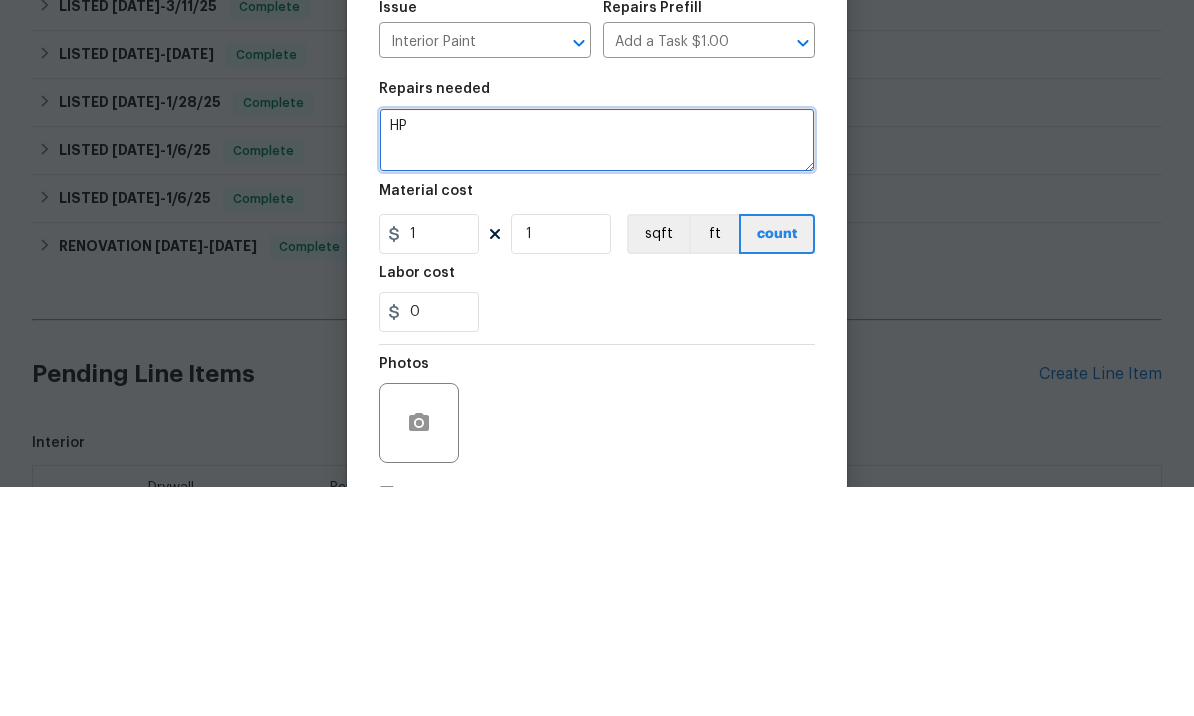 type on "H" 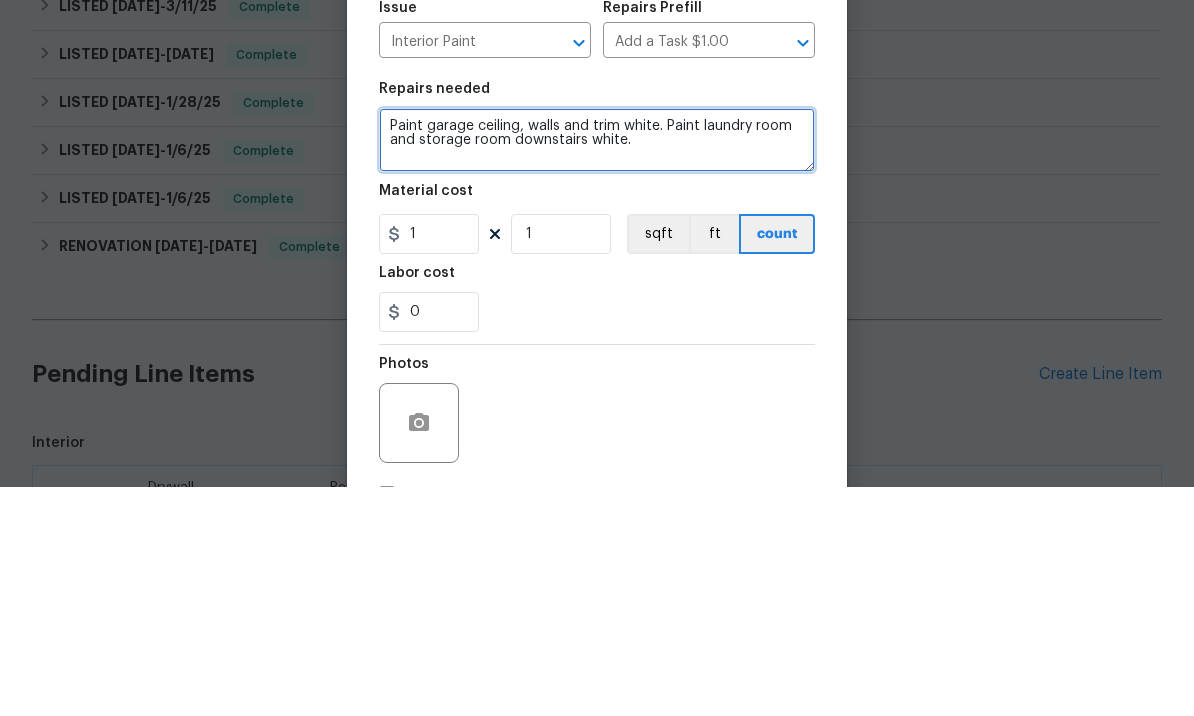 click on "Paint garage ceiling, walls and trim white. Paint laundry room and storage room downstairs white." at bounding box center (597, 369) 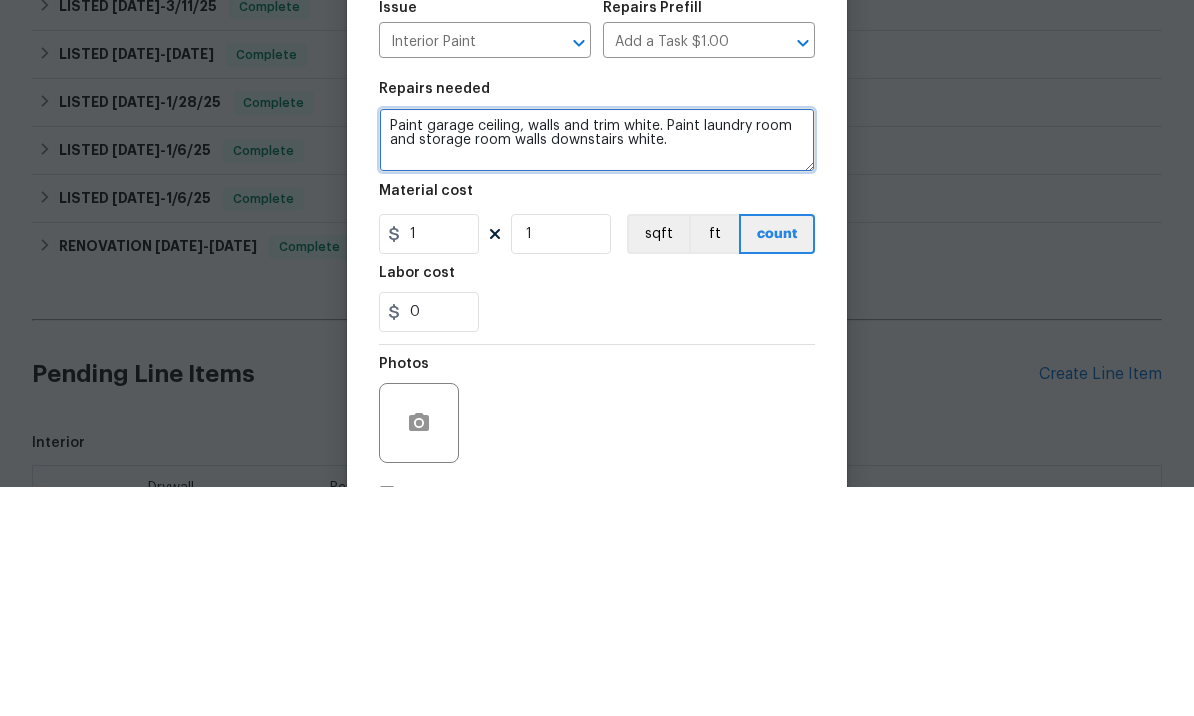 click on "Paint garage ceiling, walls and trim white. Paint laundry room and storage room walls downstairs white." at bounding box center [597, 369] 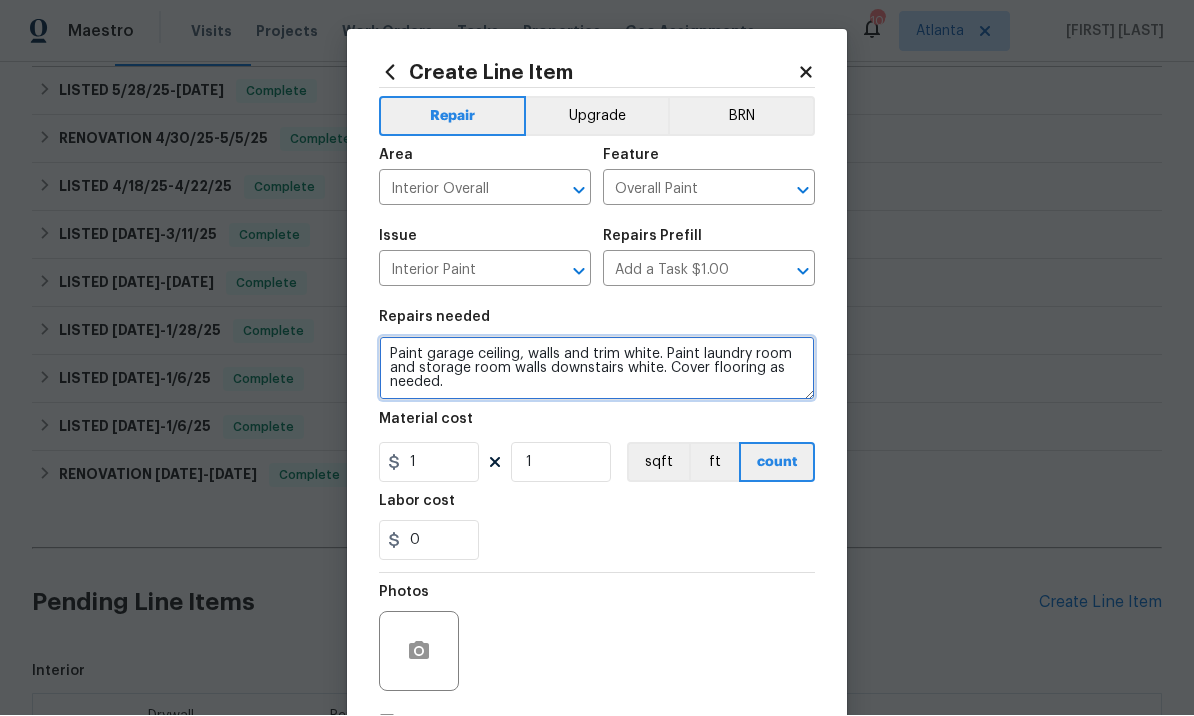 type on "Paint garage ceiling, walls and trim white. Paint laundry room and storage room walls downstairs white. Cover flooring as needed." 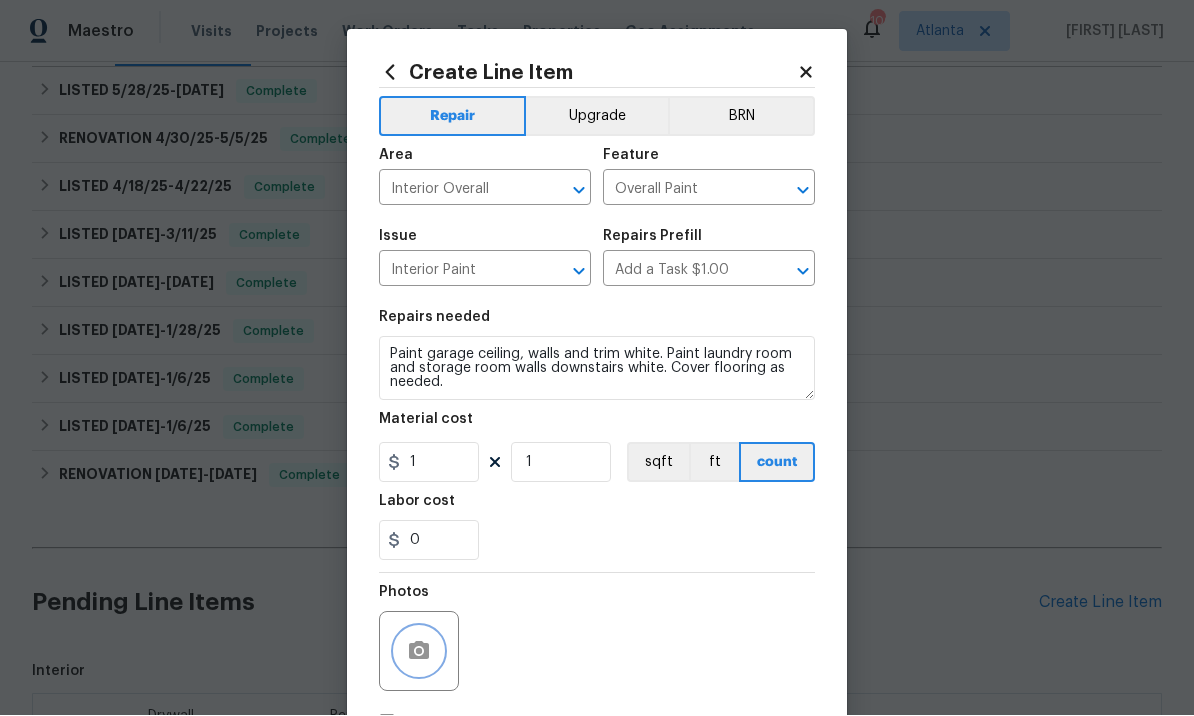 click at bounding box center [419, 652] 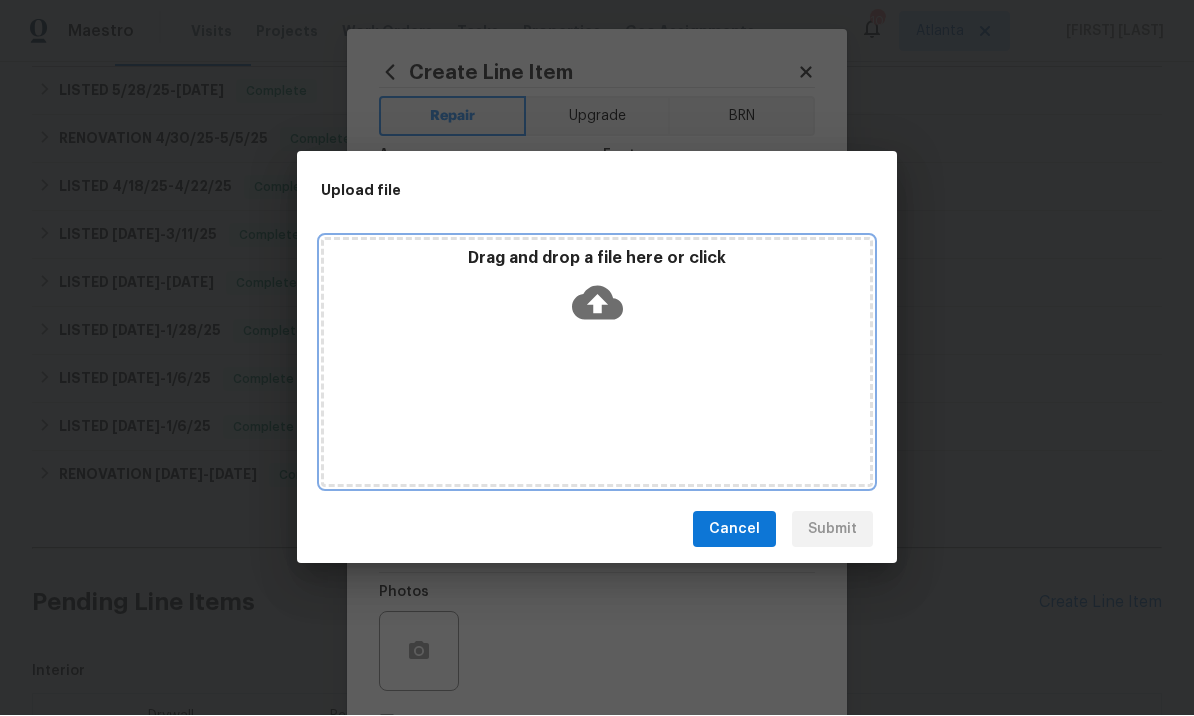 click 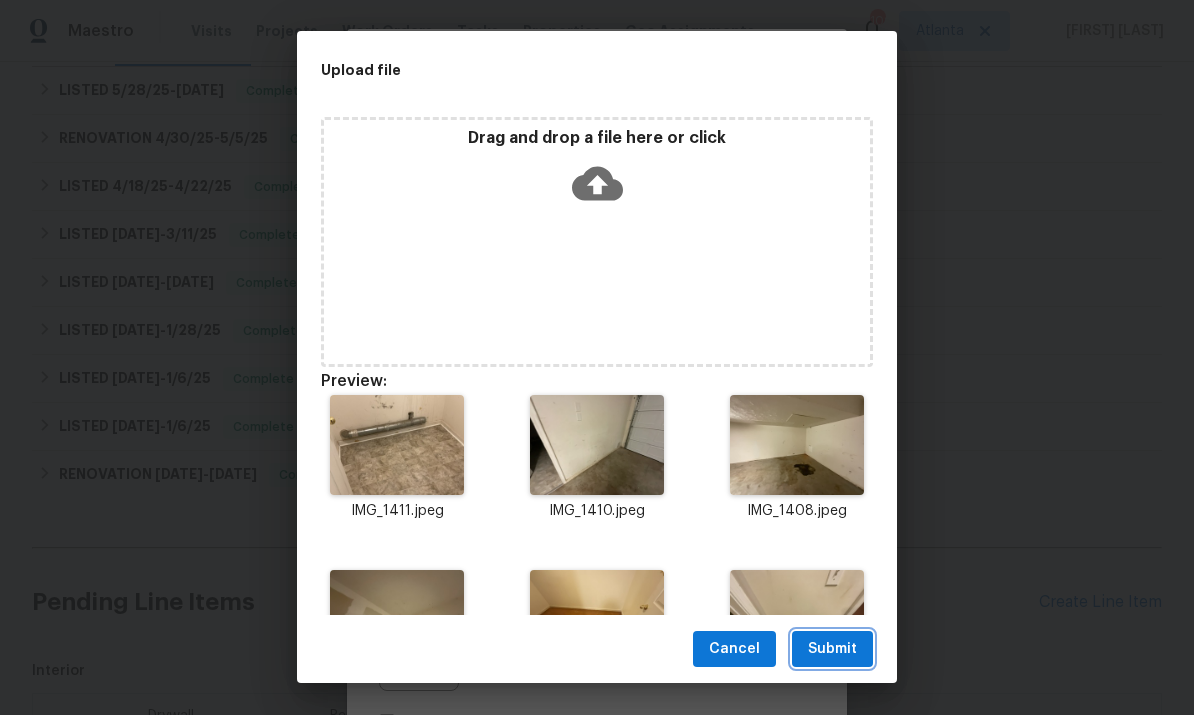 click on "Submit" at bounding box center [832, 650] 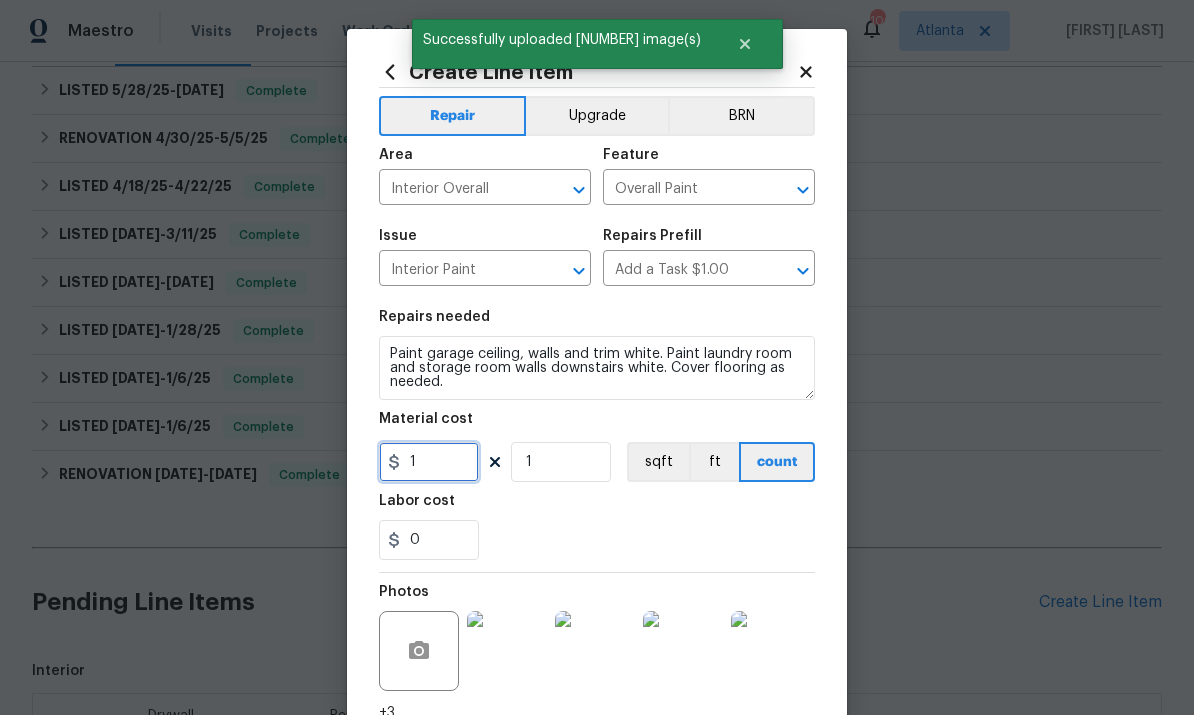 click on "1" at bounding box center (429, 463) 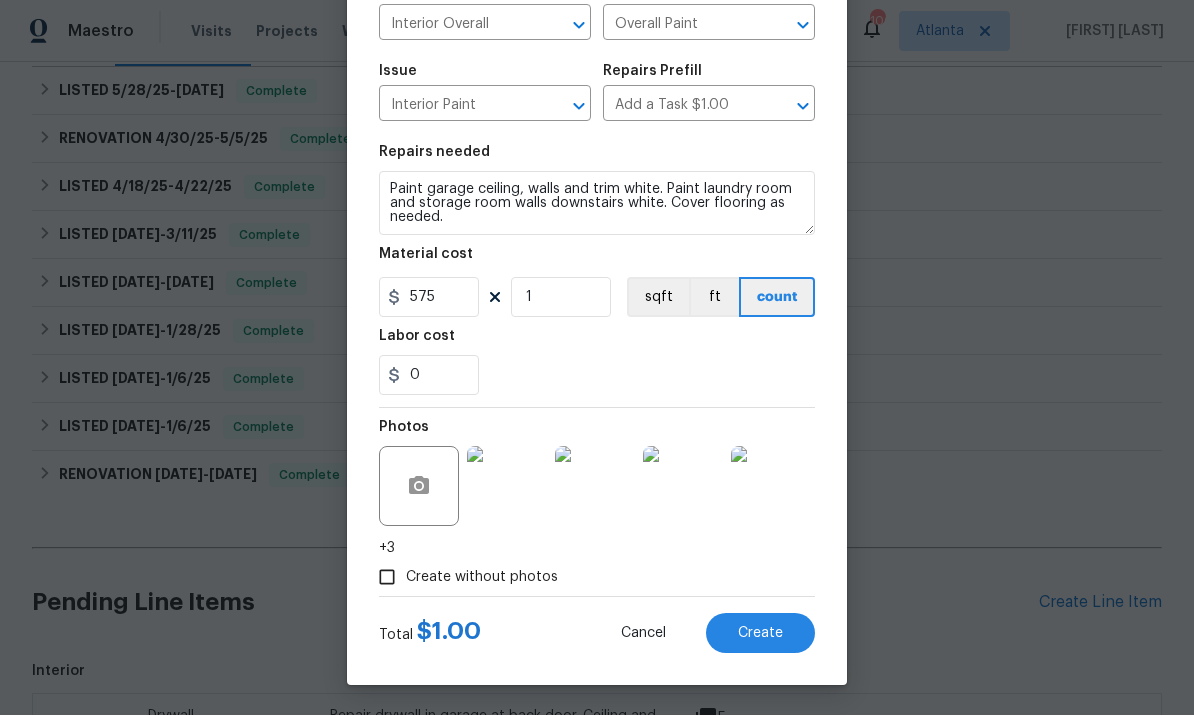 scroll, scrollTop: 169, scrollLeft: 0, axis: vertical 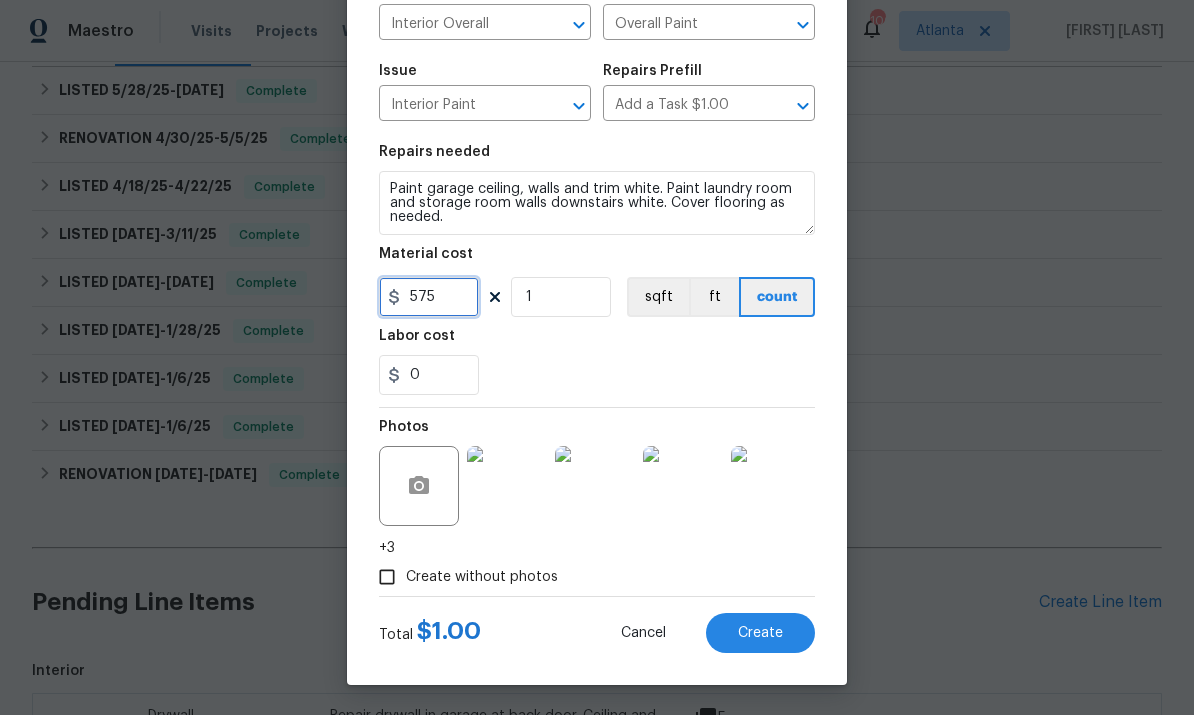 click on "575" at bounding box center [429, 298] 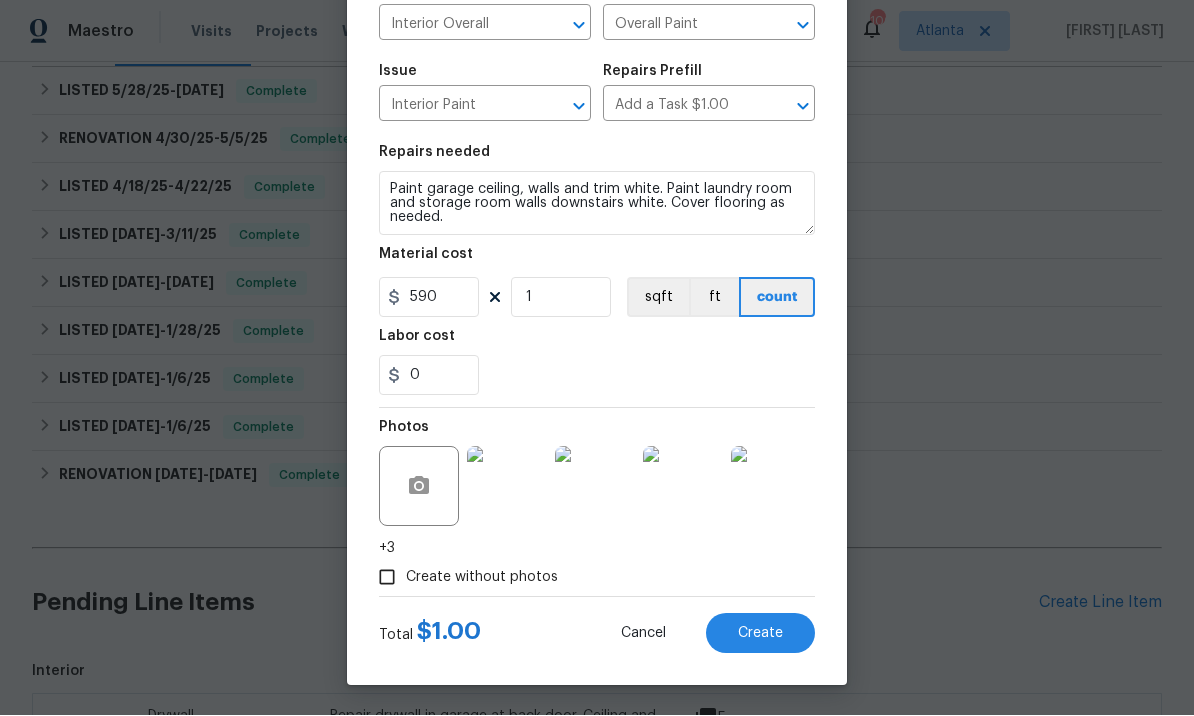 scroll, scrollTop: 169, scrollLeft: 0, axis: vertical 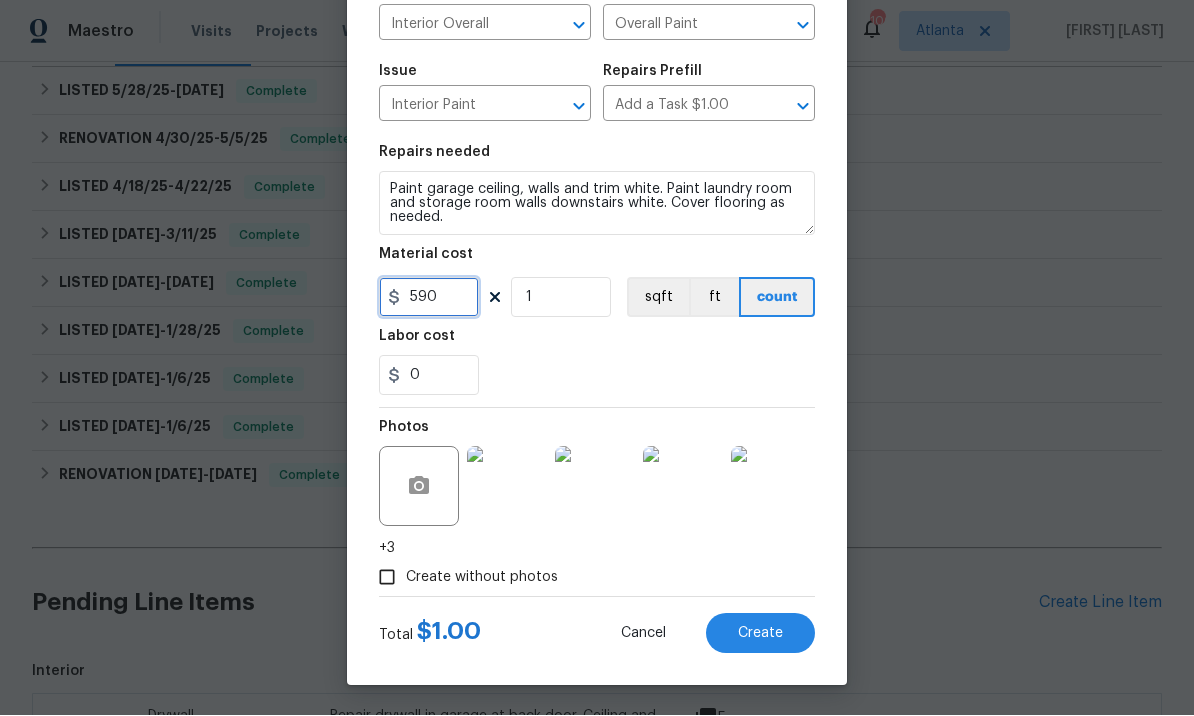 type on "590" 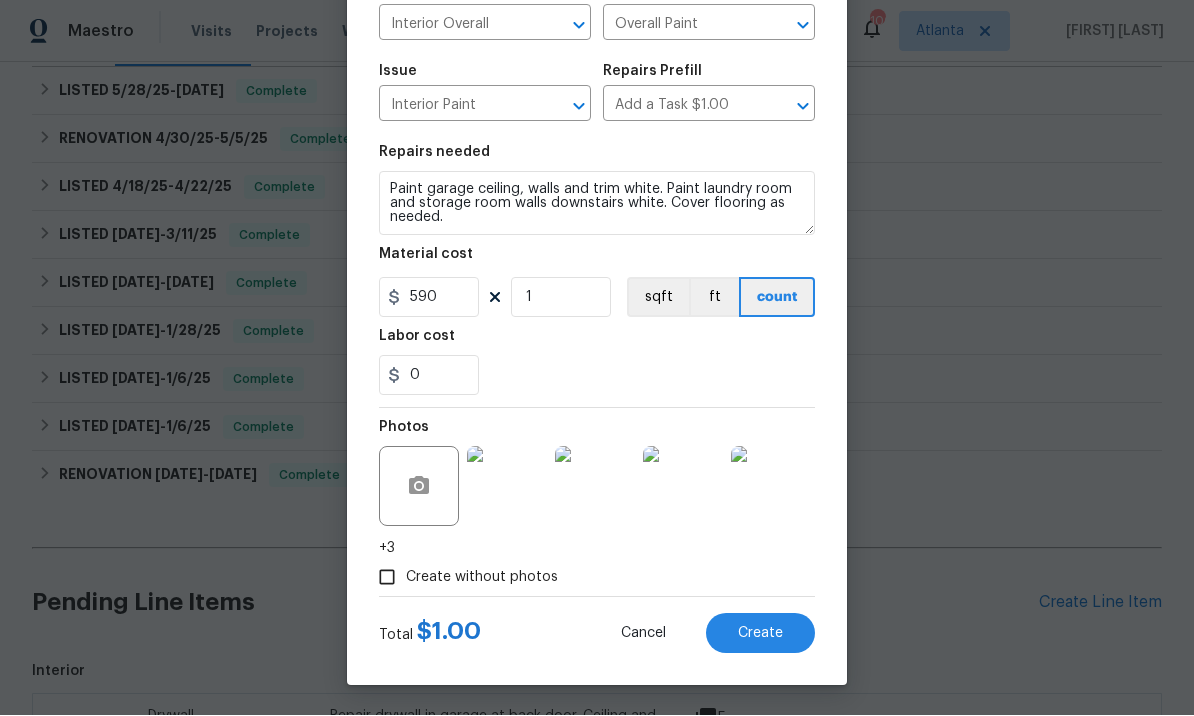 click on "Create" at bounding box center [760, 634] 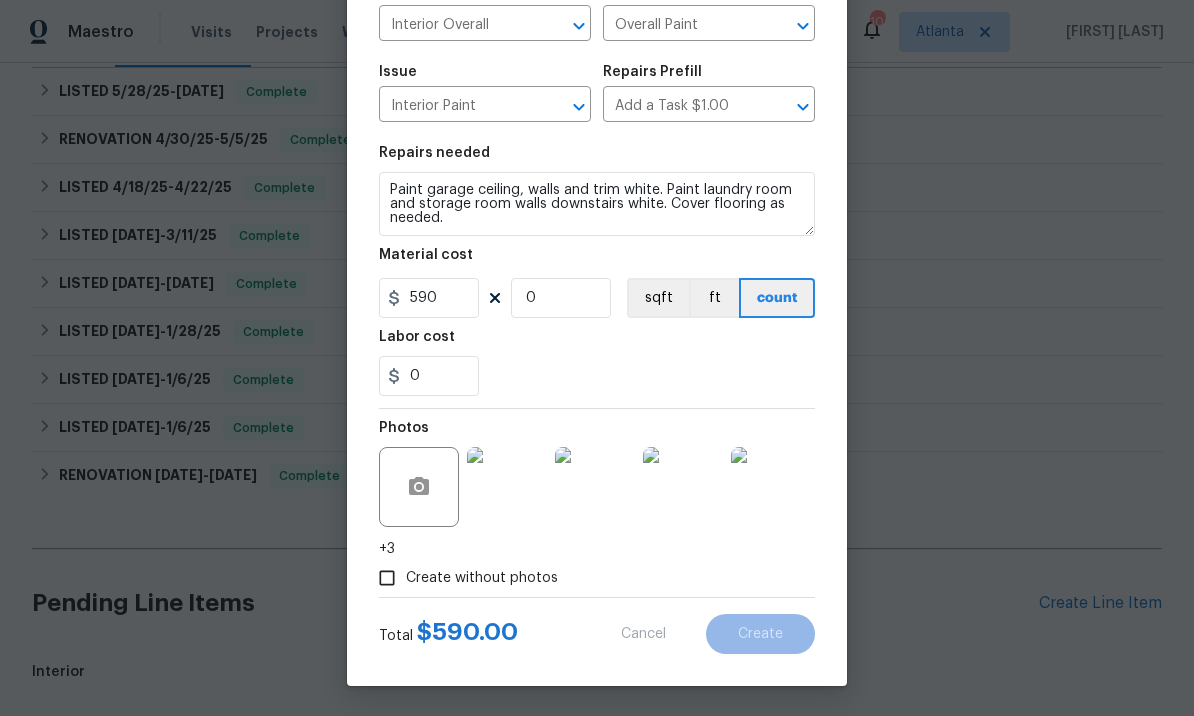 scroll, scrollTop: 0, scrollLeft: 0, axis: both 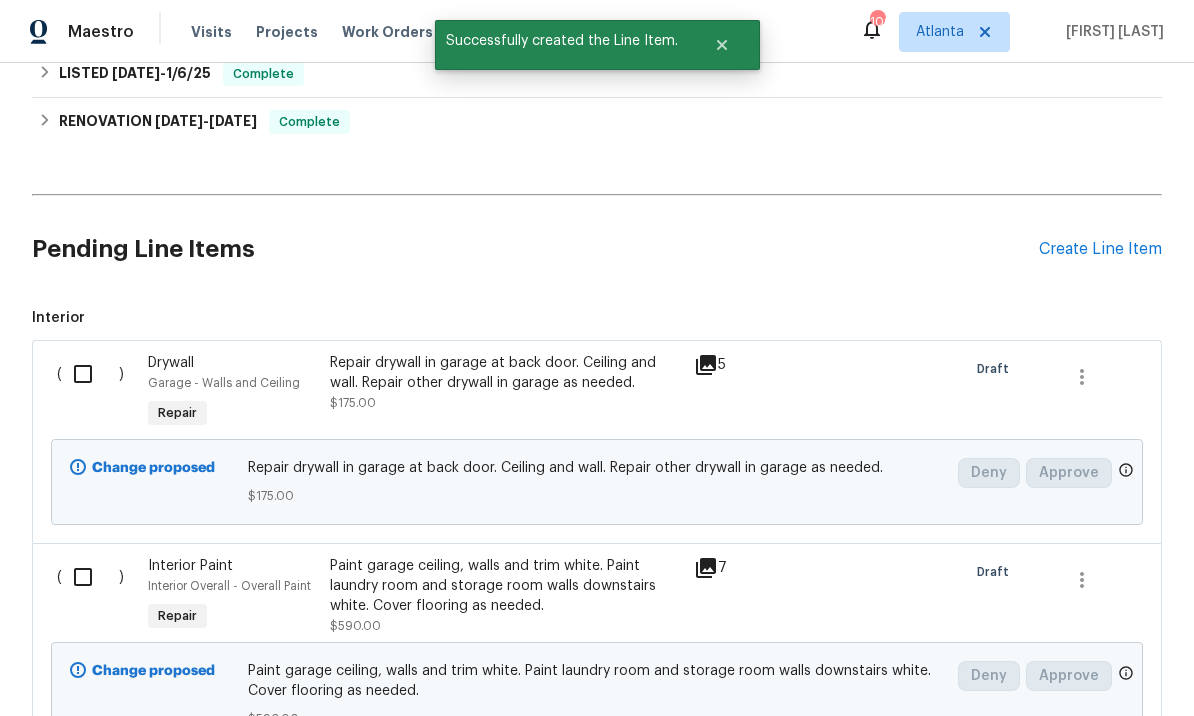 click on "Paint garage ceiling, walls and trim white. Paint laundry room and storage room walls downstairs white. Cover flooring as needed." at bounding box center (506, 586) 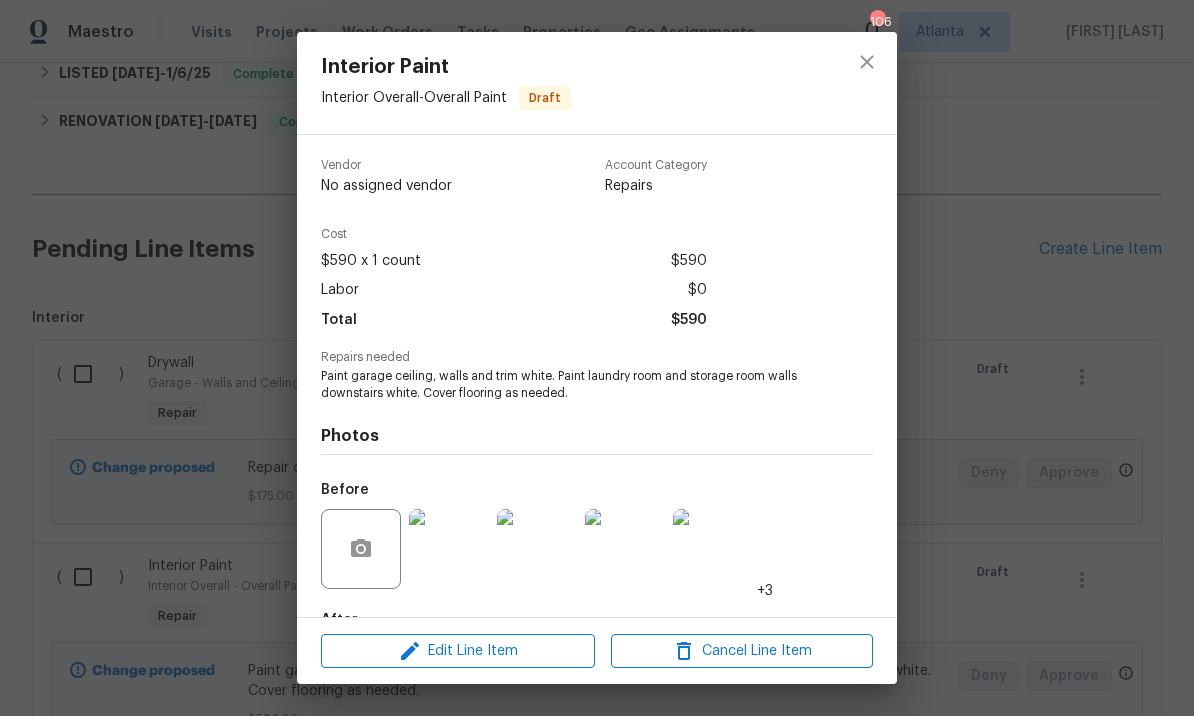 click on "Photos Before  +3 After" at bounding box center (597, 566) 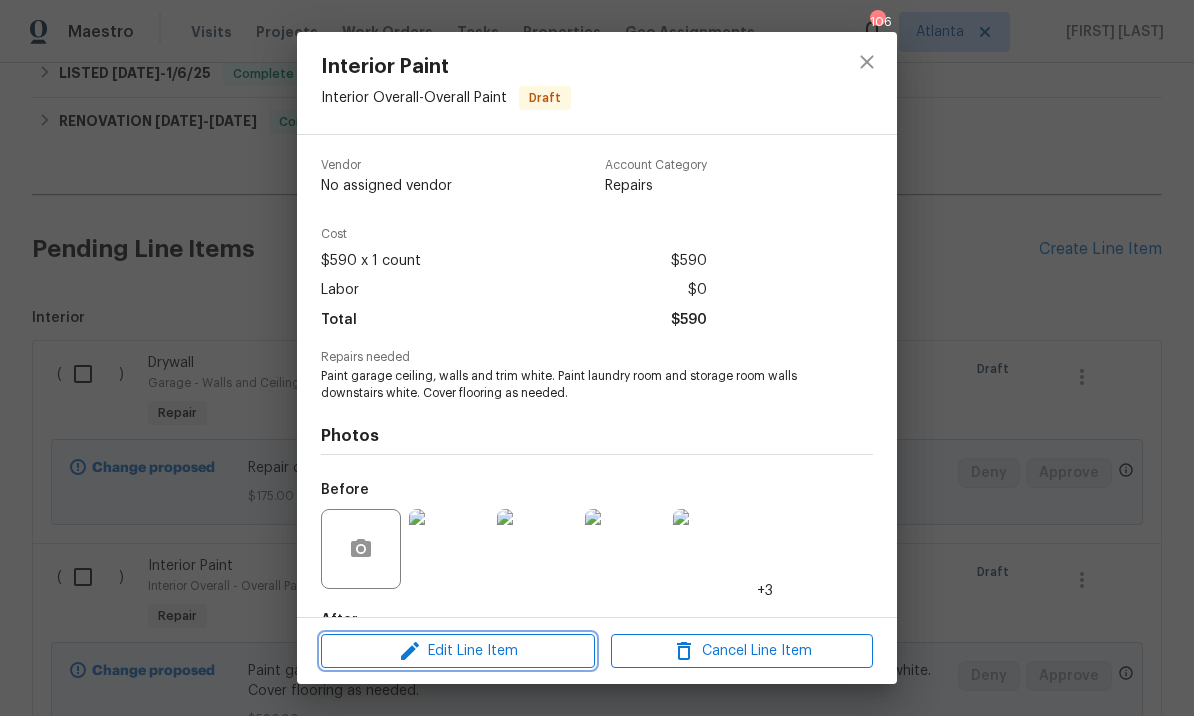 click on "Edit Line Item" at bounding box center [458, 651] 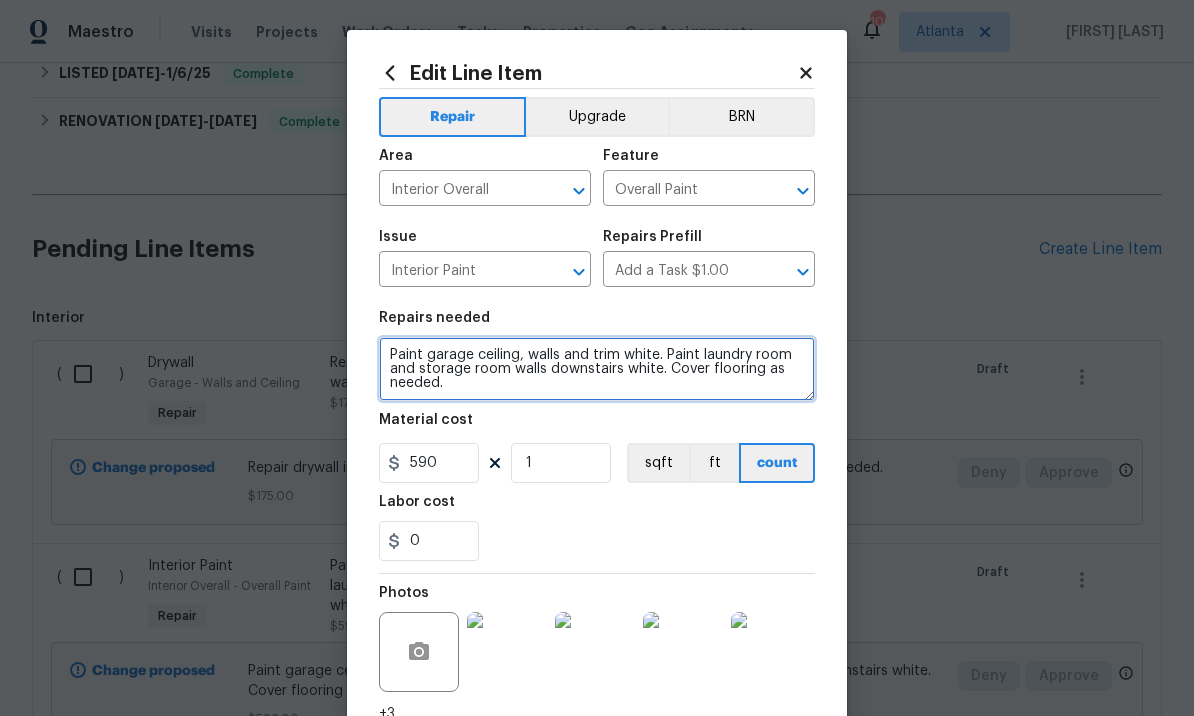 click on "Paint garage ceiling, walls and trim white. Paint laundry room and storage room walls downstairs white. Cover flooring as needed." at bounding box center [597, 369] 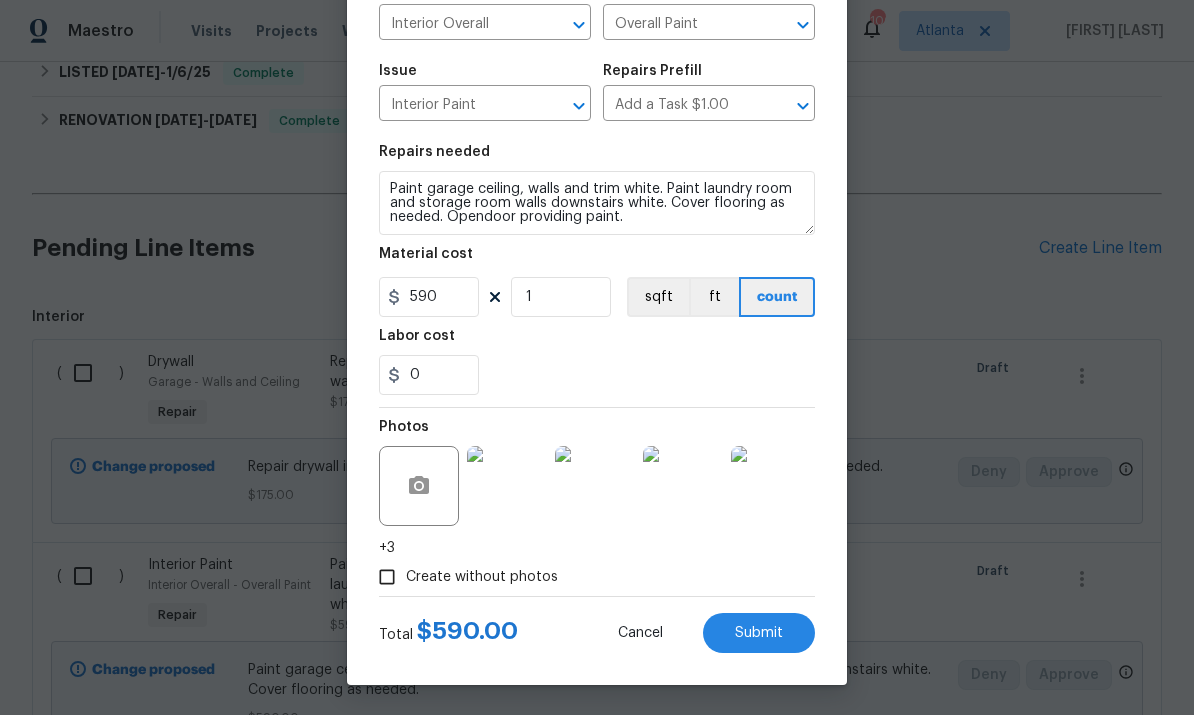 scroll, scrollTop: 169, scrollLeft: 0, axis: vertical 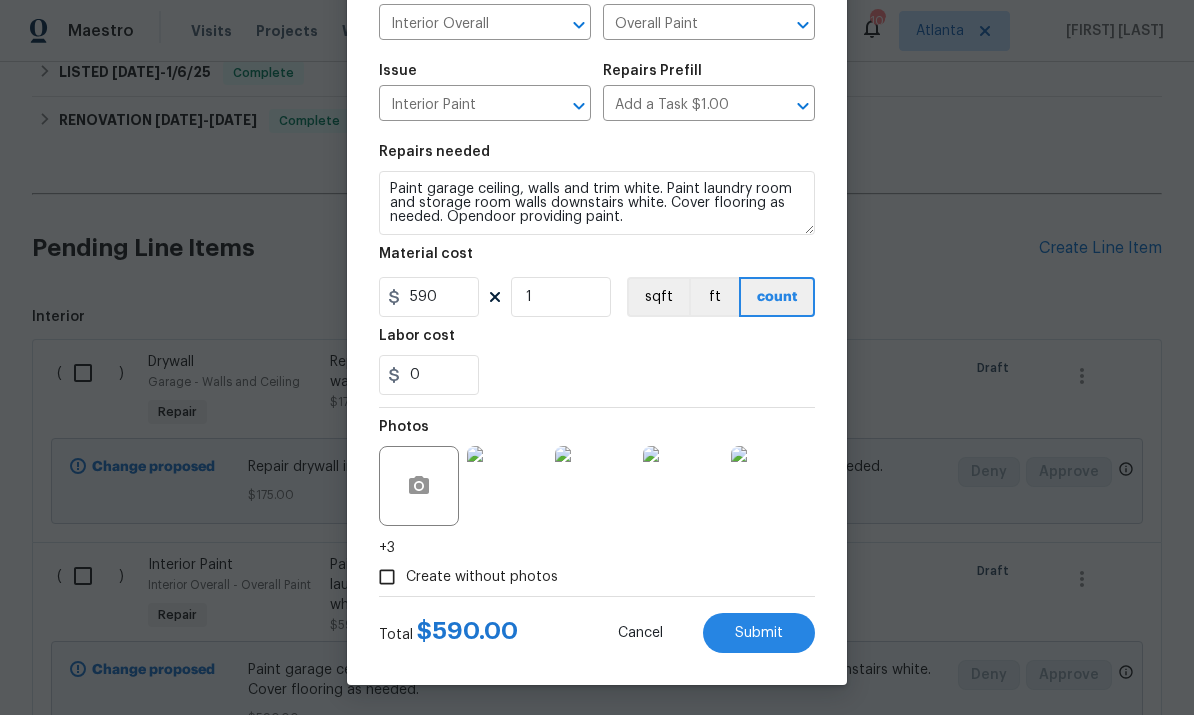 click on "Submit" at bounding box center (759, 634) 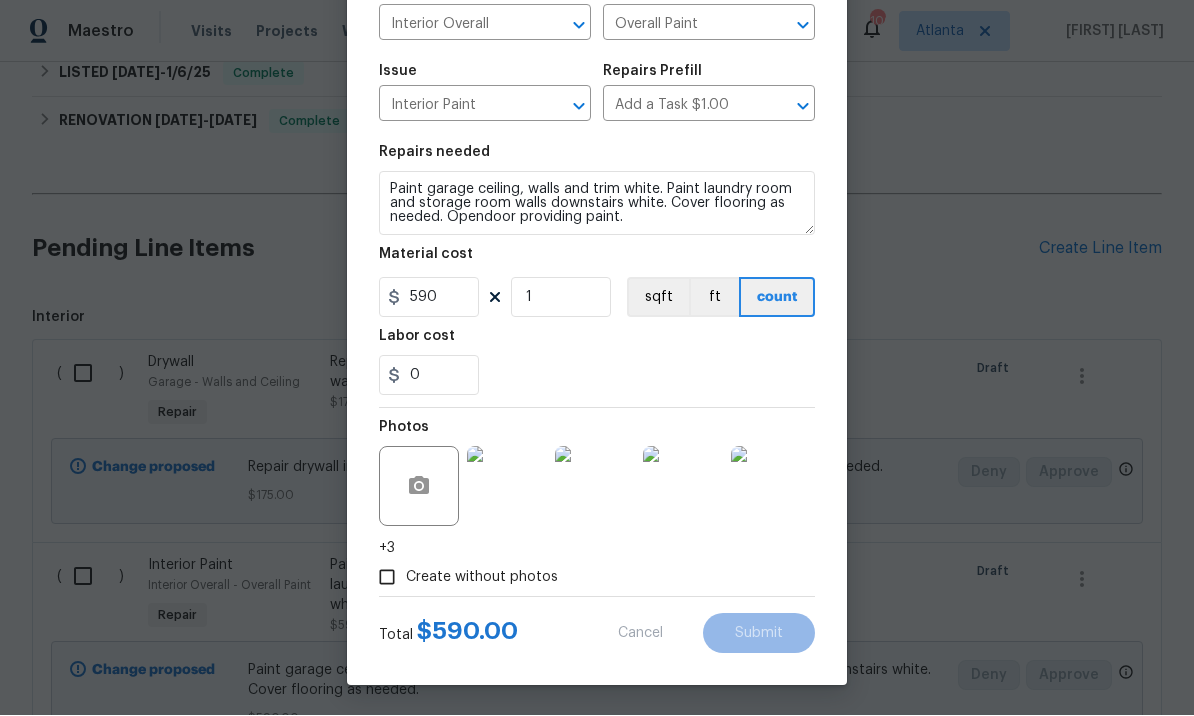 type on "Paint garage ceiling, walls and trim white. Paint laundry room and storage room walls downstairs white. Cover flooring as needed. Opendoor providing paint." 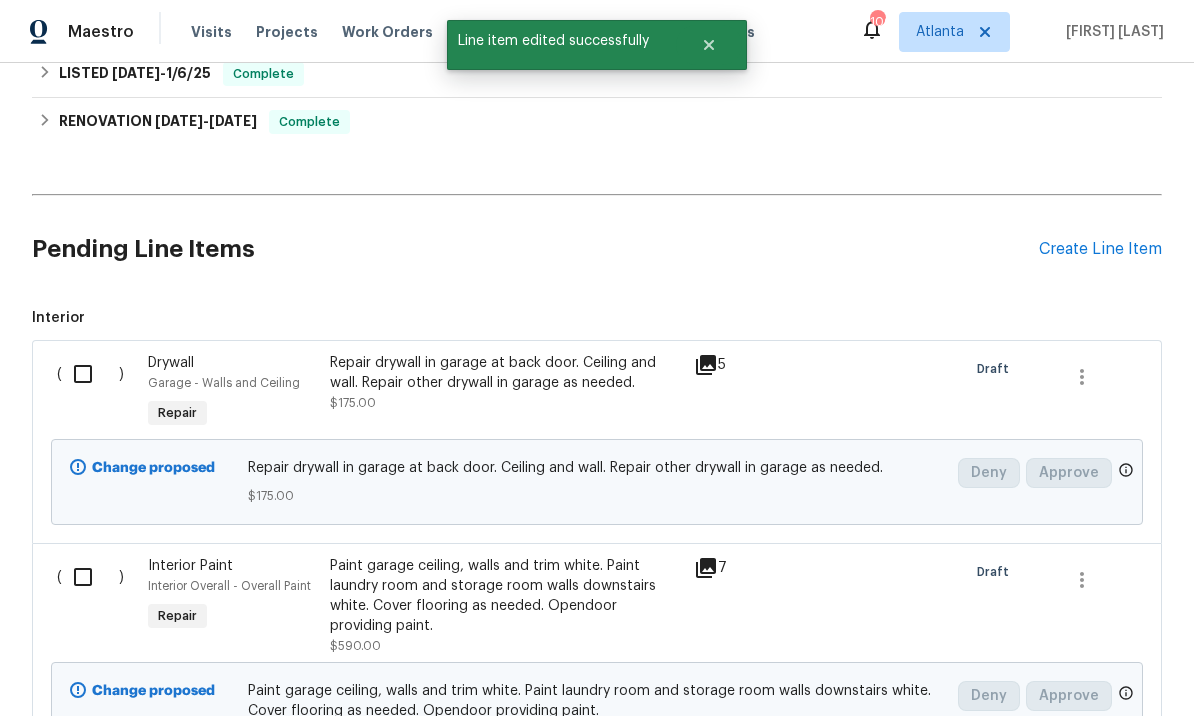 scroll, scrollTop: 0, scrollLeft: 0, axis: both 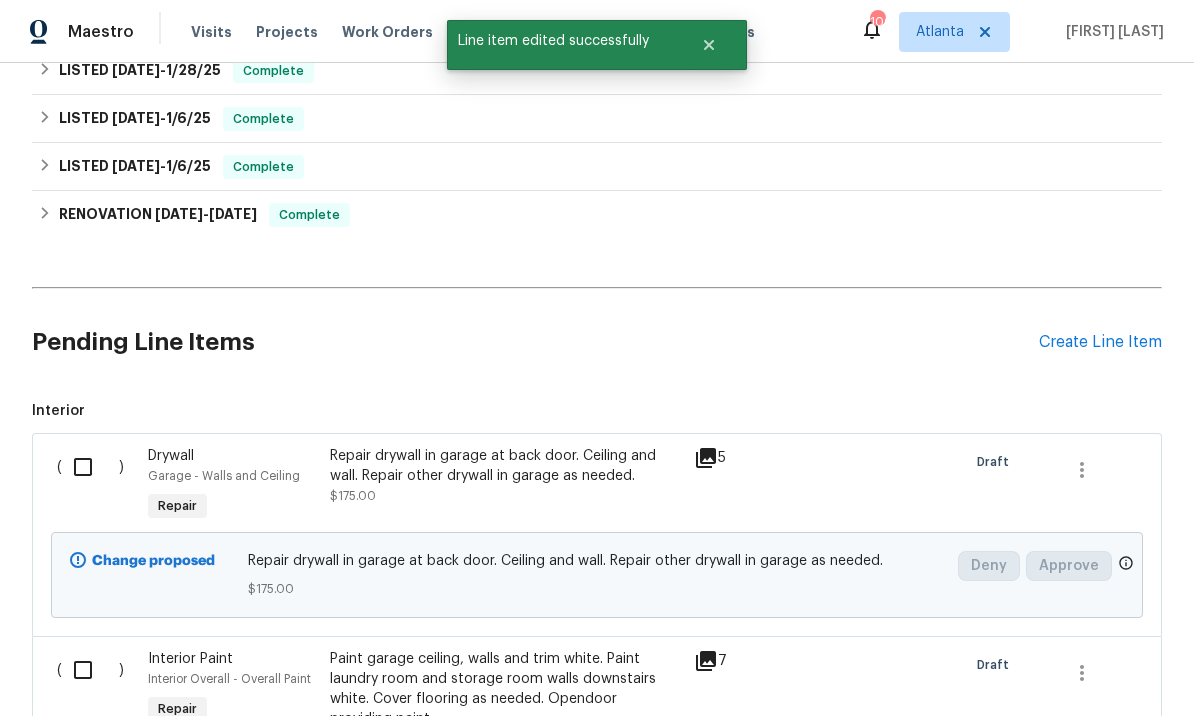 click at bounding box center [90, 467] 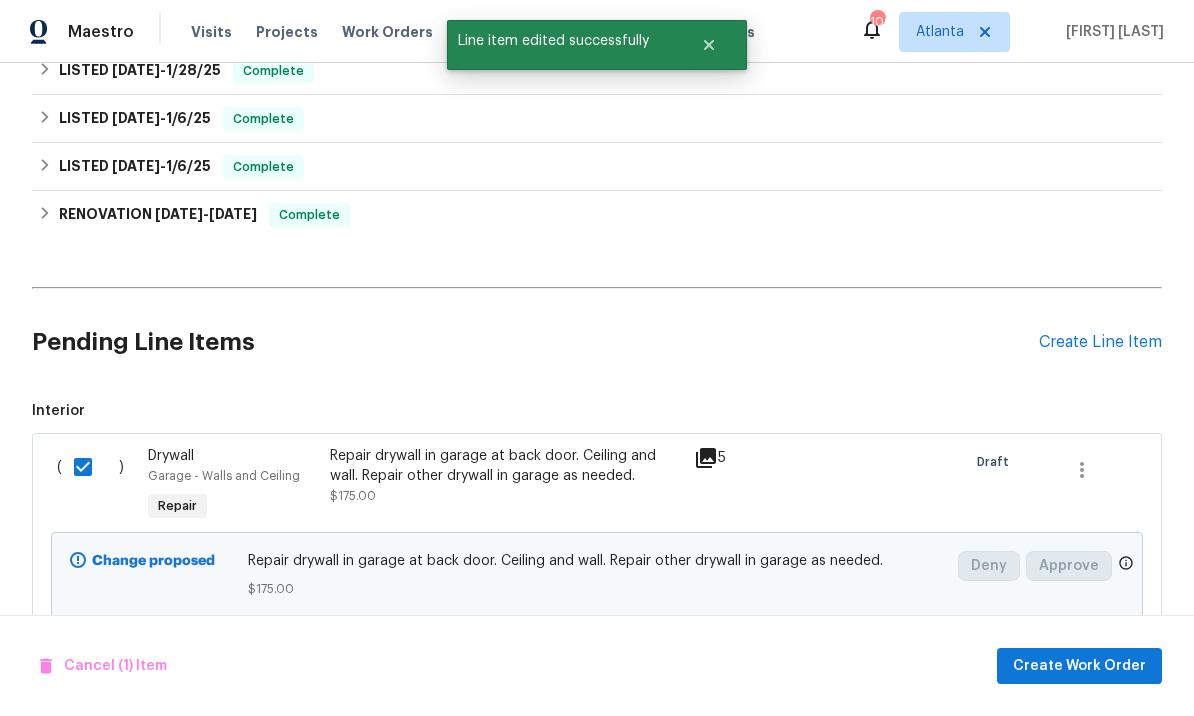 click at bounding box center [90, 670] 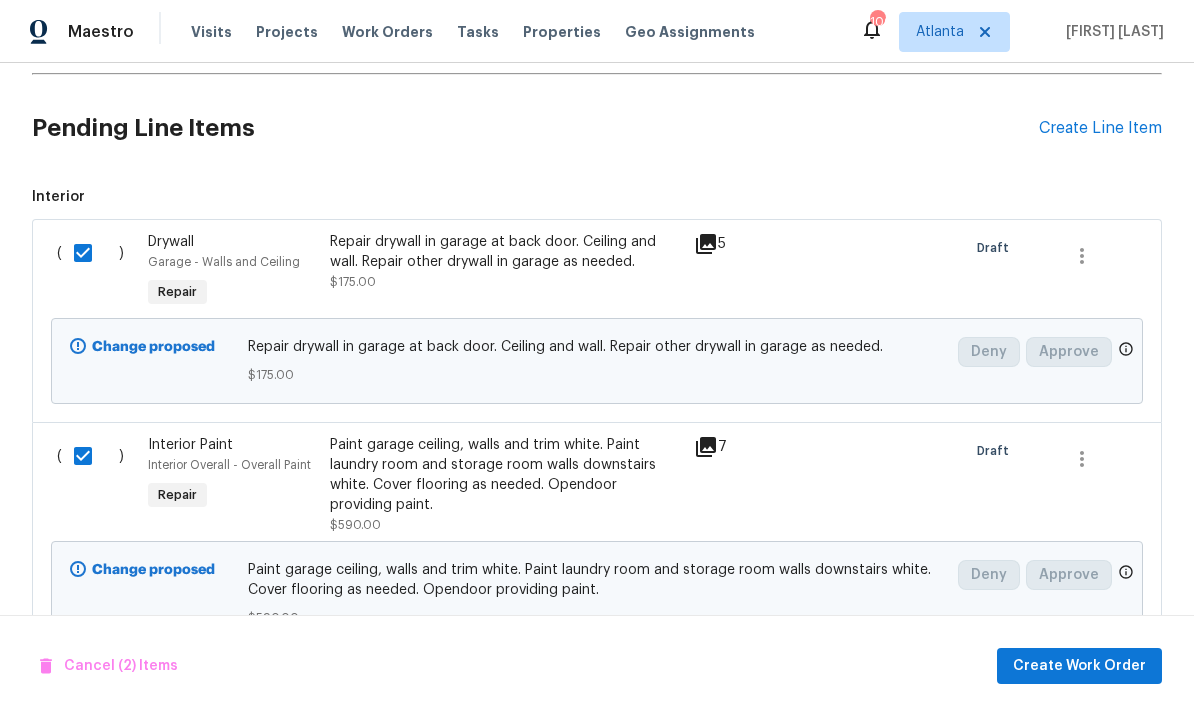 scroll, scrollTop: 788, scrollLeft: 0, axis: vertical 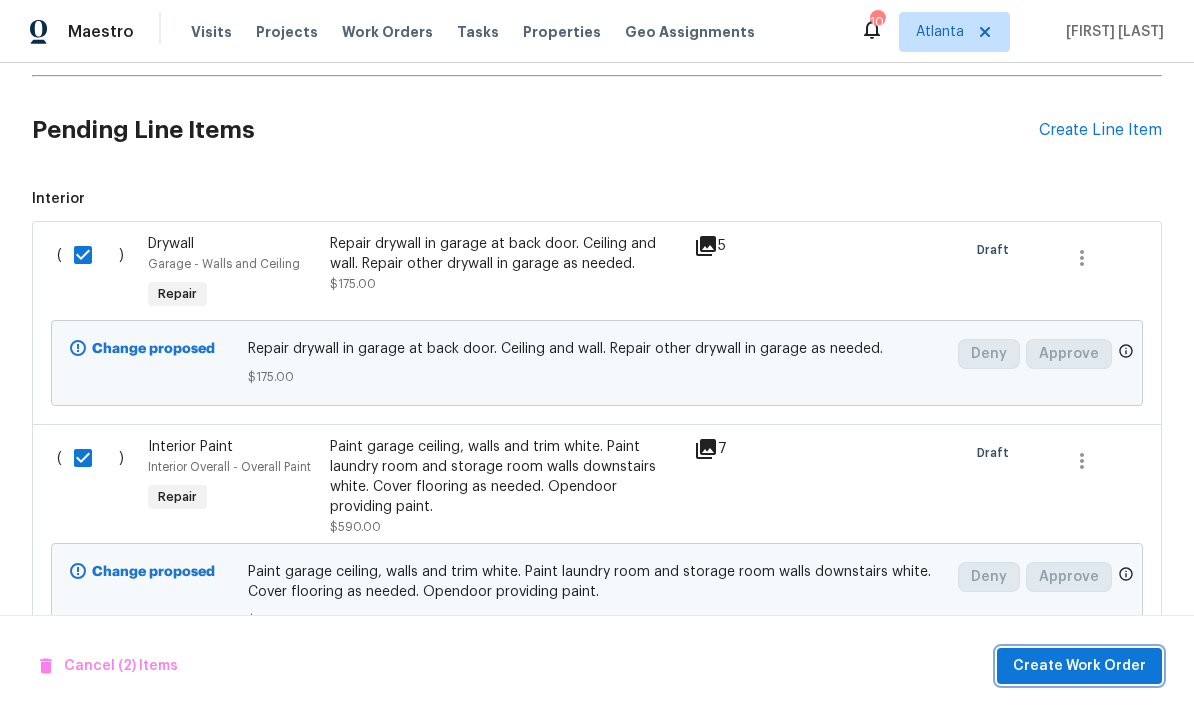 click on "Create Work Order" at bounding box center [1079, 666] 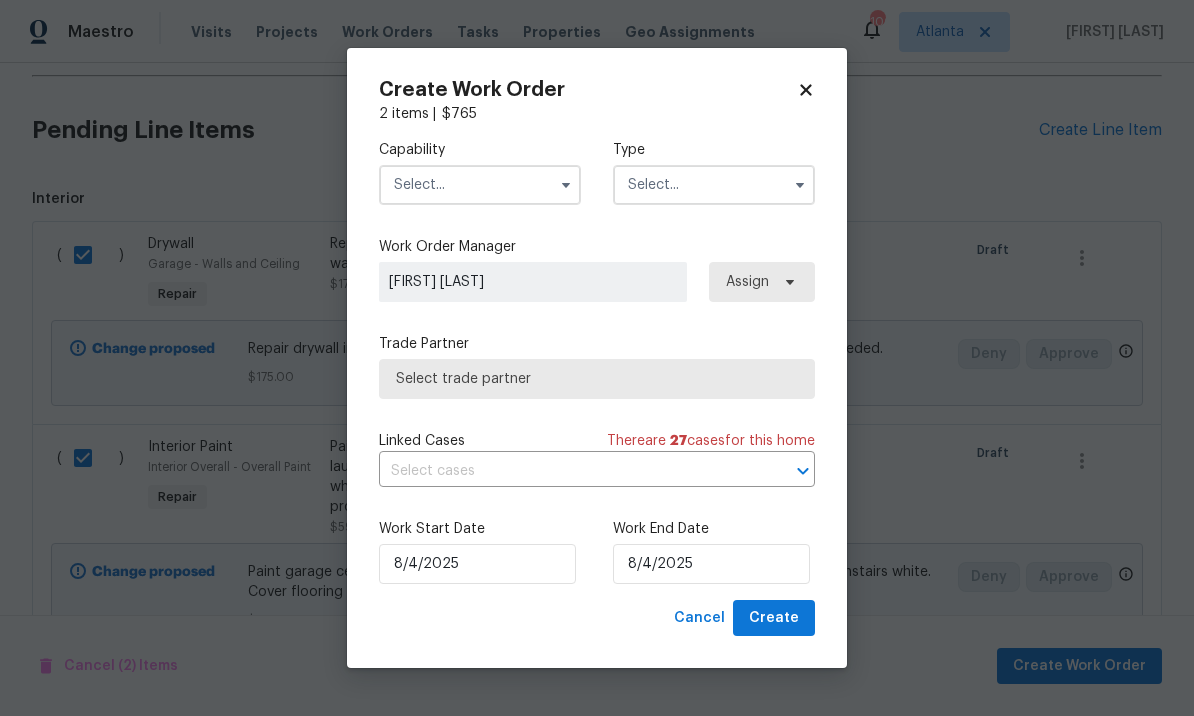 click at bounding box center (480, 185) 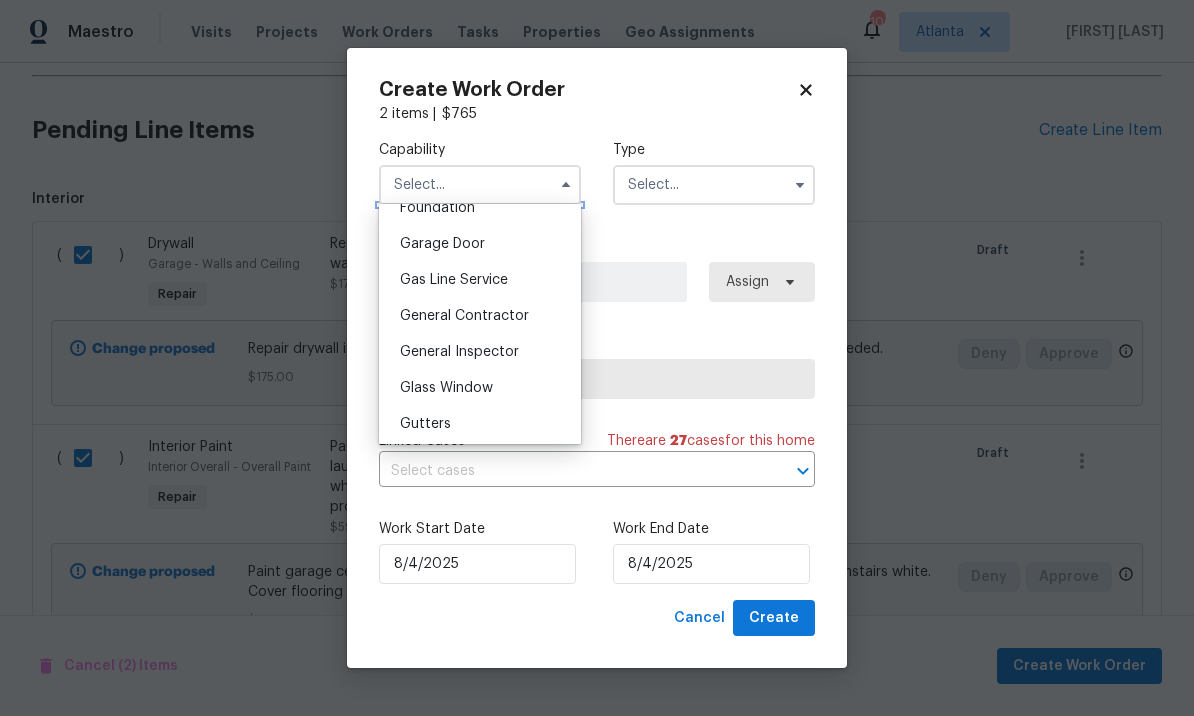 scroll, scrollTop: 897, scrollLeft: 0, axis: vertical 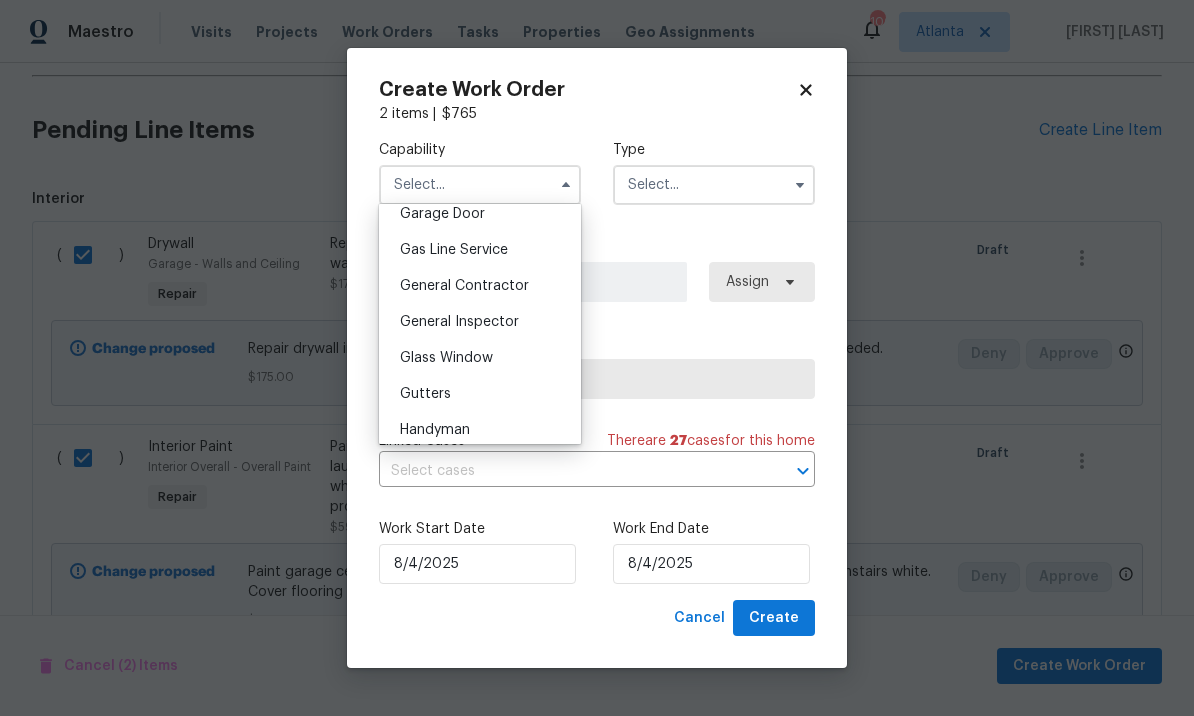 click on "General Contractor" at bounding box center (464, 286) 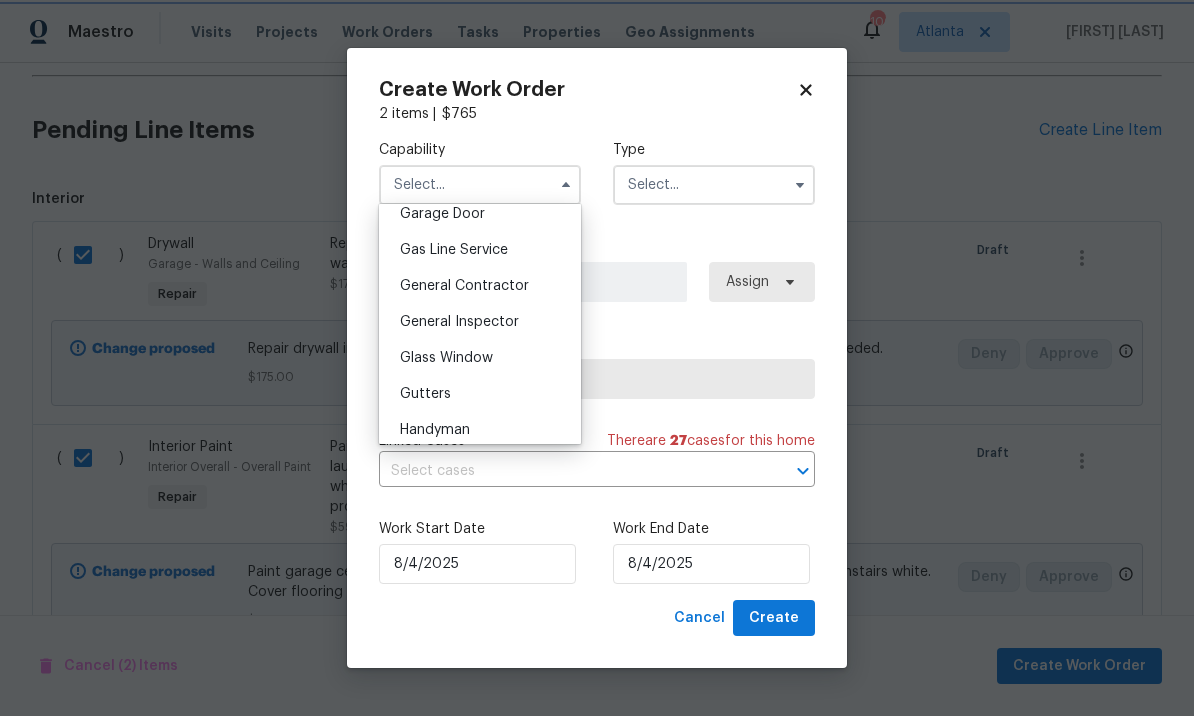 type on "General Contractor" 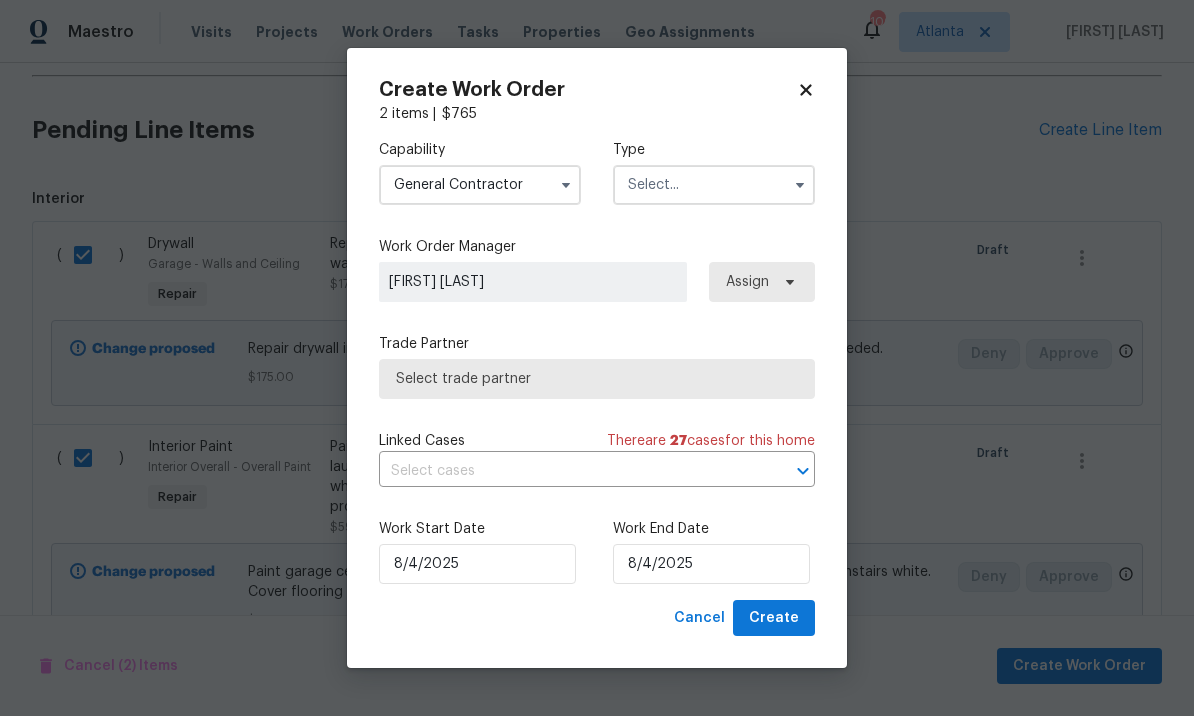 click at bounding box center (714, 185) 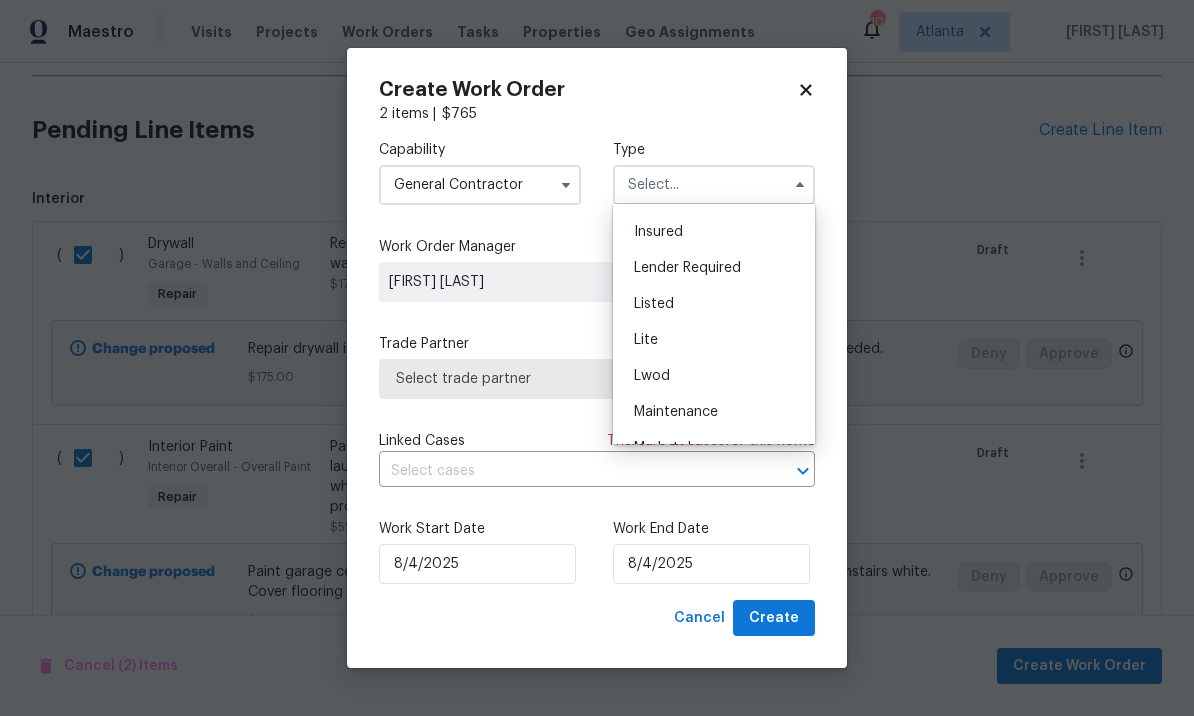 scroll, scrollTop: 136, scrollLeft: 0, axis: vertical 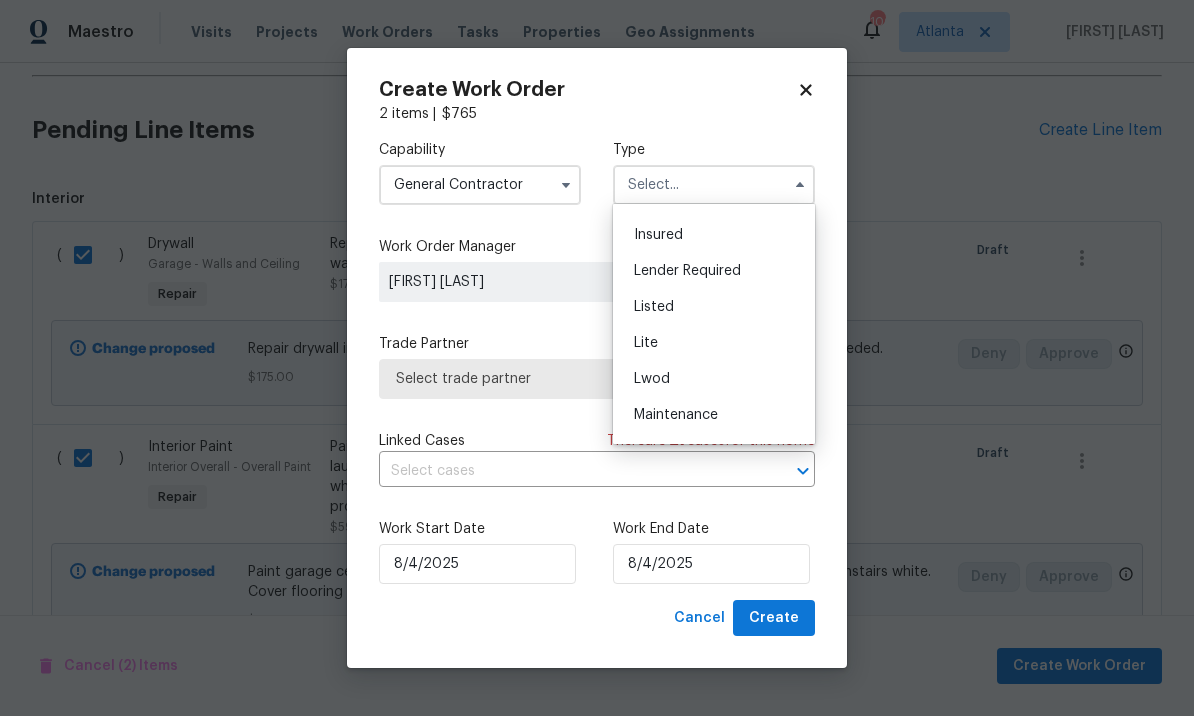 click on "Listed" at bounding box center (714, 307) 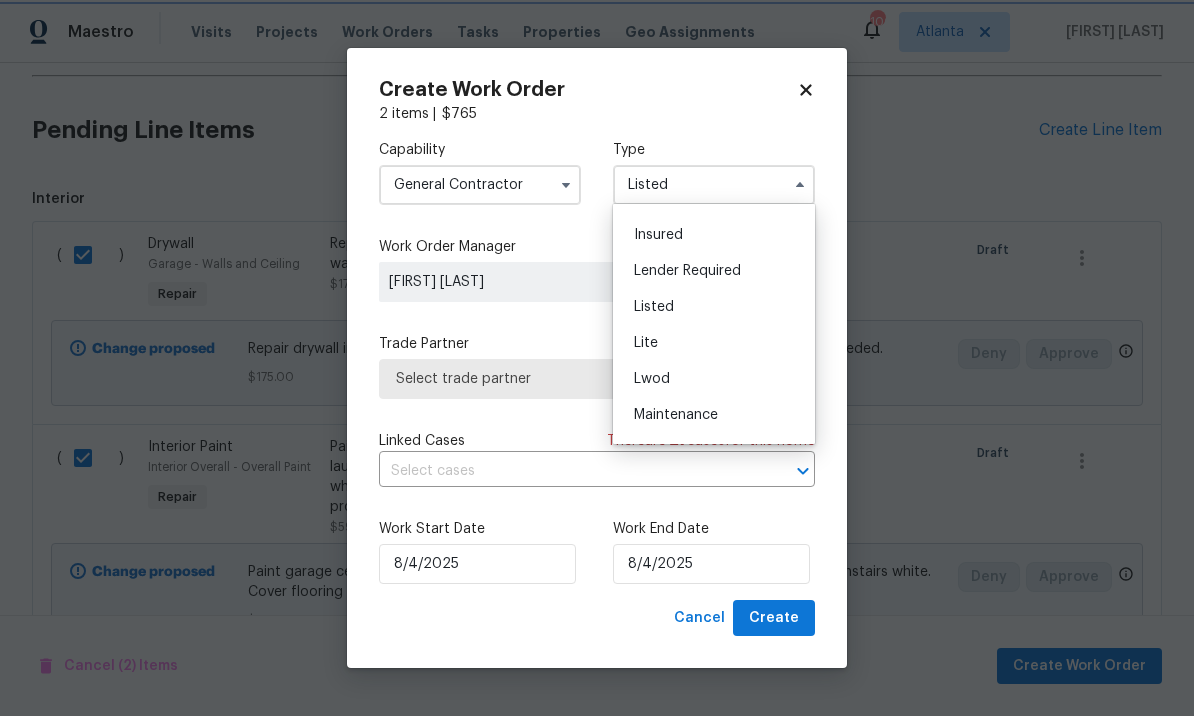 scroll, scrollTop: 0, scrollLeft: 0, axis: both 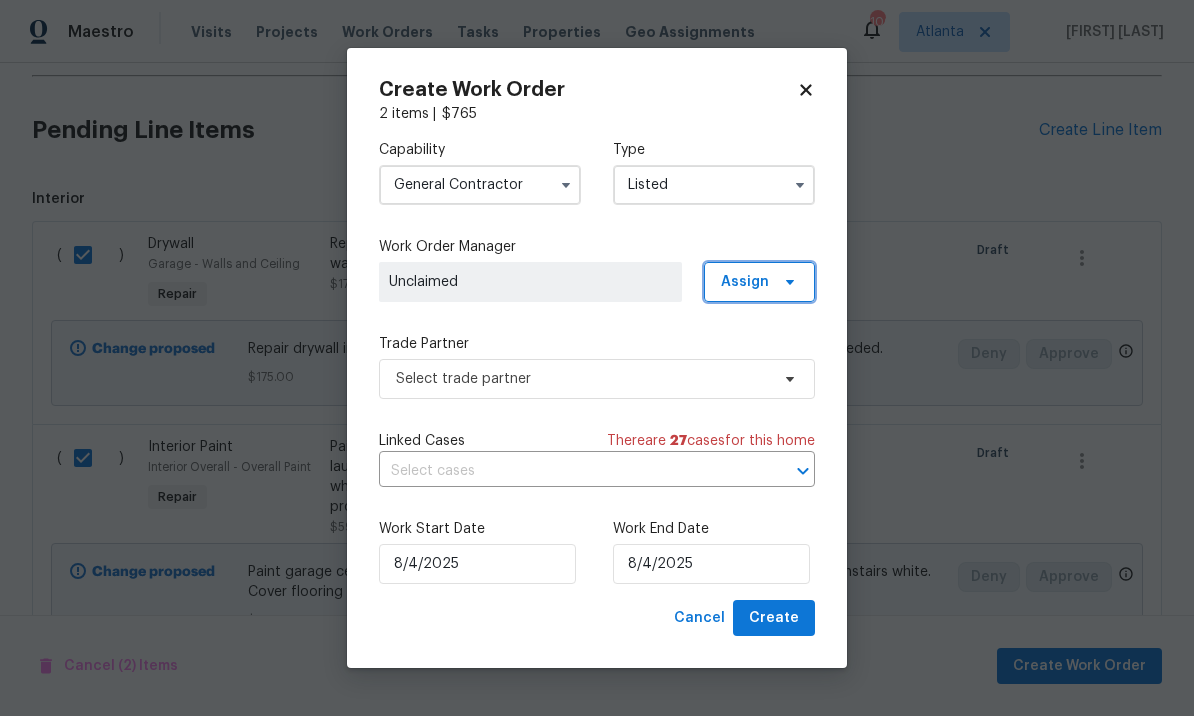 click on "Assign" at bounding box center [759, 282] 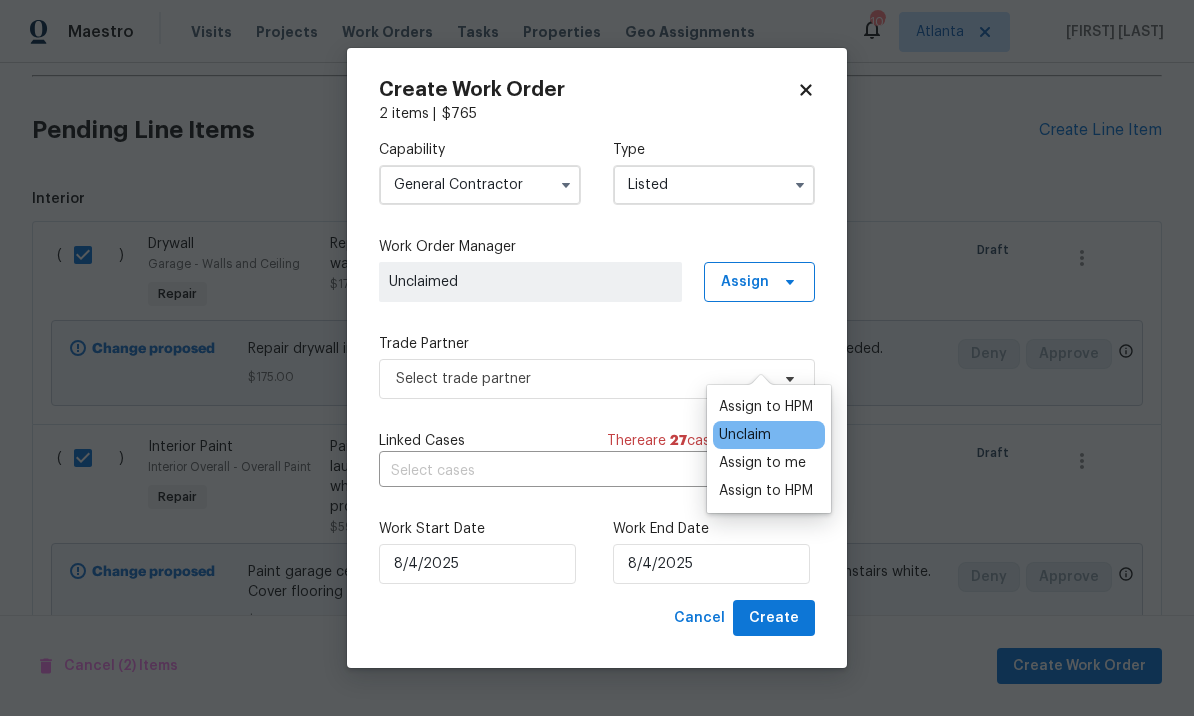 click on "Assign to HPM" at bounding box center (766, 491) 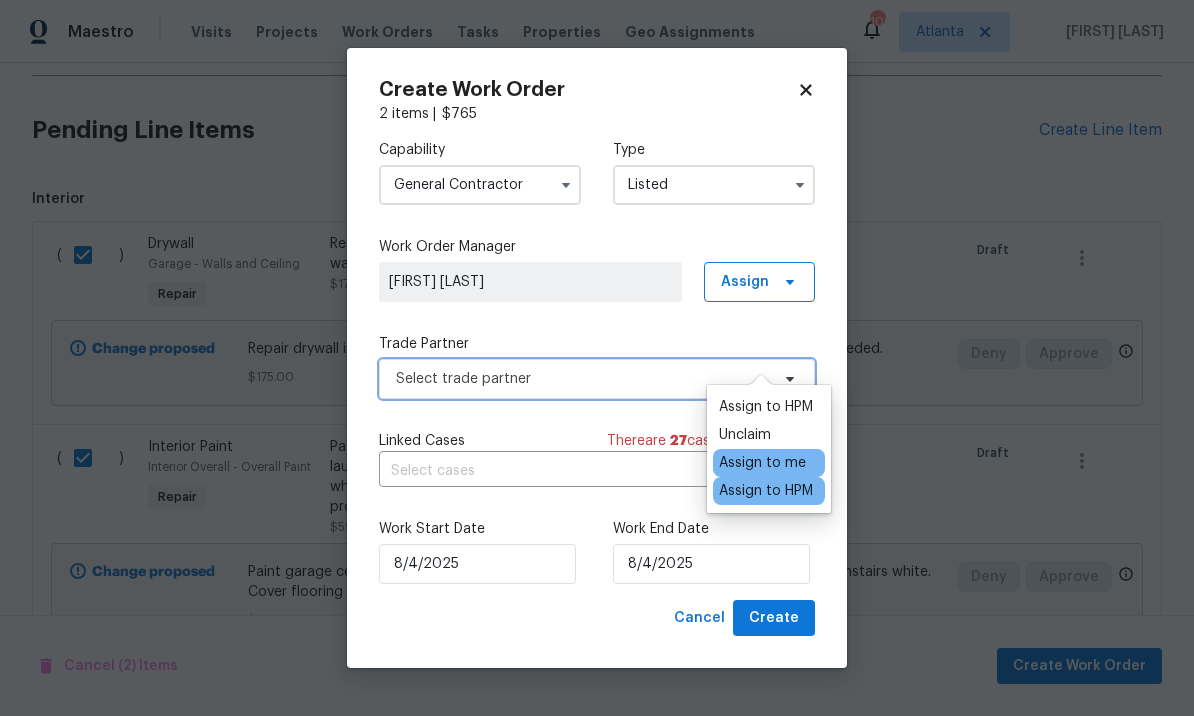 click on "Select trade partner" at bounding box center (582, 379) 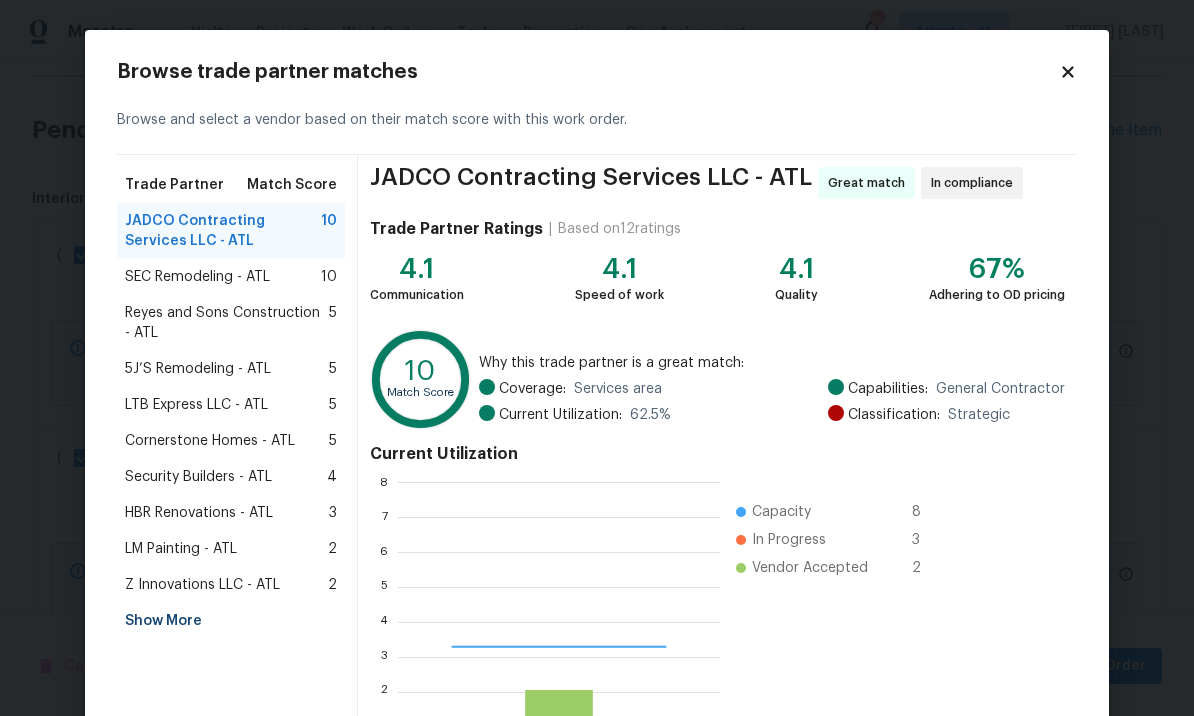 scroll, scrollTop: 2, scrollLeft: 2, axis: both 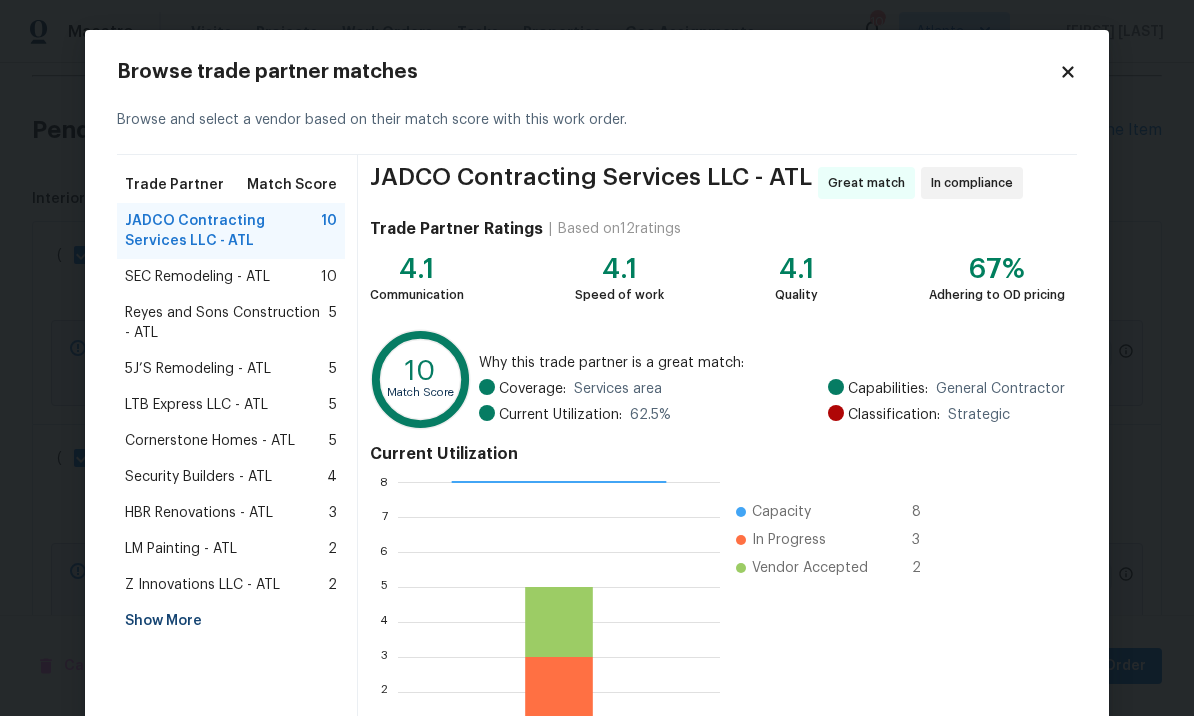 click on "SEC Remodeling - ATL" at bounding box center (197, 277) 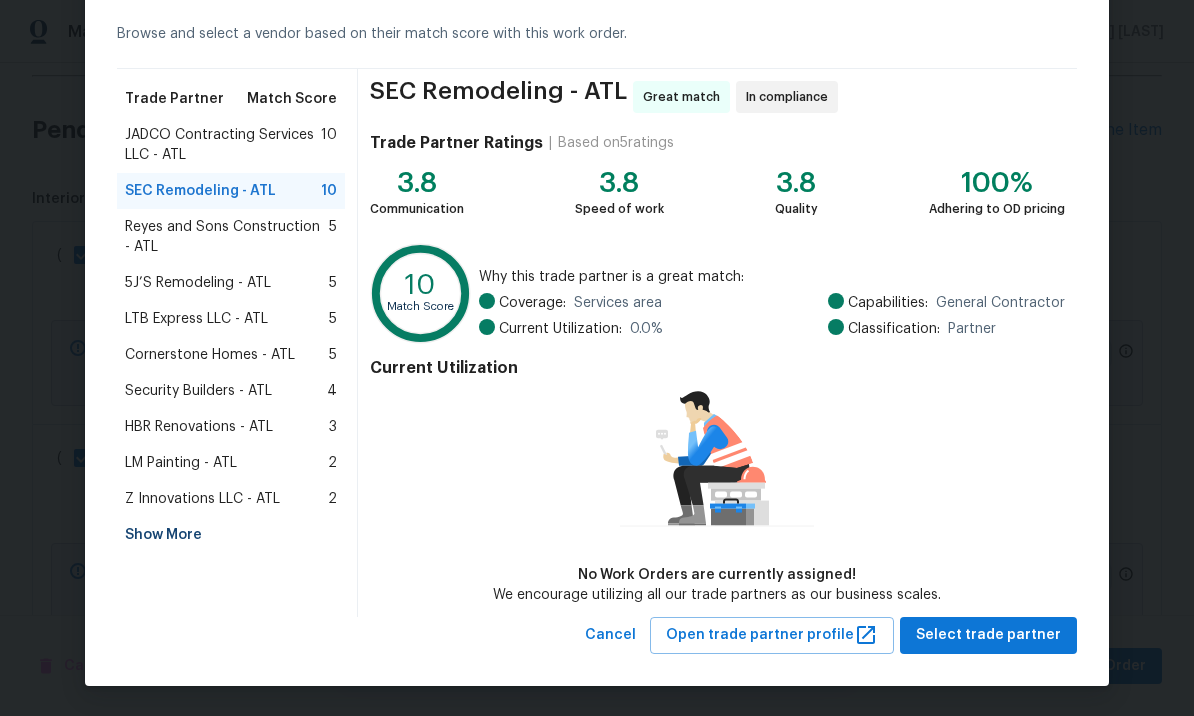 scroll, scrollTop: 85, scrollLeft: 0, axis: vertical 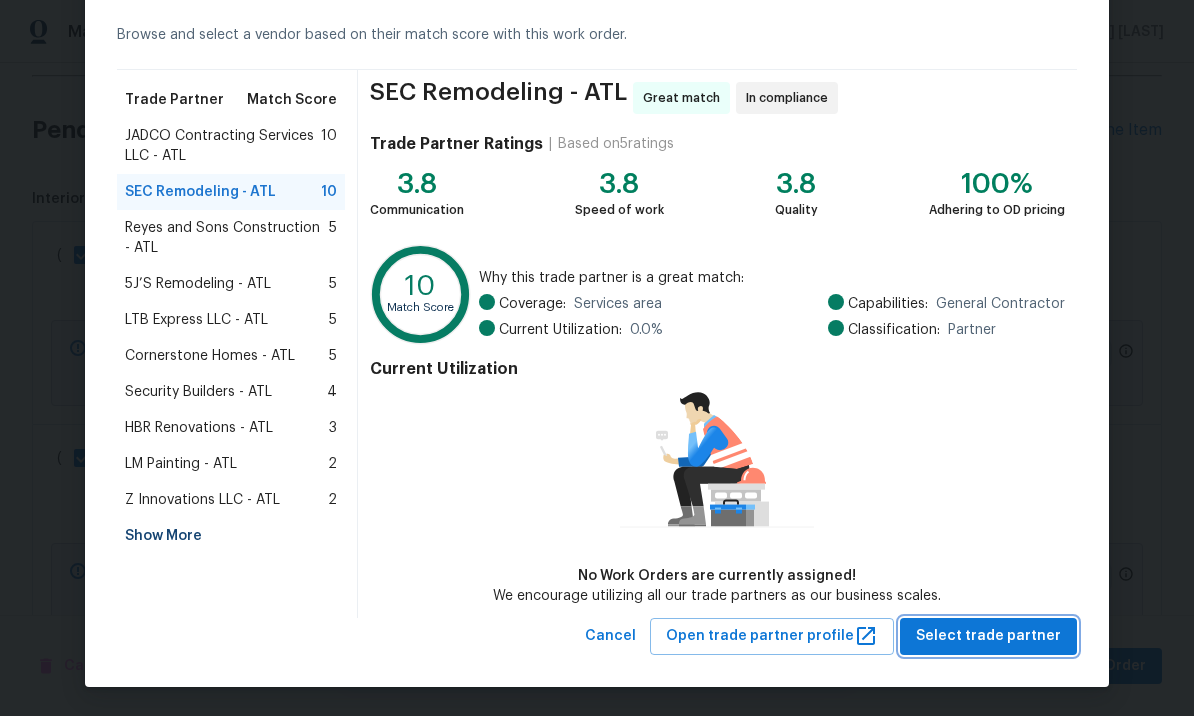 click on "Select trade partner" at bounding box center (988, 636) 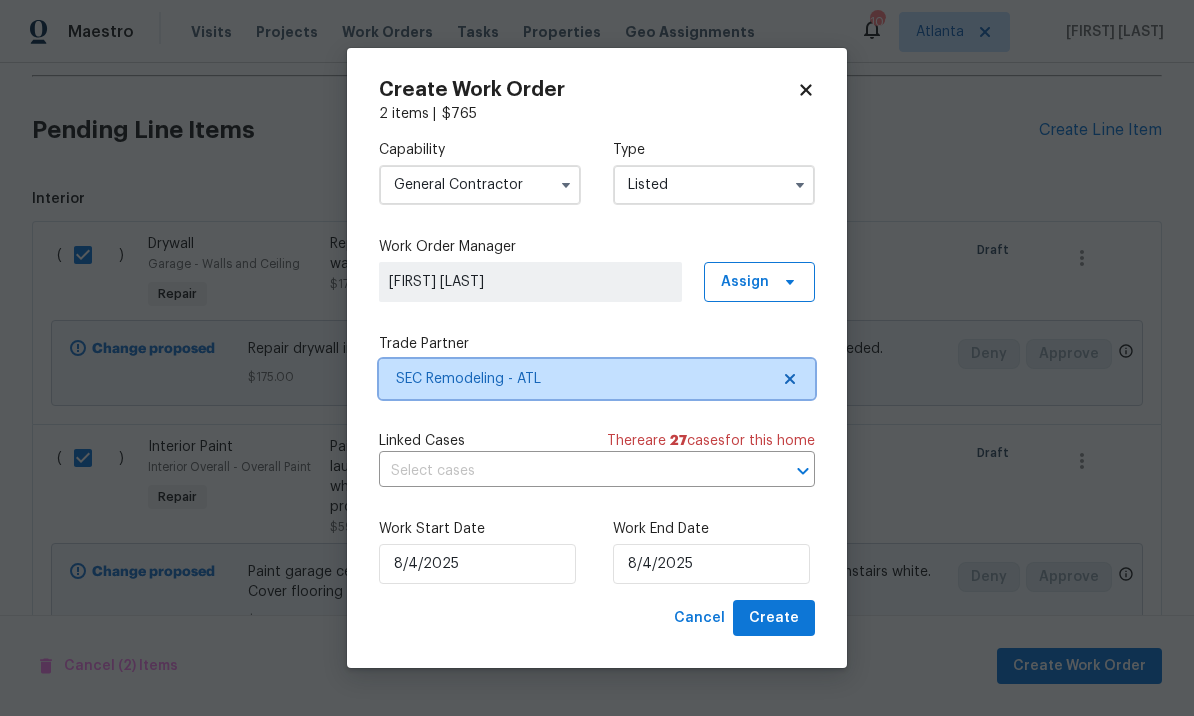 scroll, scrollTop: 0, scrollLeft: 0, axis: both 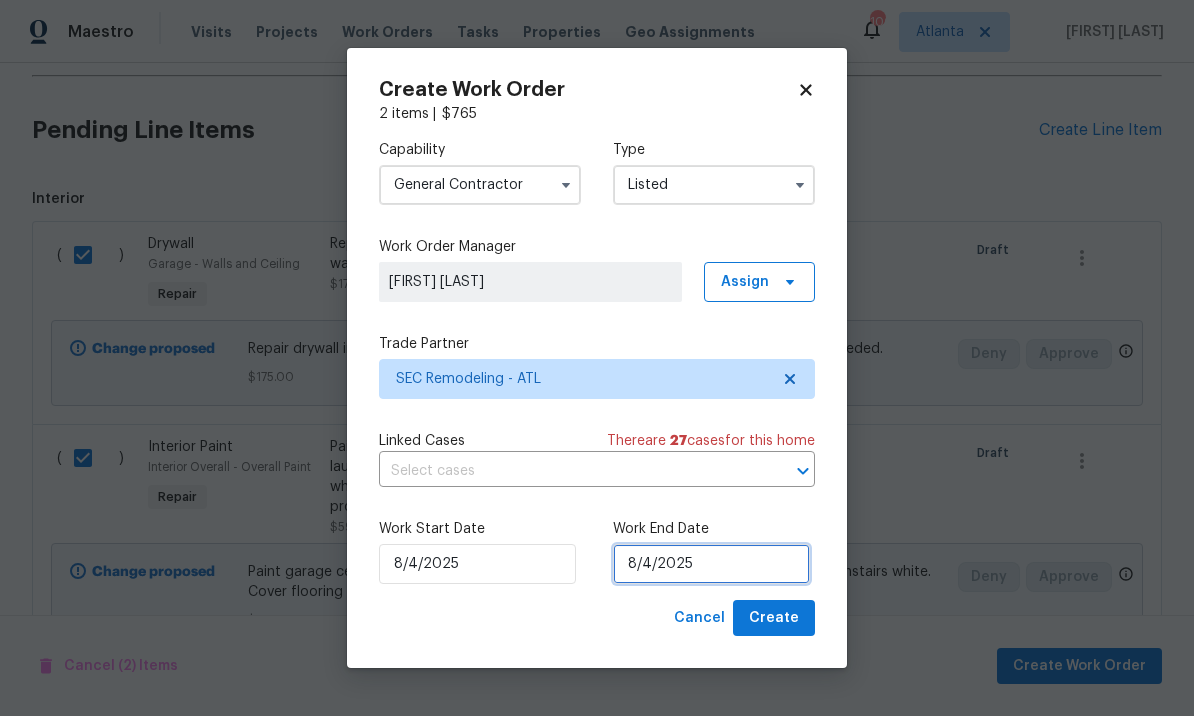 click on "8/4/2025" at bounding box center (711, 564) 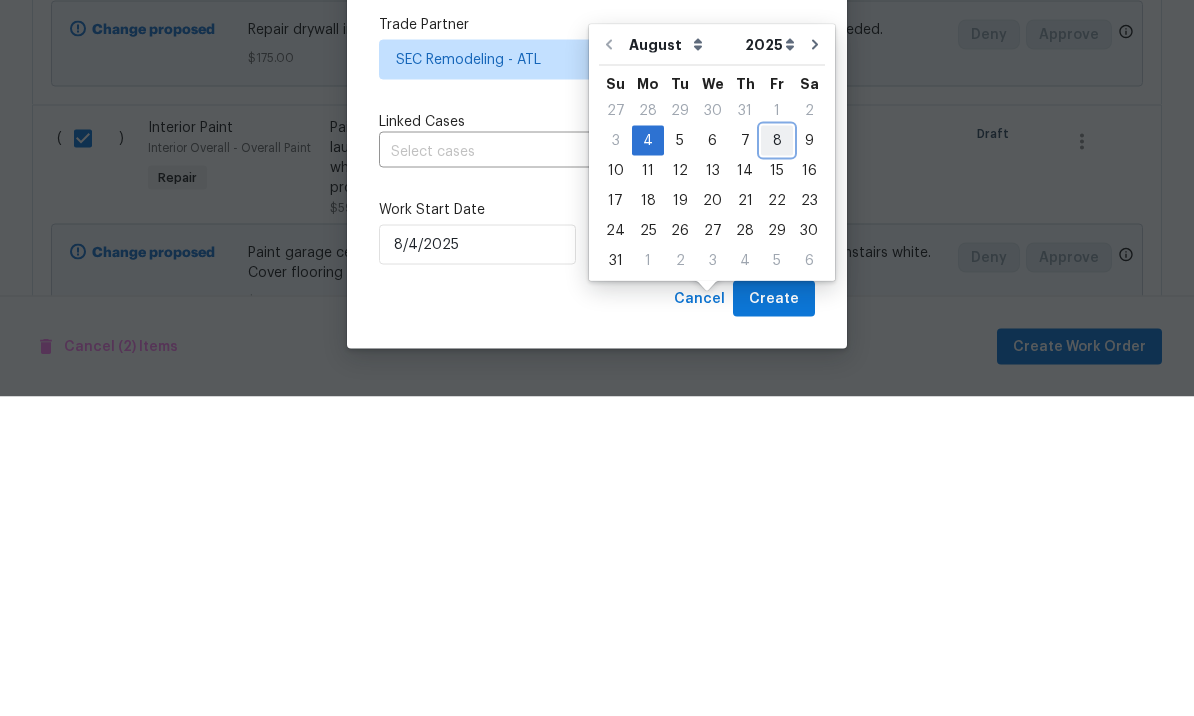 click on "8" at bounding box center [777, 460] 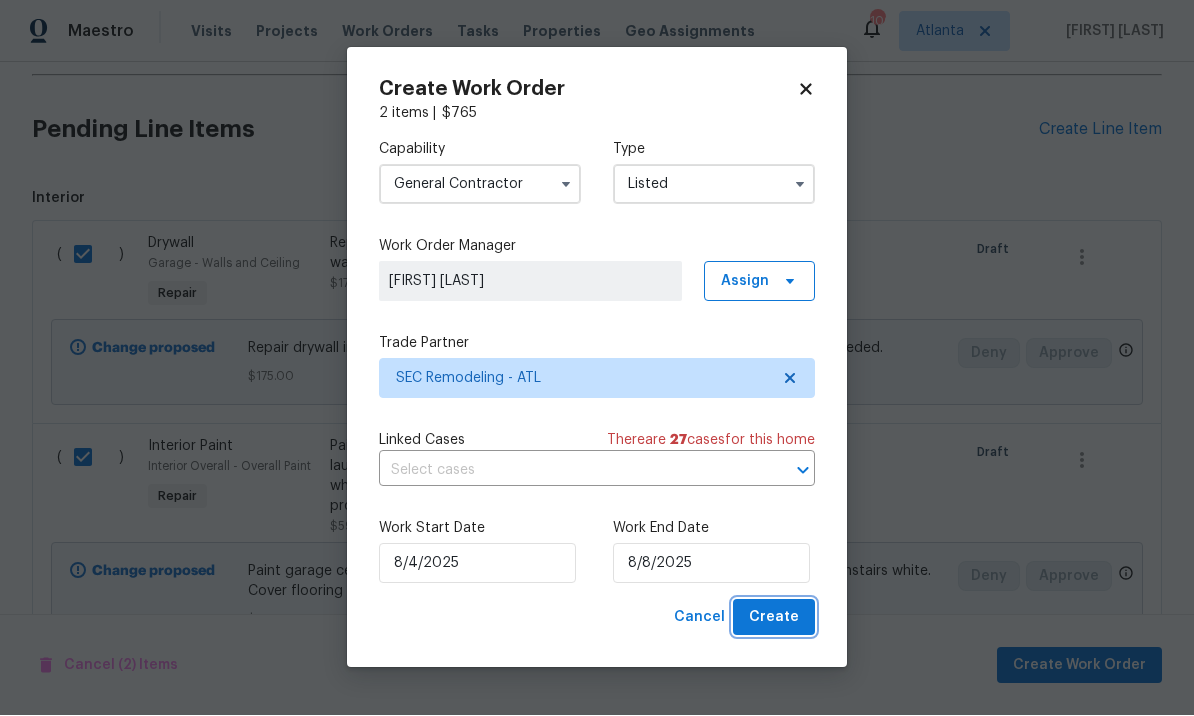 click on "Create" at bounding box center [774, 618] 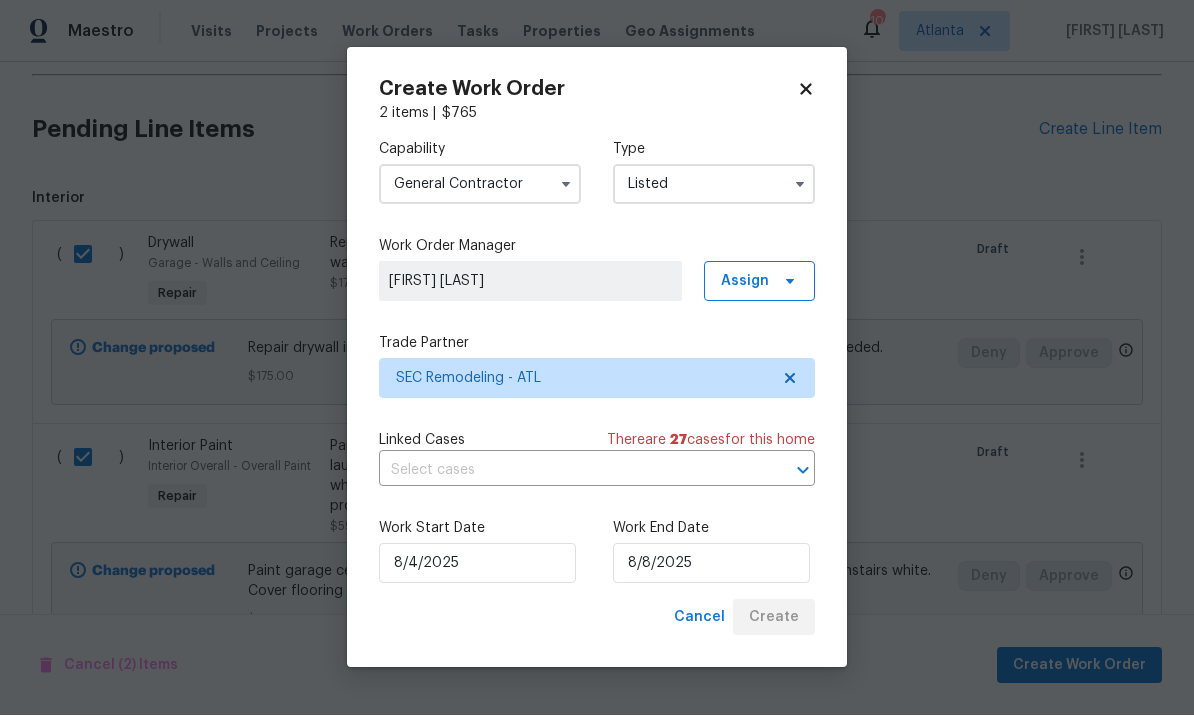checkbox on "false" 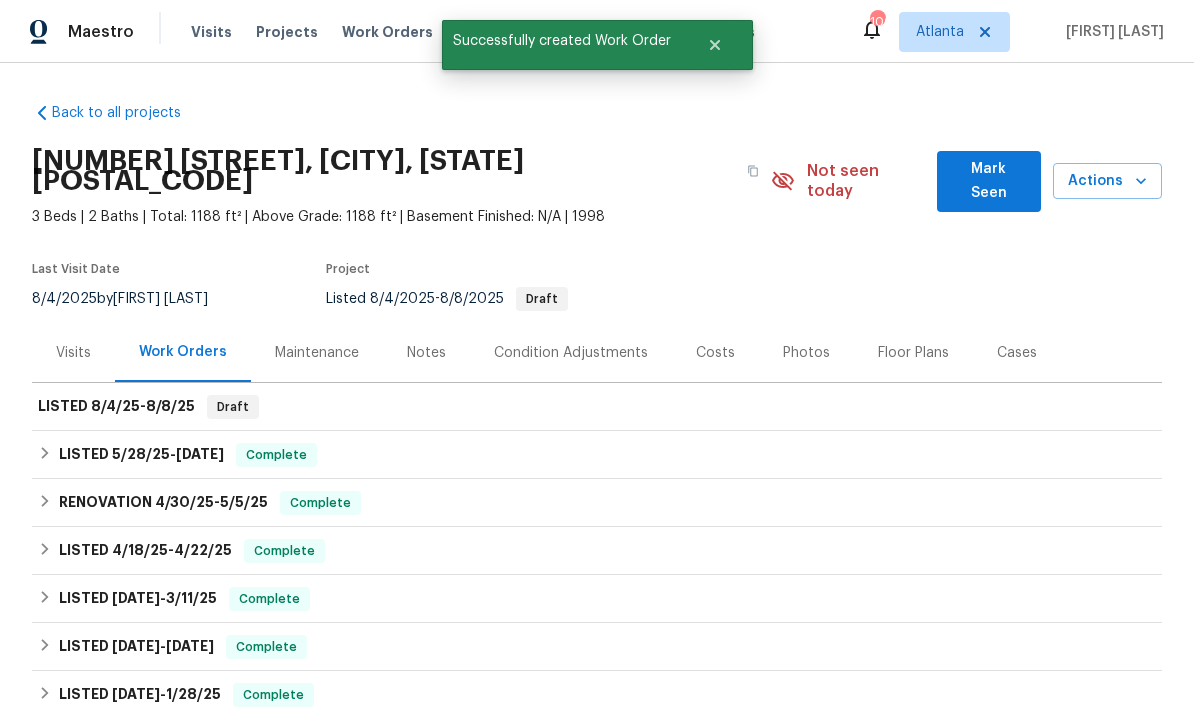 scroll, scrollTop: 0, scrollLeft: 0, axis: both 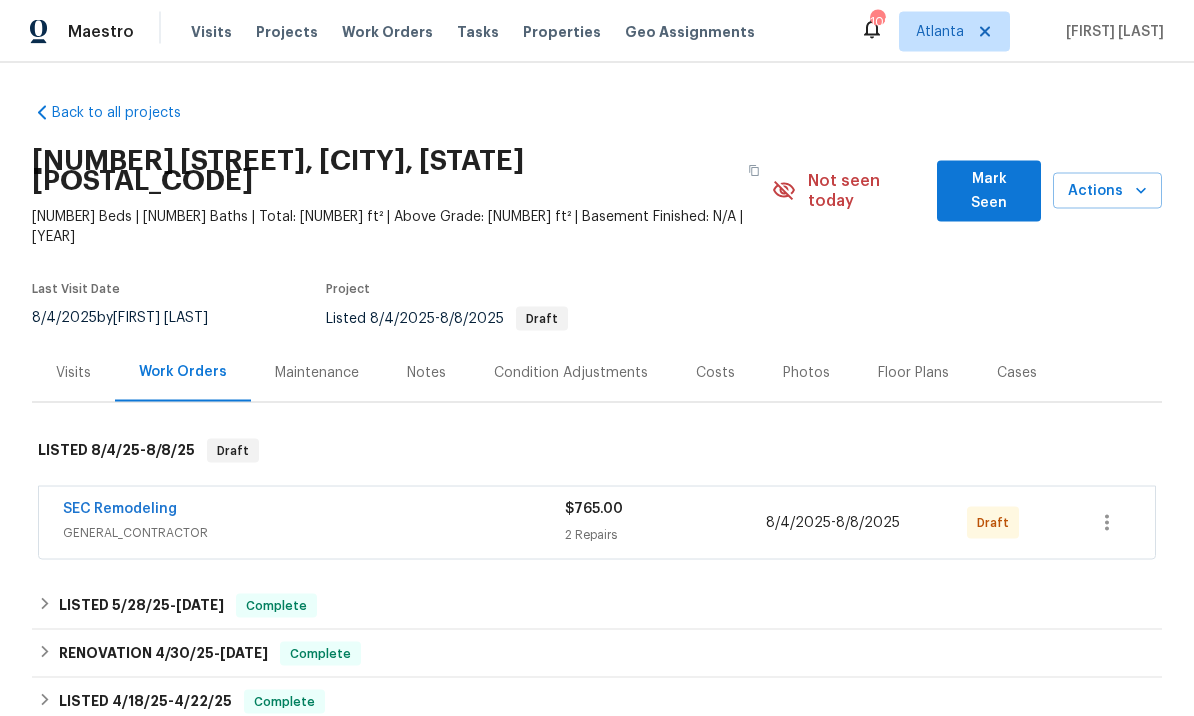 click on "SEC Remodeling" at bounding box center [120, 509] 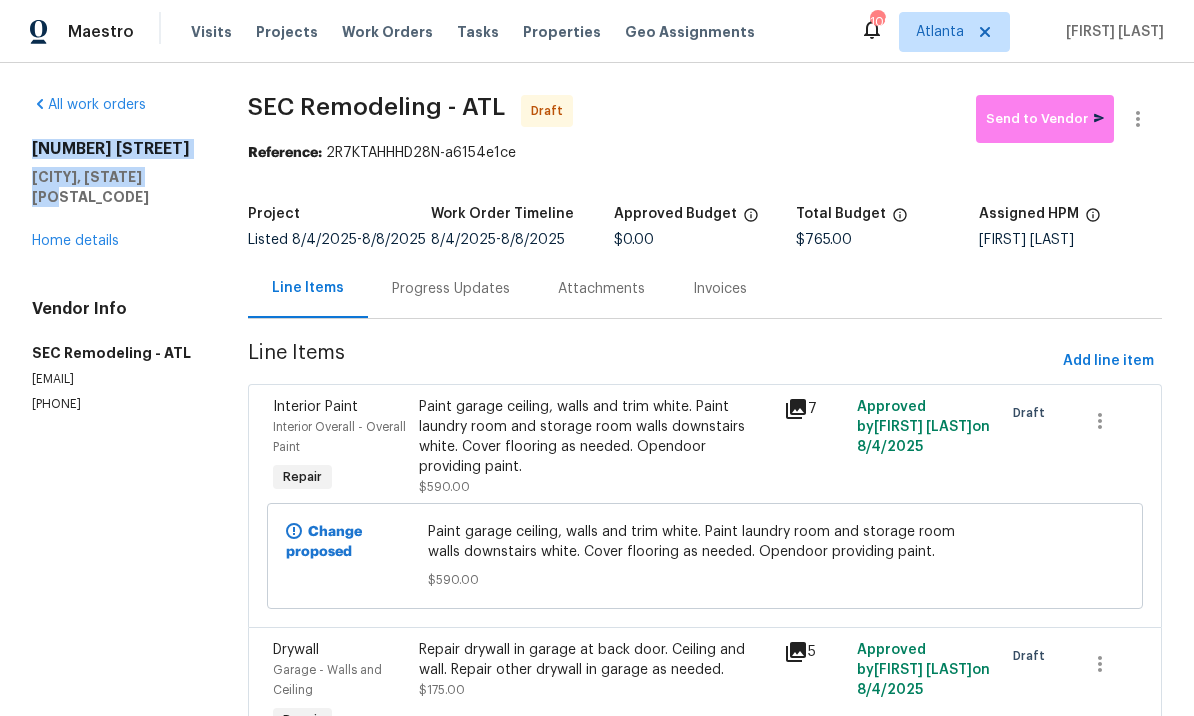 scroll, scrollTop: 0, scrollLeft: 0, axis: both 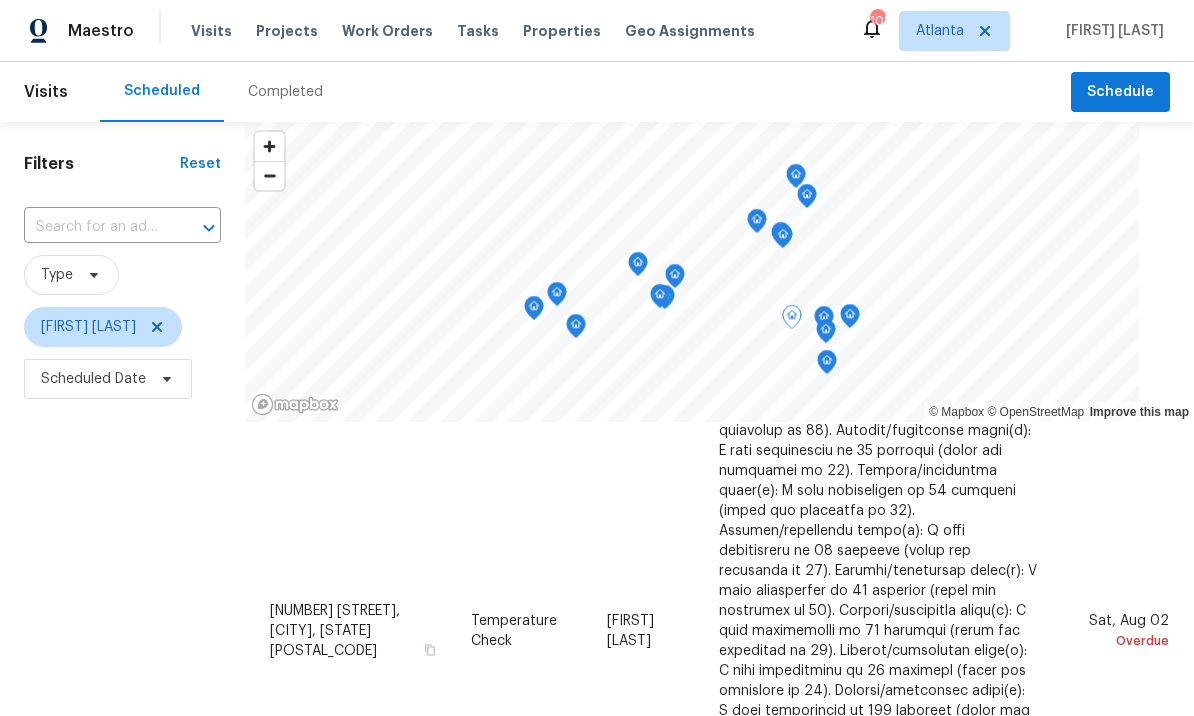 click 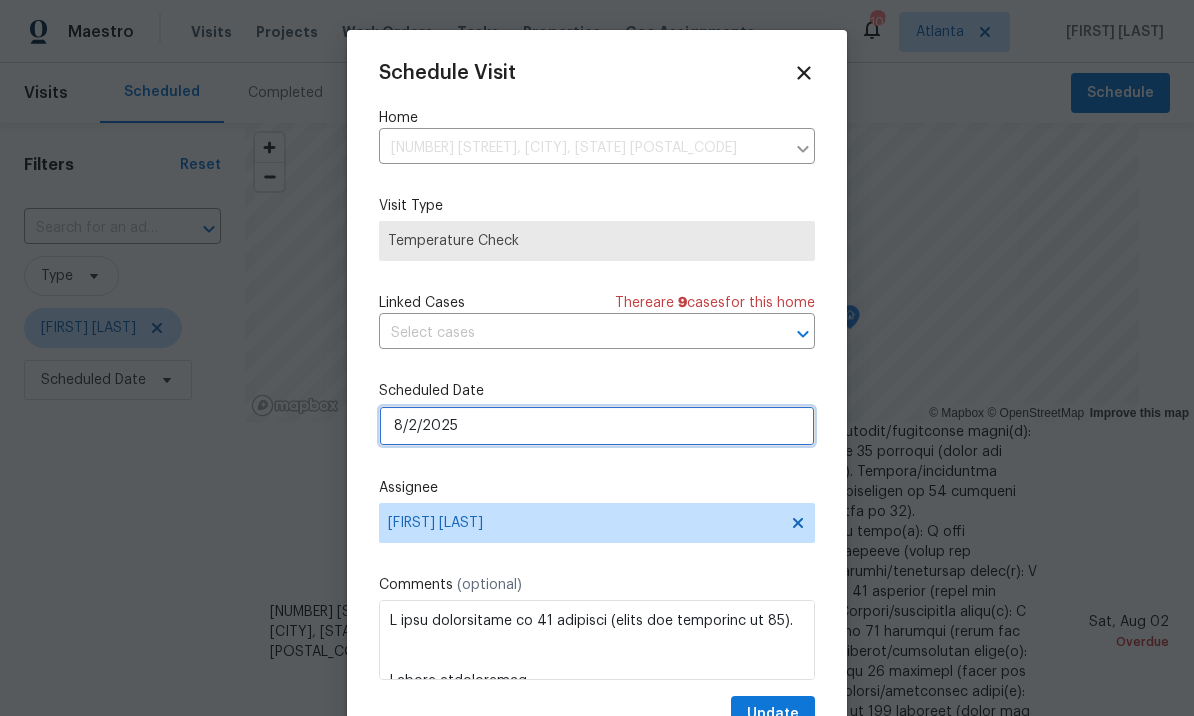 click on "8/2/2025" at bounding box center (597, 426) 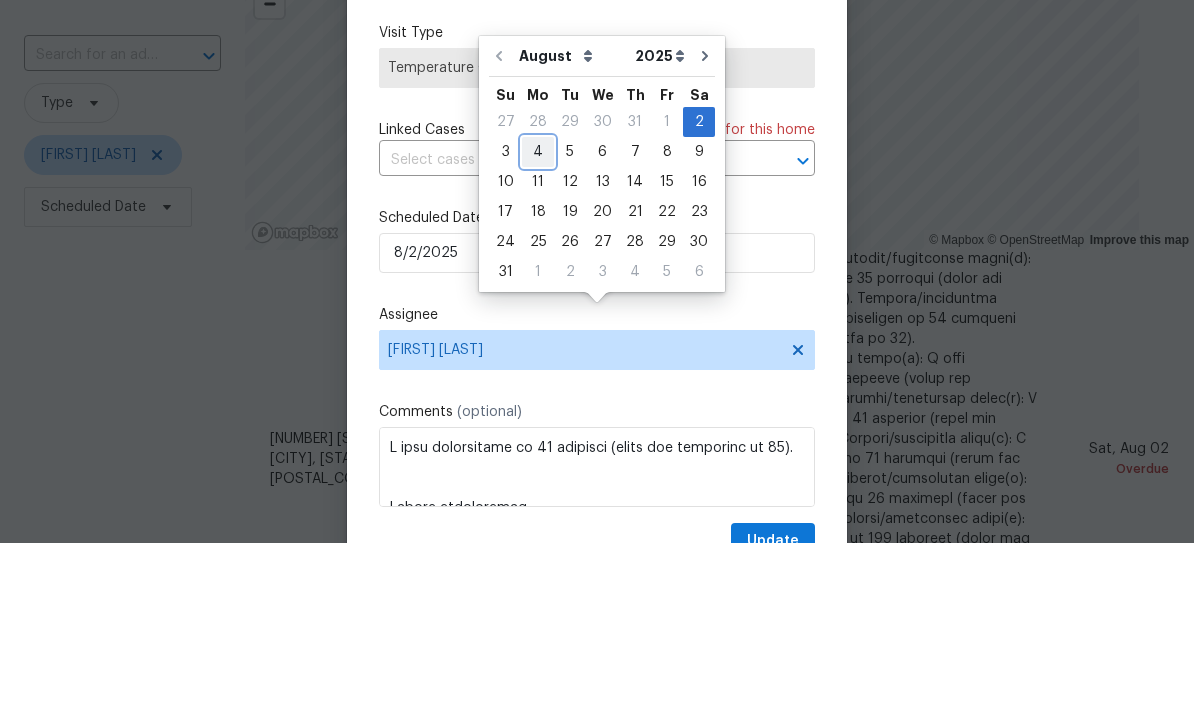 click on "4" at bounding box center (538, 325) 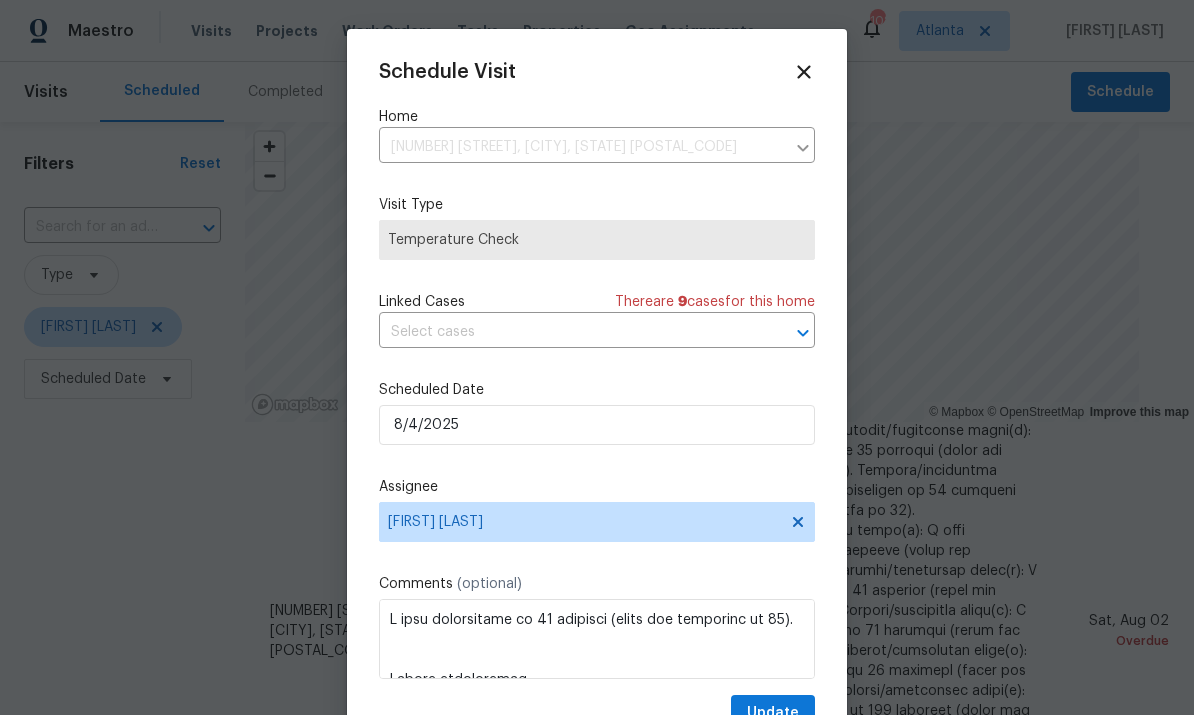 click on "Schedule Visit Home   131 Morningside Dr, Jackson, GA 30233 ​ Visit Type   Temperature Check Linked Cases There  are   9  case s  for this home   ​ Scheduled Date   8/4/2025 Assignee   Wesley Brooks Comments   (optional) Update" at bounding box center [597, 397] 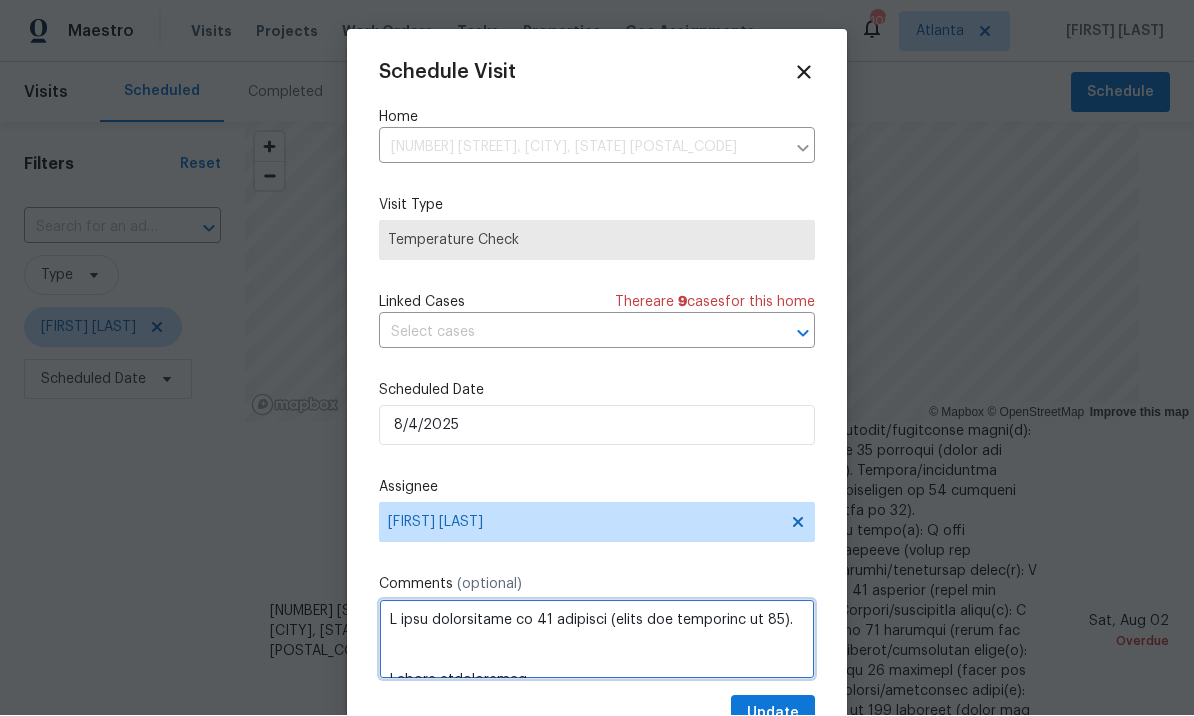 click at bounding box center (597, 640) 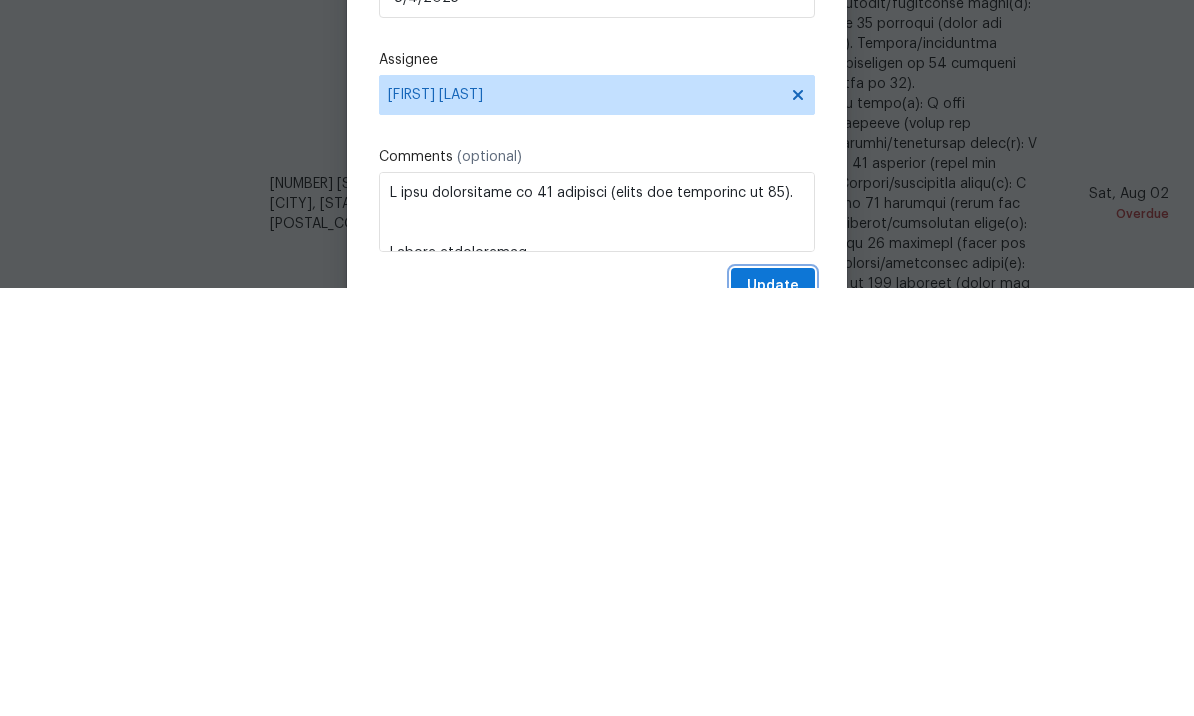 click on "Update" at bounding box center (773, 714) 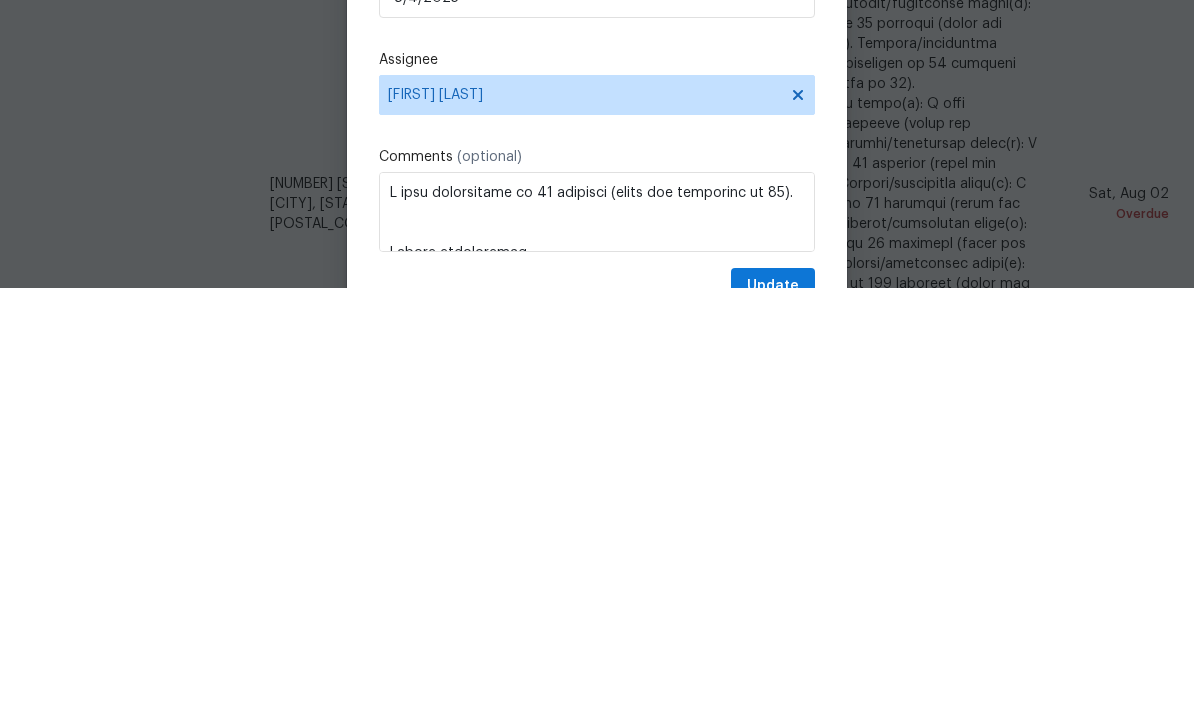 scroll, scrollTop: 69, scrollLeft: 0, axis: vertical 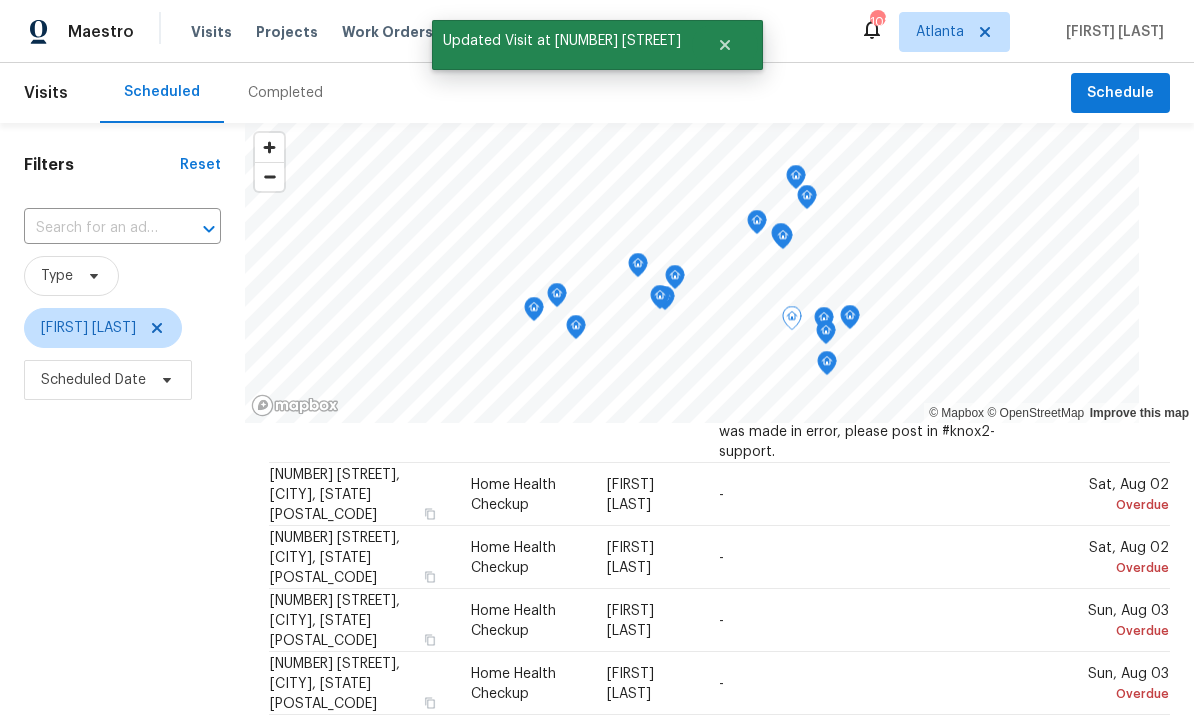 click 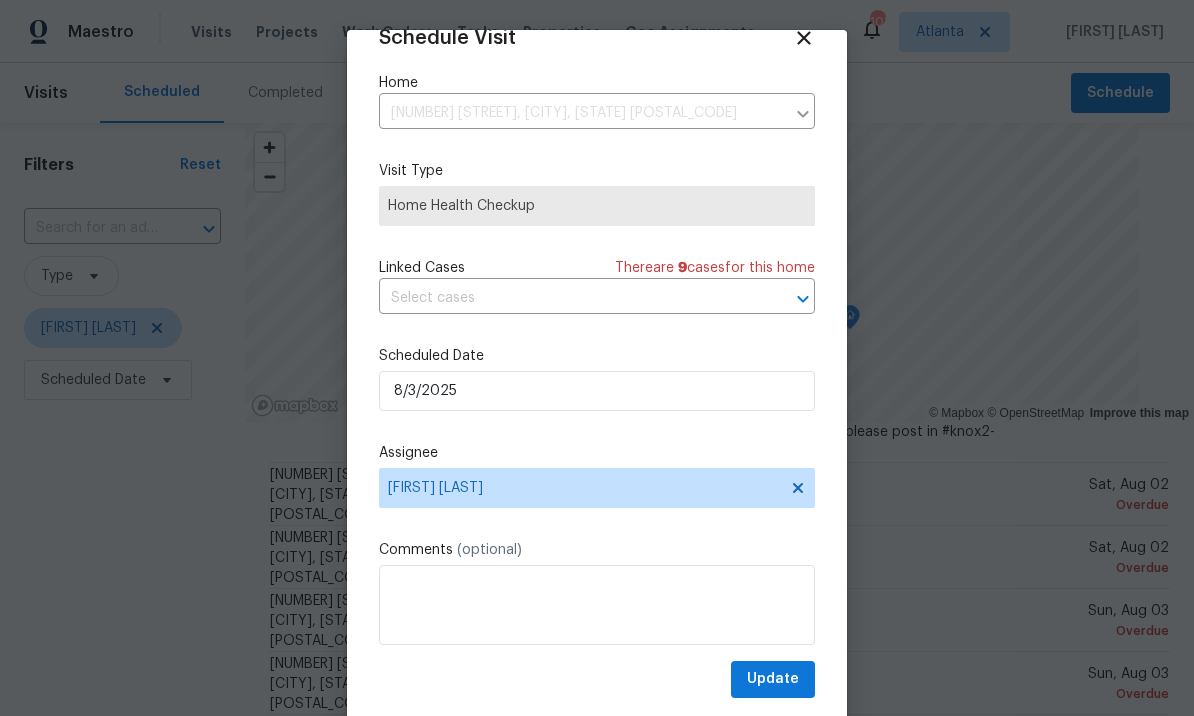scroll, scrollTop: 39, scrollLeft: 0, axis: vertical 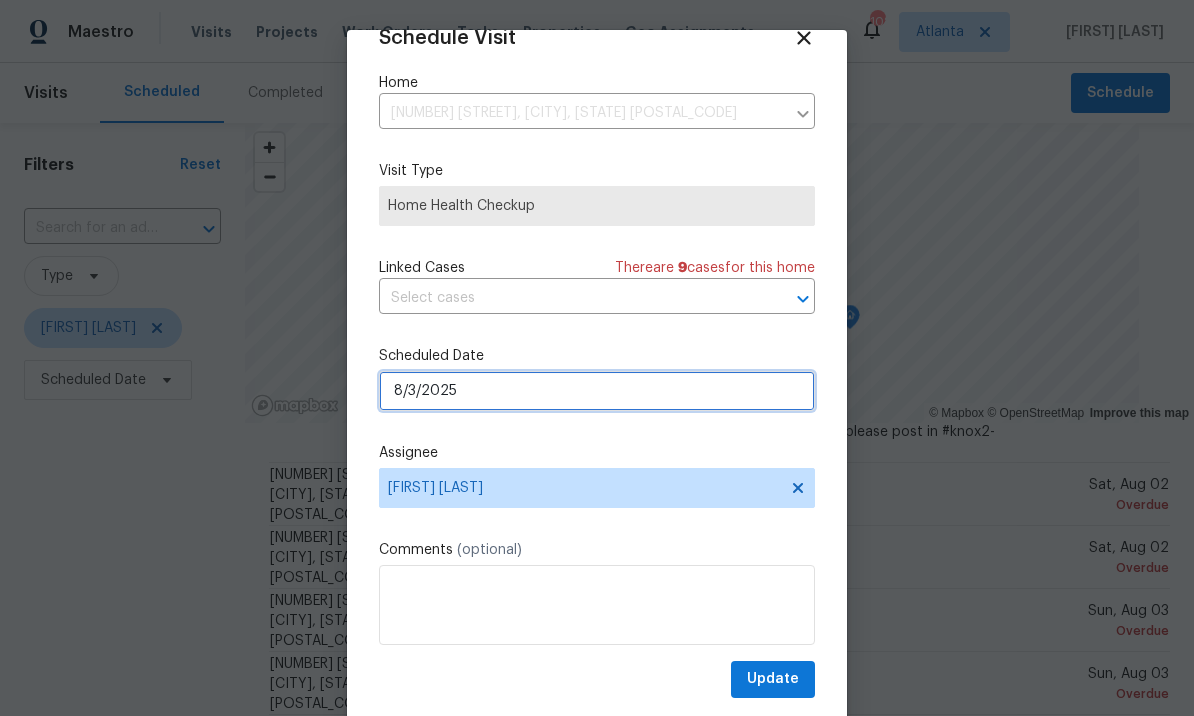 click on "8/3/2025" at bounding box center [597, 391] 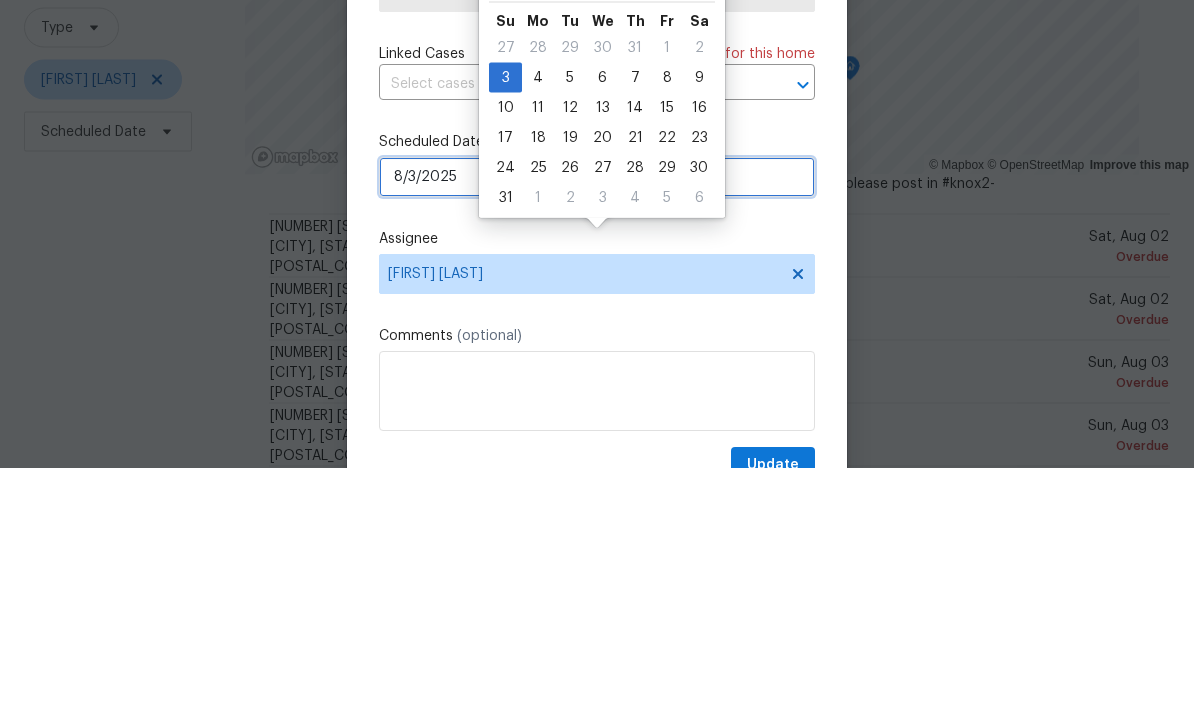 scroll, scrollTop: 0, scrollLeft: 0, axis: both 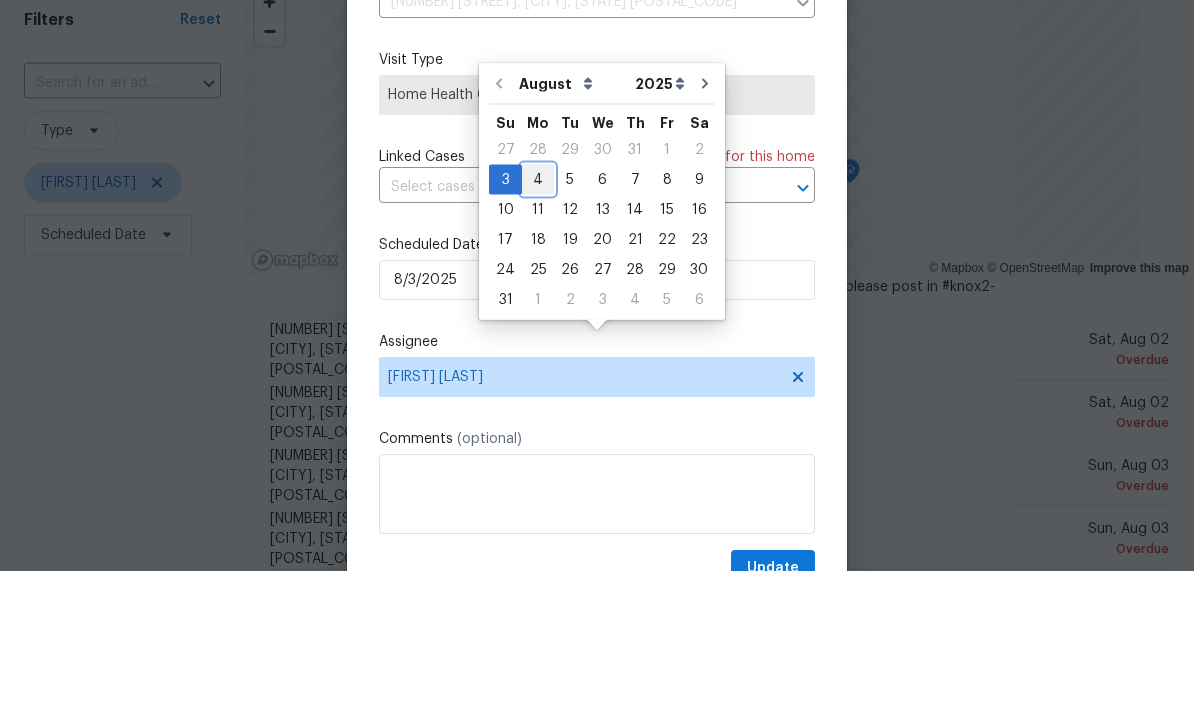 click on "4" at bounding box center (538, 325) 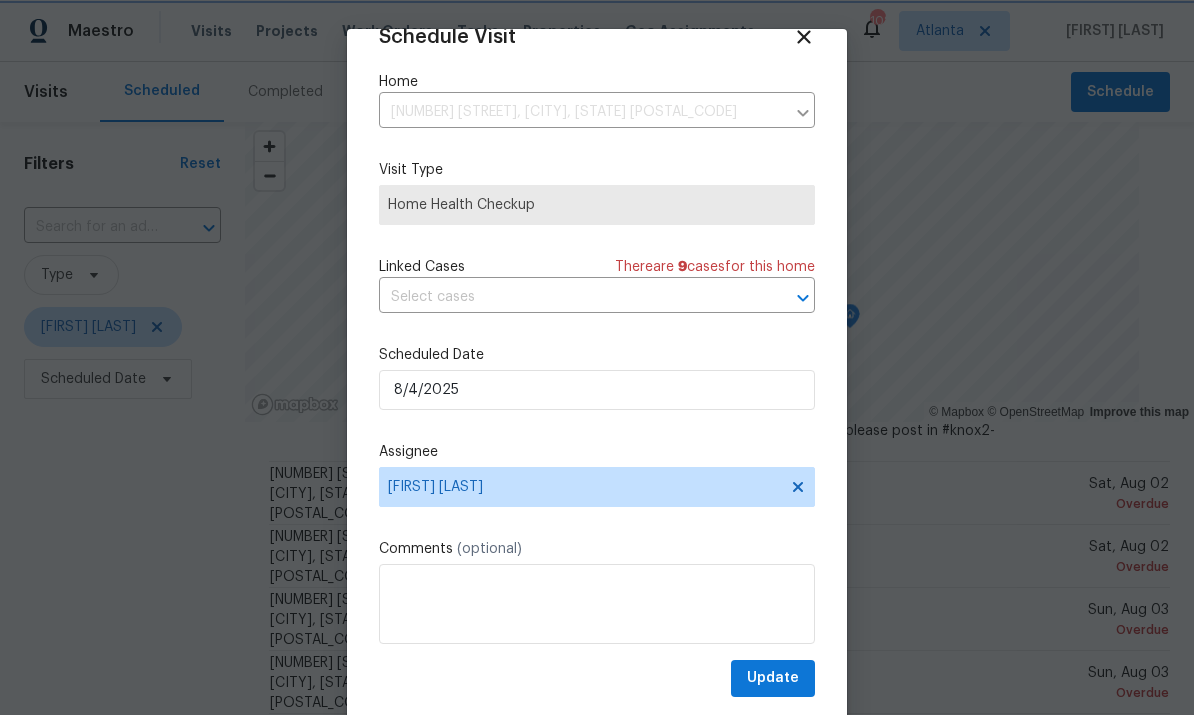 scroll, scrollTop: 39, scrollLeft: 0, axis: vertical 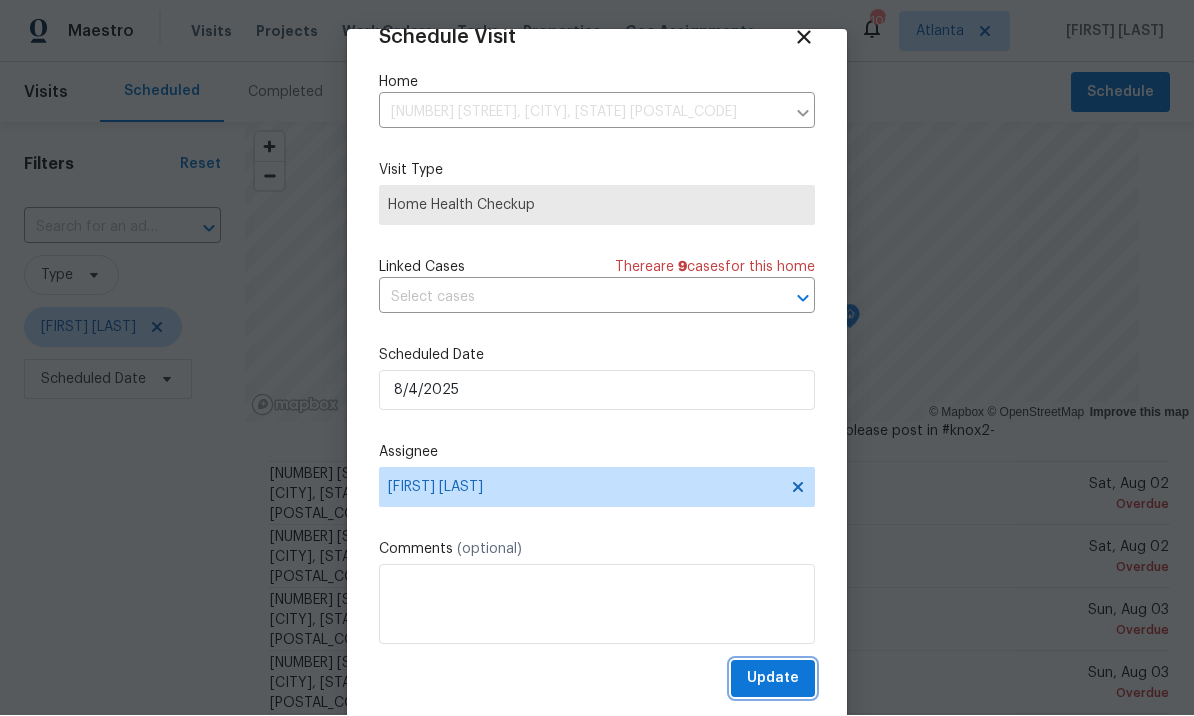 click on "Update" at bounding box center [773, 679] 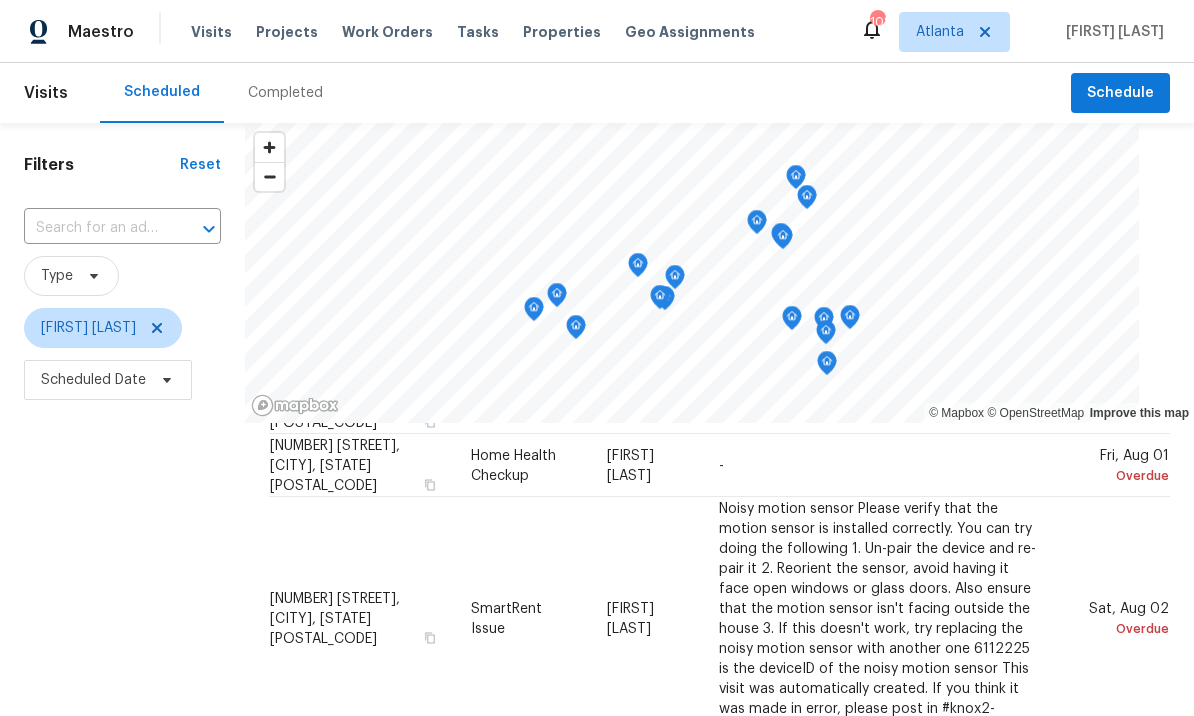 scroll, scrollTop: 170, scrollLeft: 0, axis: vertical 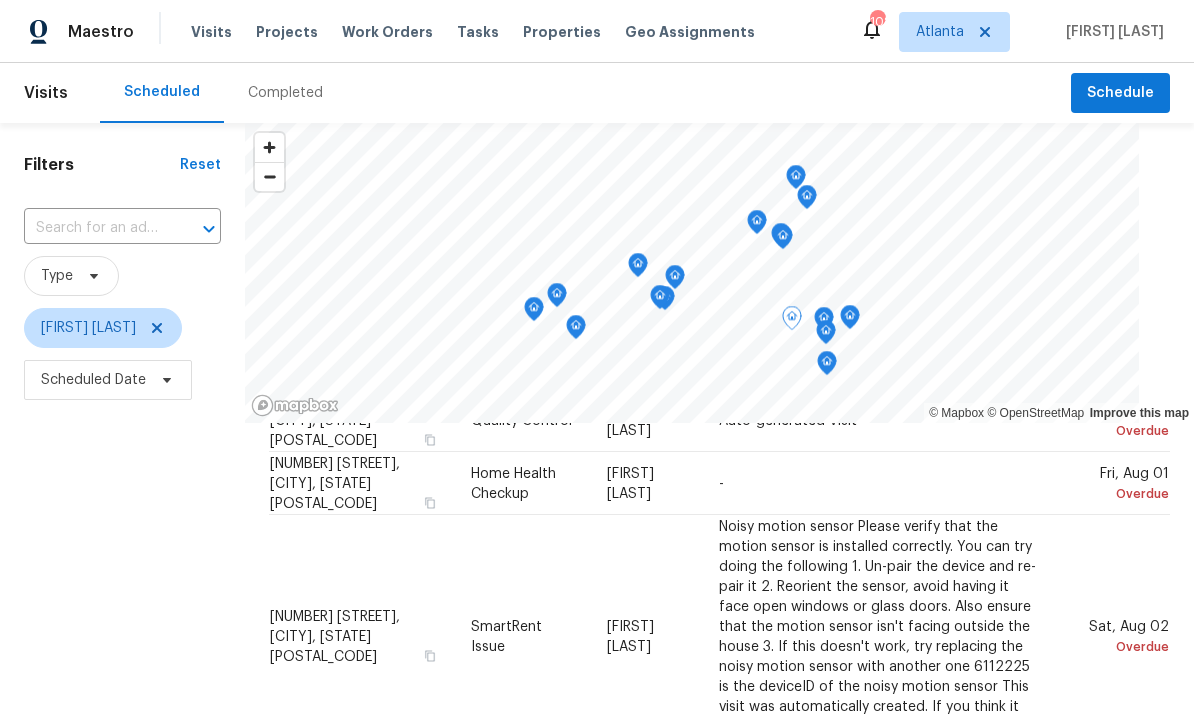 click 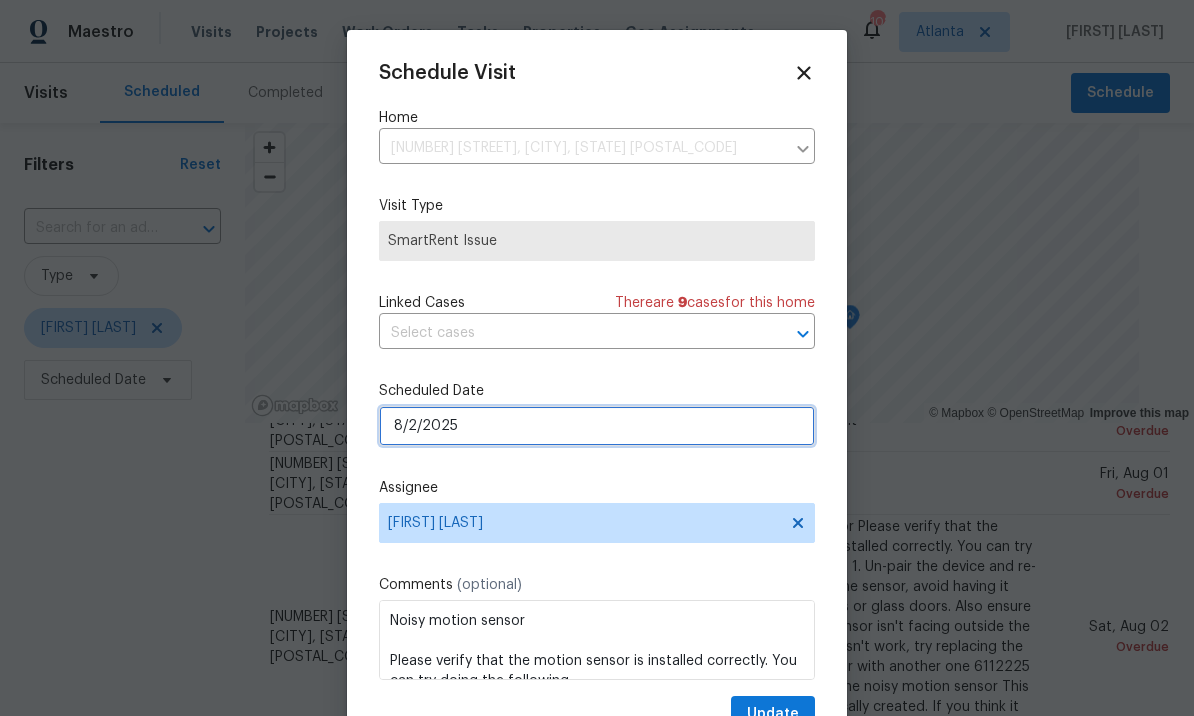 click on "8/2/2025" at bounding box center (597, 426) 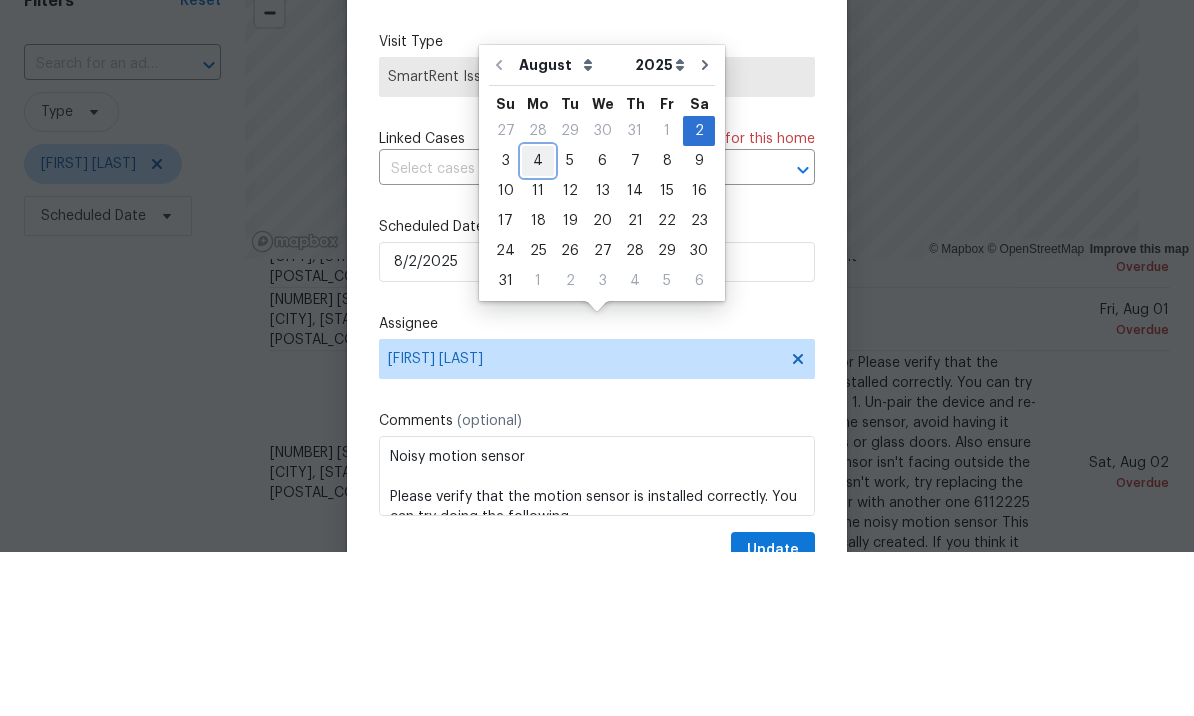 click on "4" at bounding box center (538, 325) 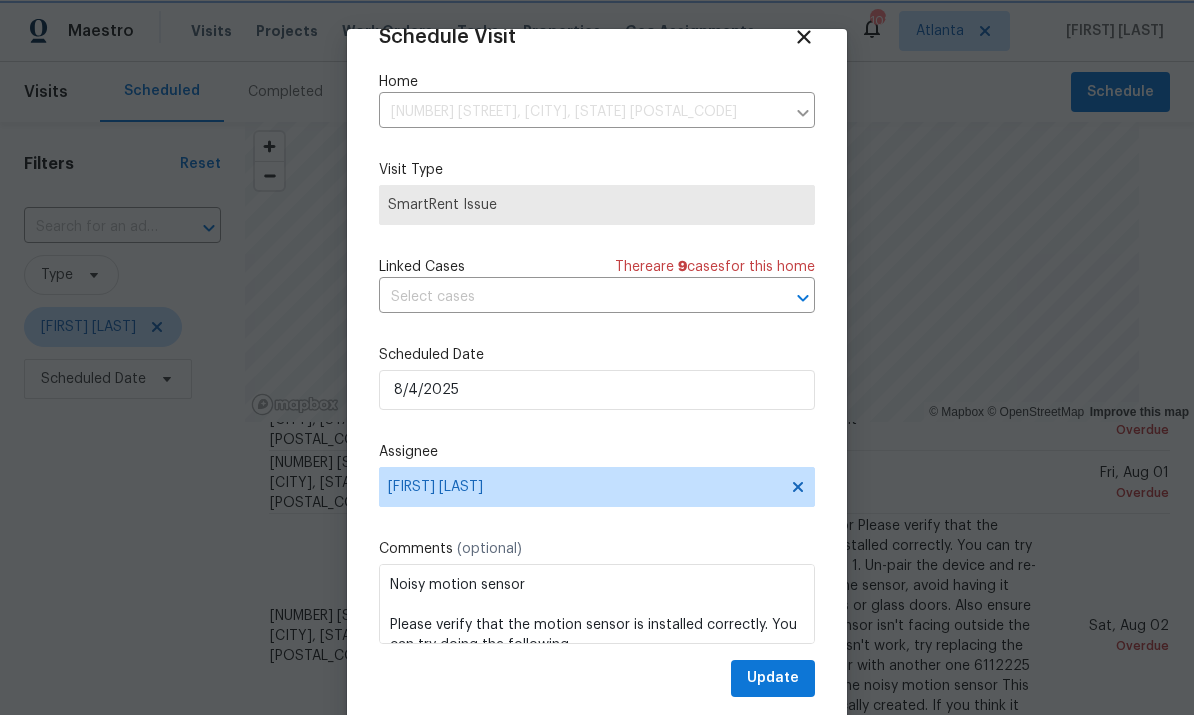scroll, scrollTop: 39, scrollLeft: 0, axis: vertical 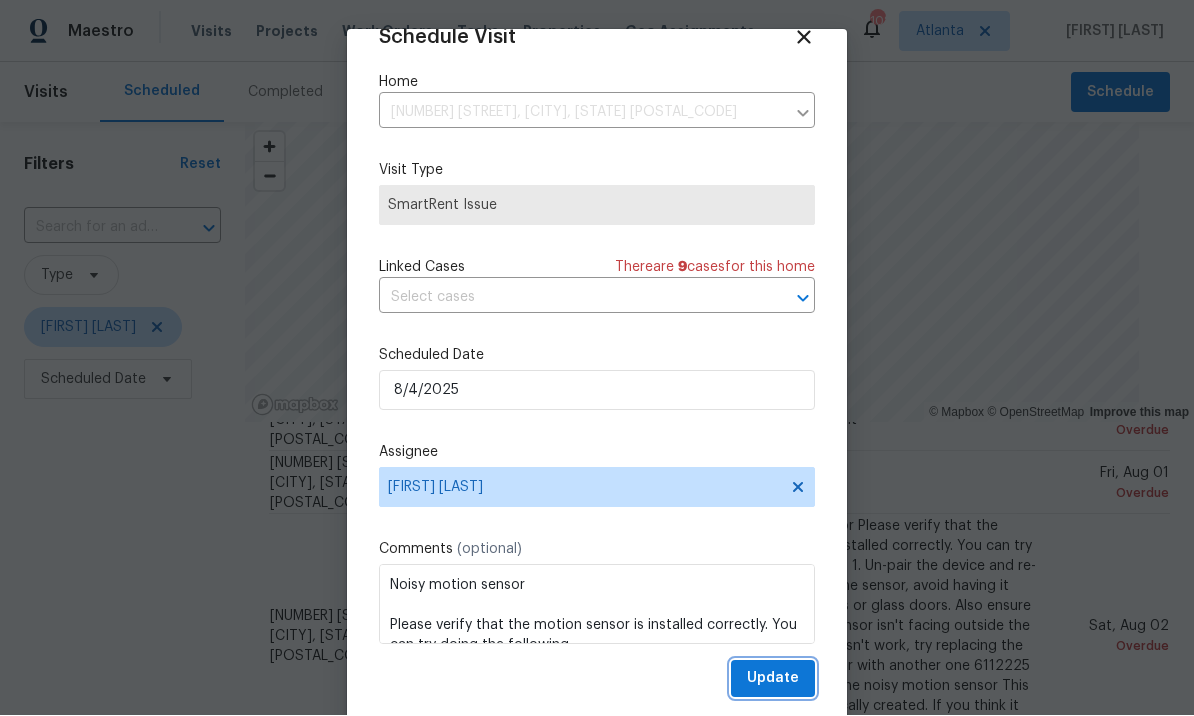 click on "Update" at bounding box center [773, 679] 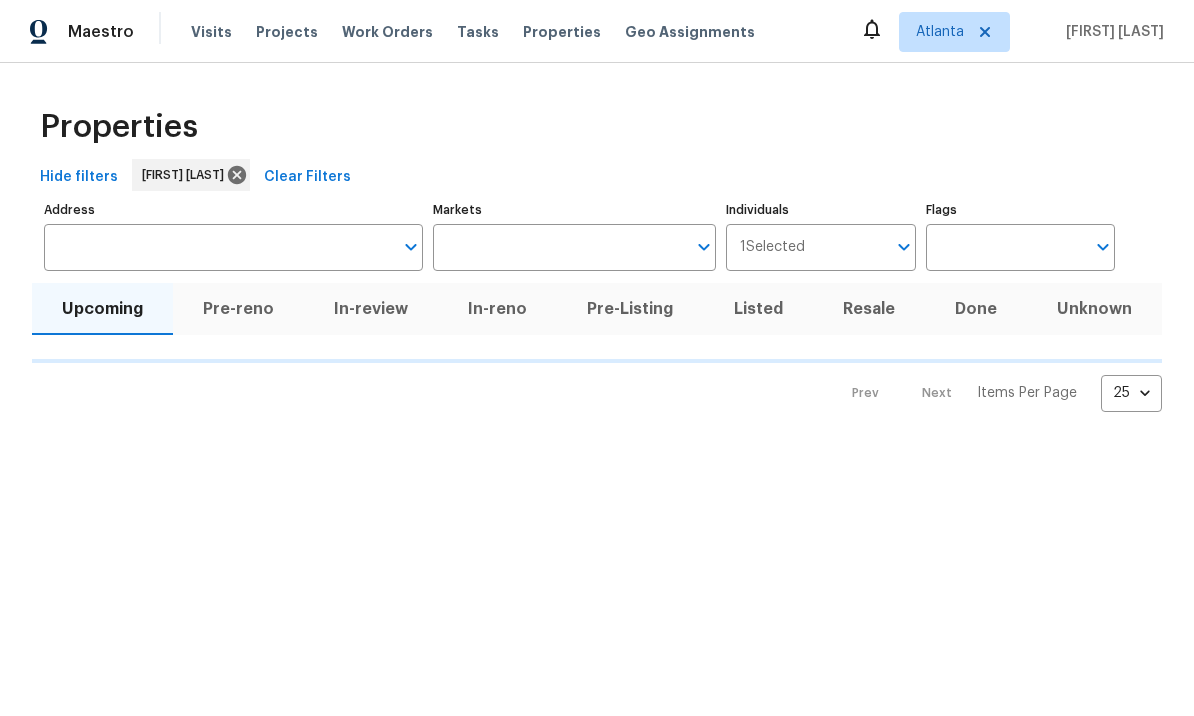 scroll, scrollTop: 0, scrollLeft: 0, axis: both 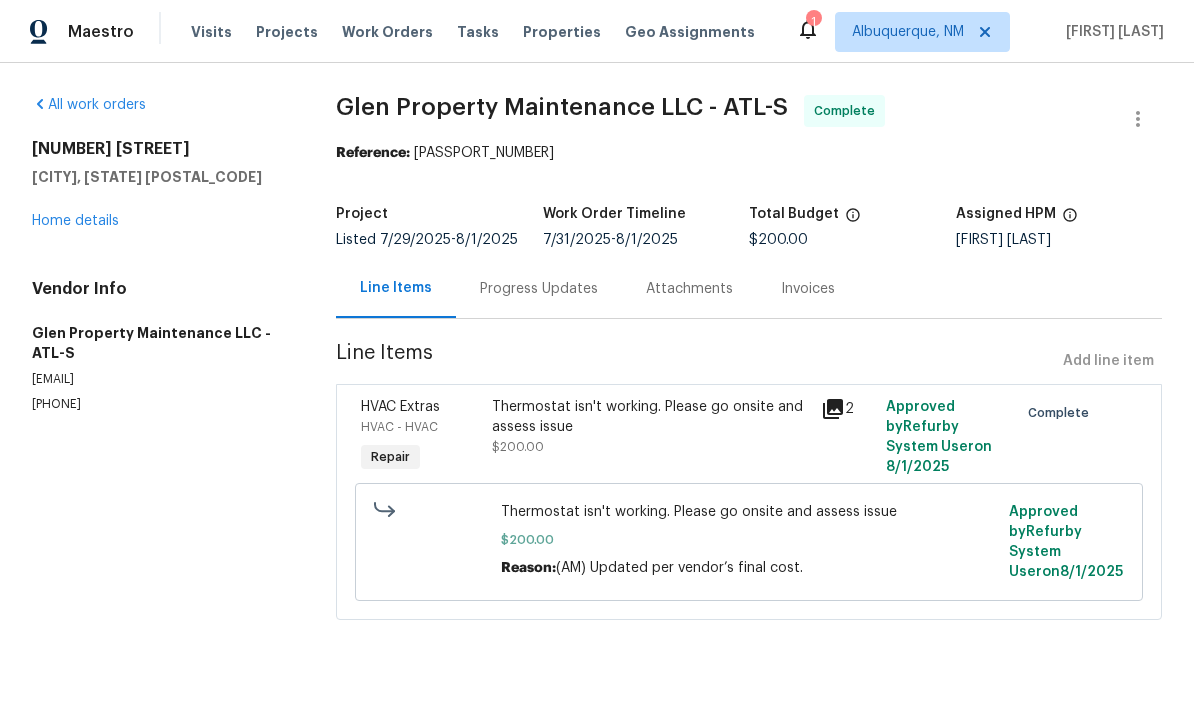 click on "Thermostat isn't working. Please go onsite and assess issue" at bounding box center (749, 512) 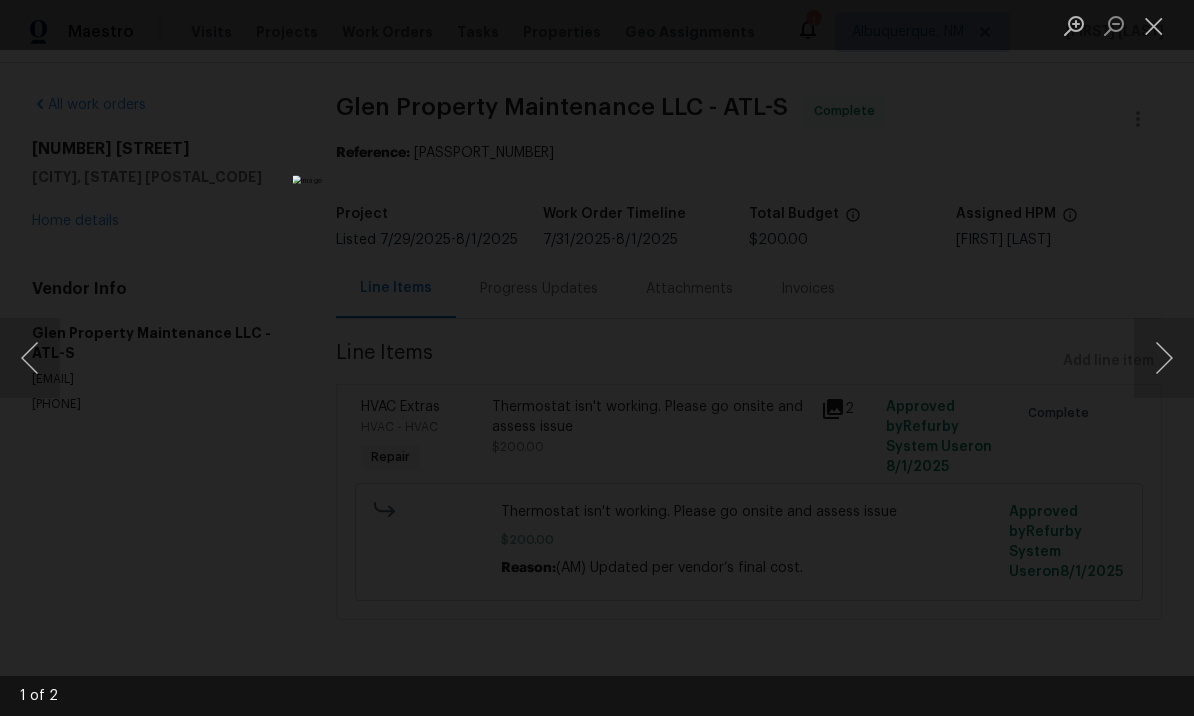 click at bounding box center (1164, 358) 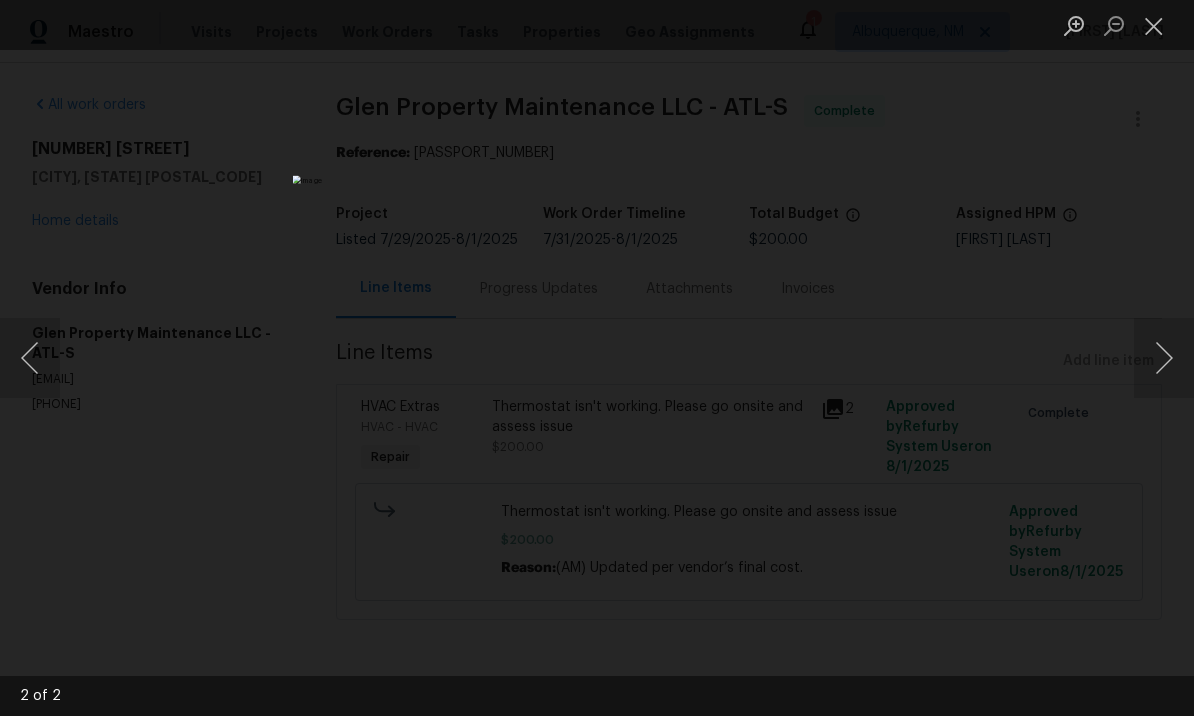 click at bounding box center [30, 358] 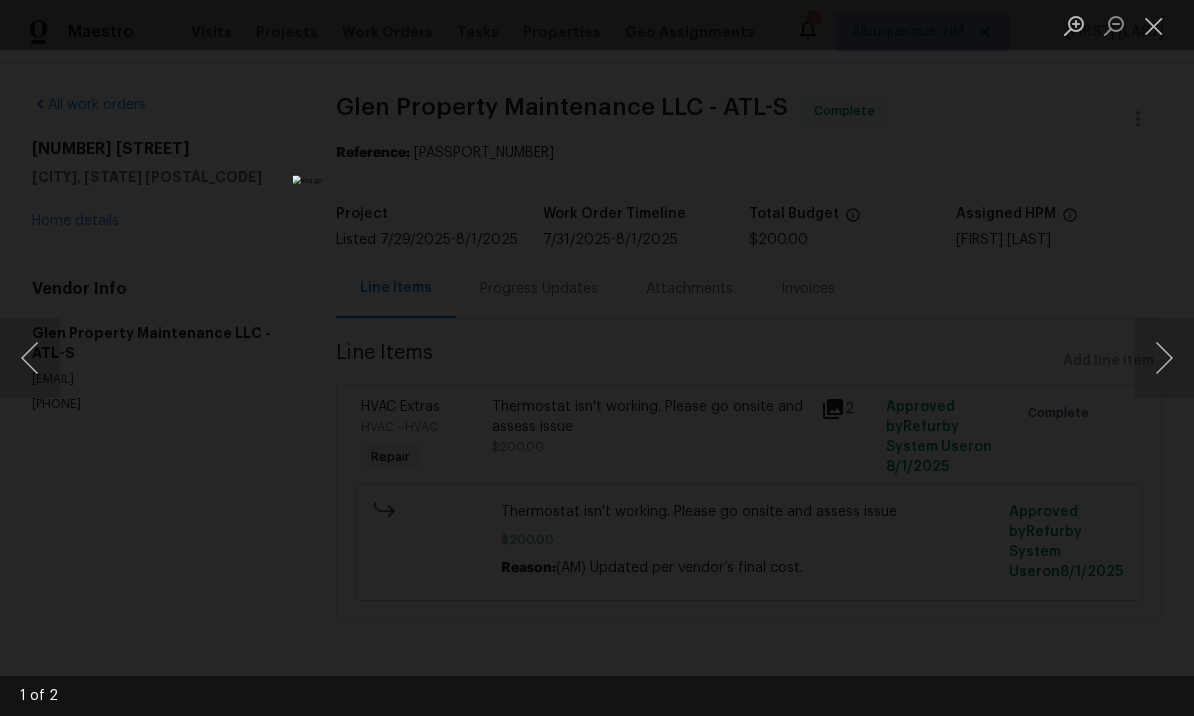click at bounding box center (1164, 358) 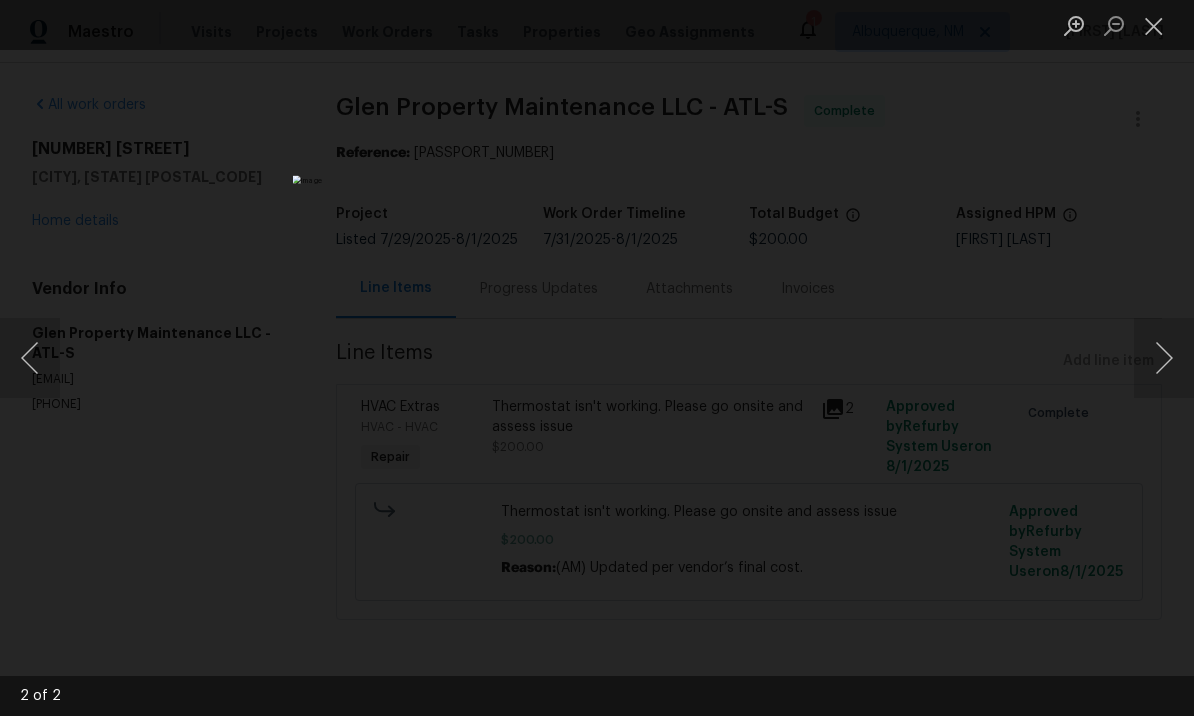 click at bounding box center [30, 358] 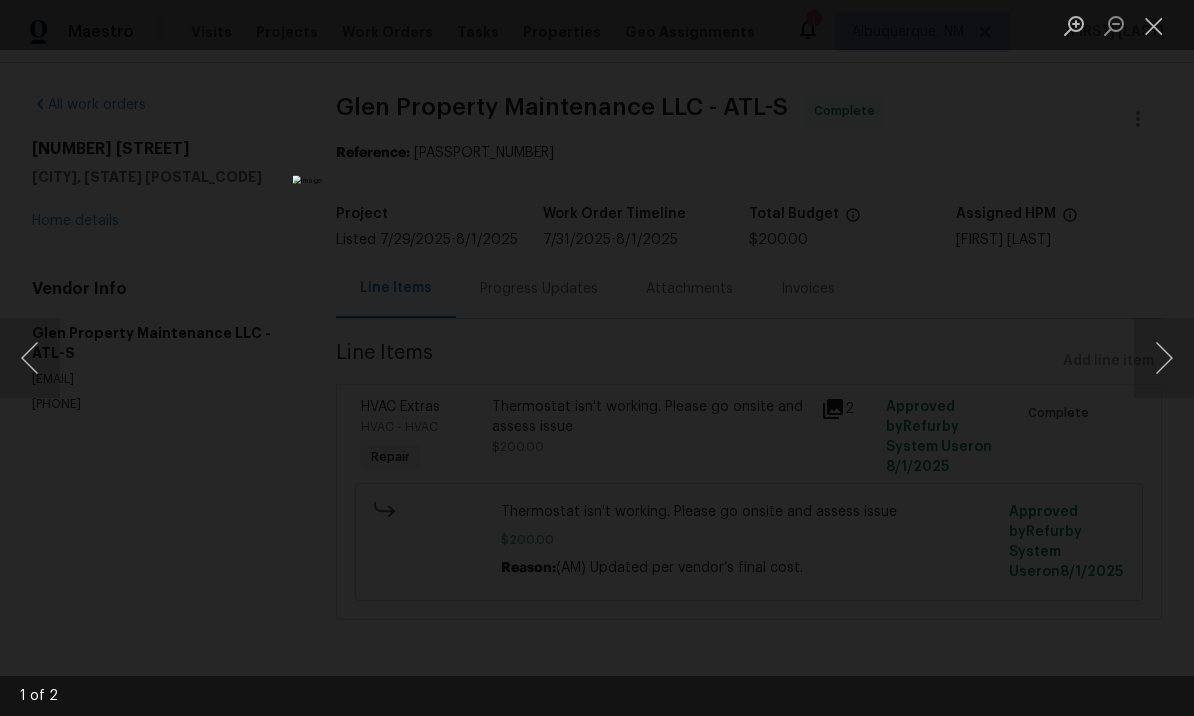 click at bounding box center [1164, 358] 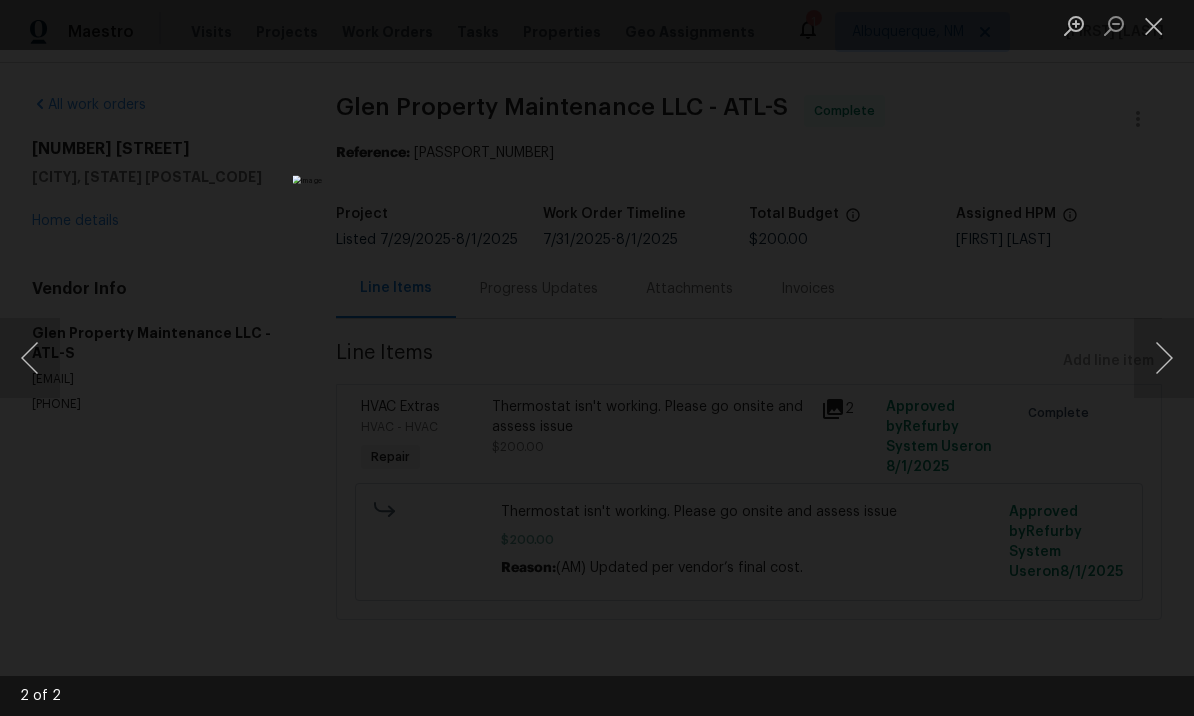 click at bounding box center (1164, 358) 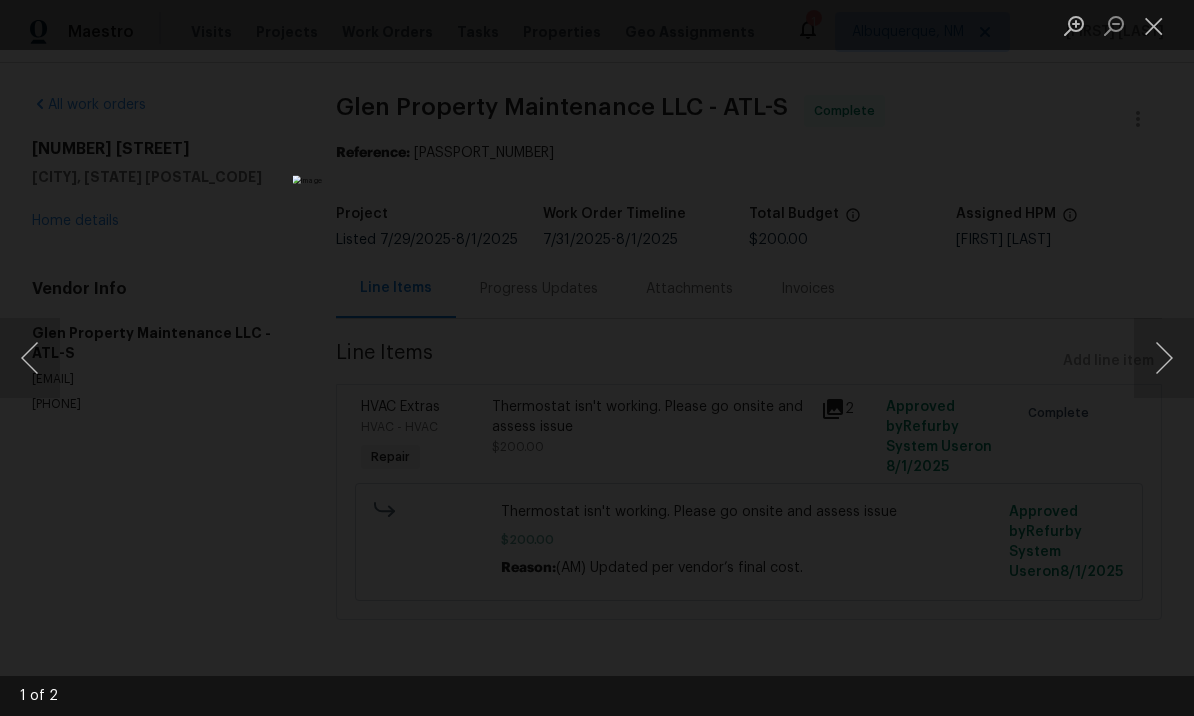 click at bounding box center [1164, 358] 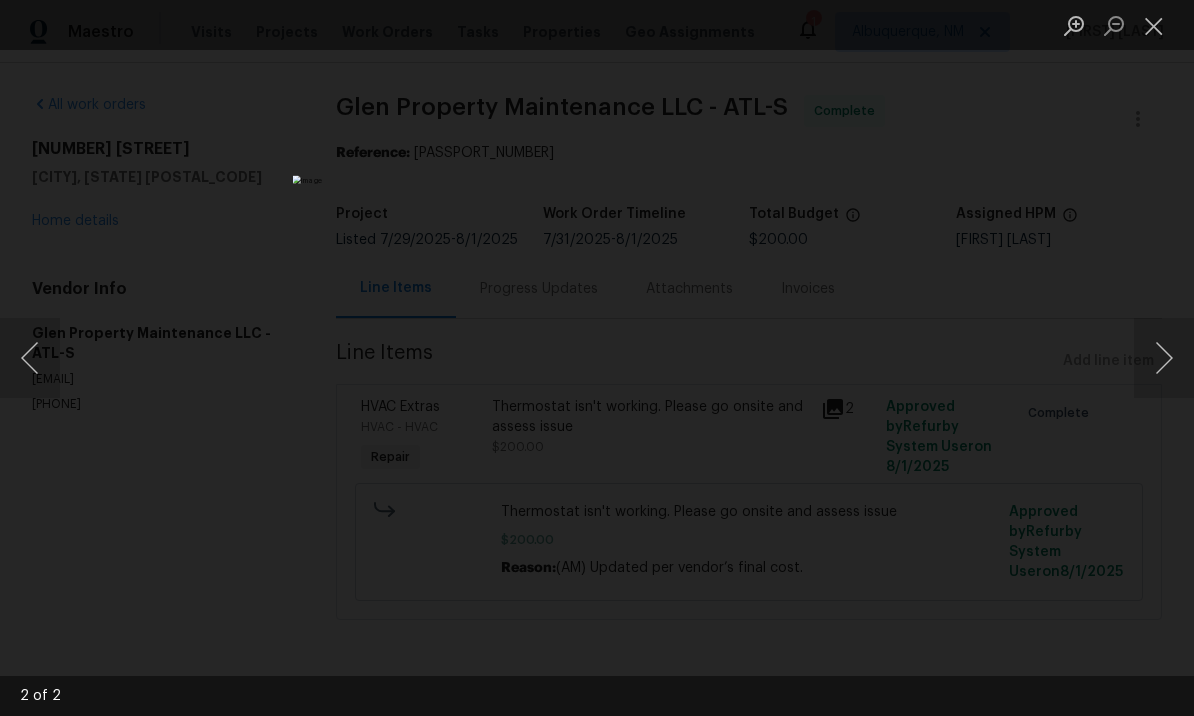 click at bounding box center [1164, 358] 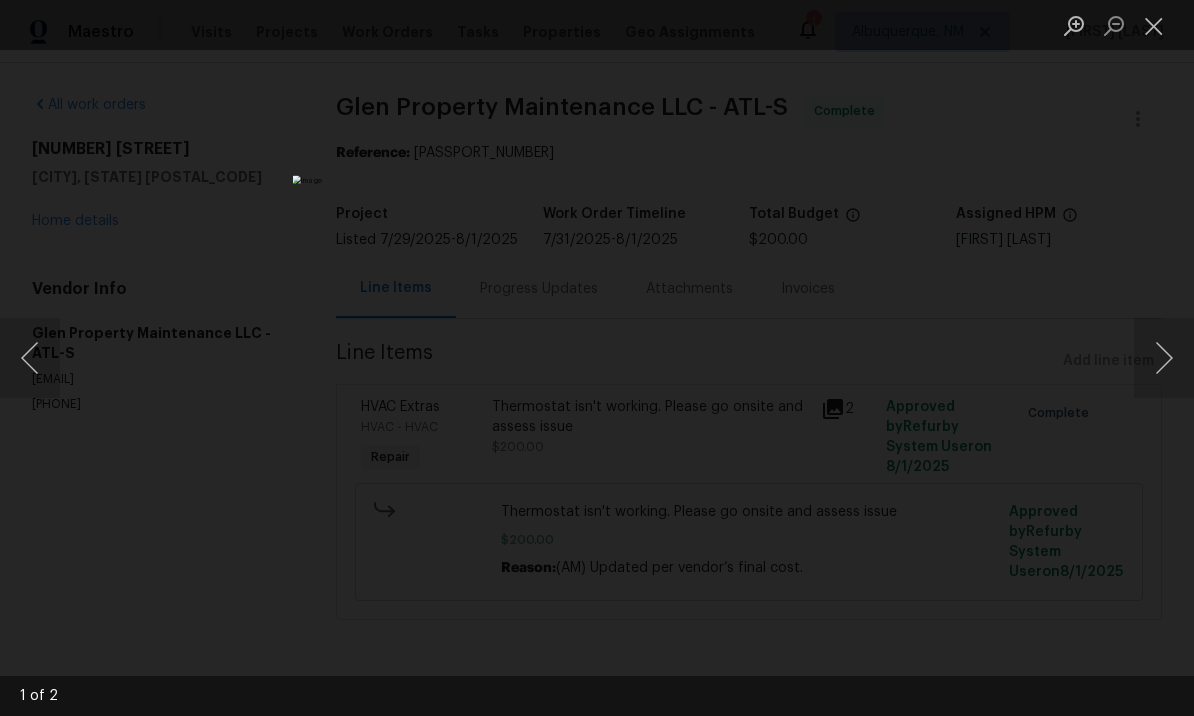 click at bounding box center (1154, 25) 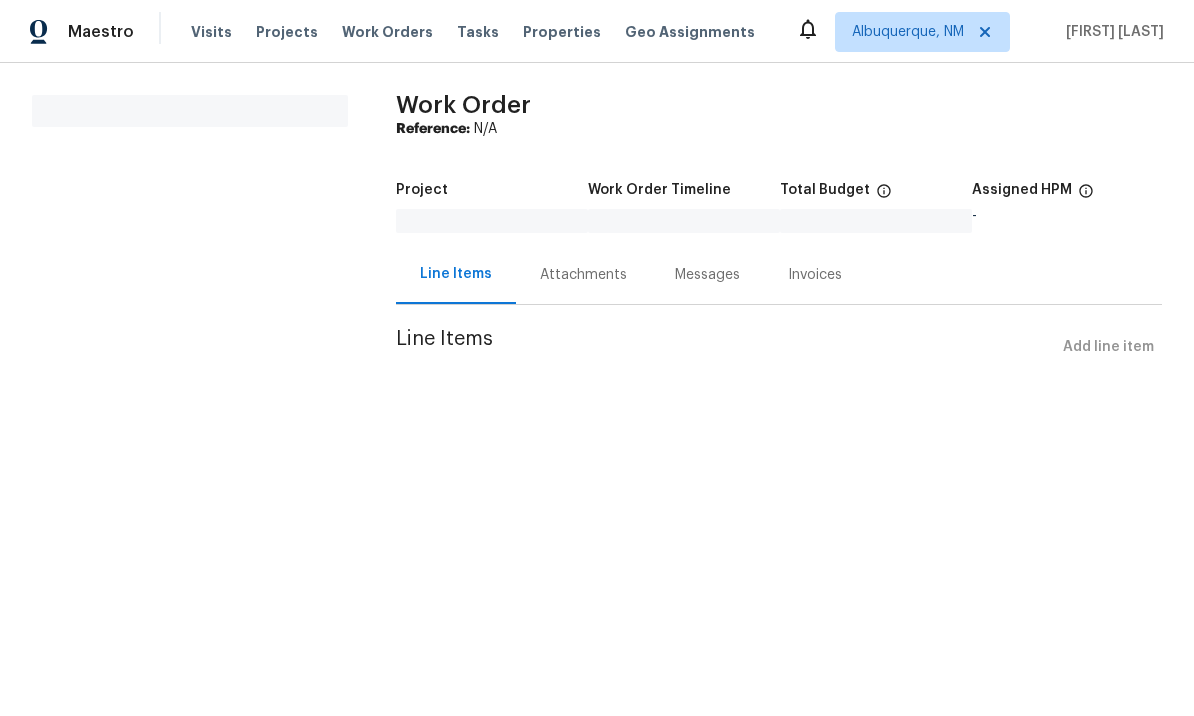 scroll, scrollTop: 0, scrollLeft: 0, axis: both 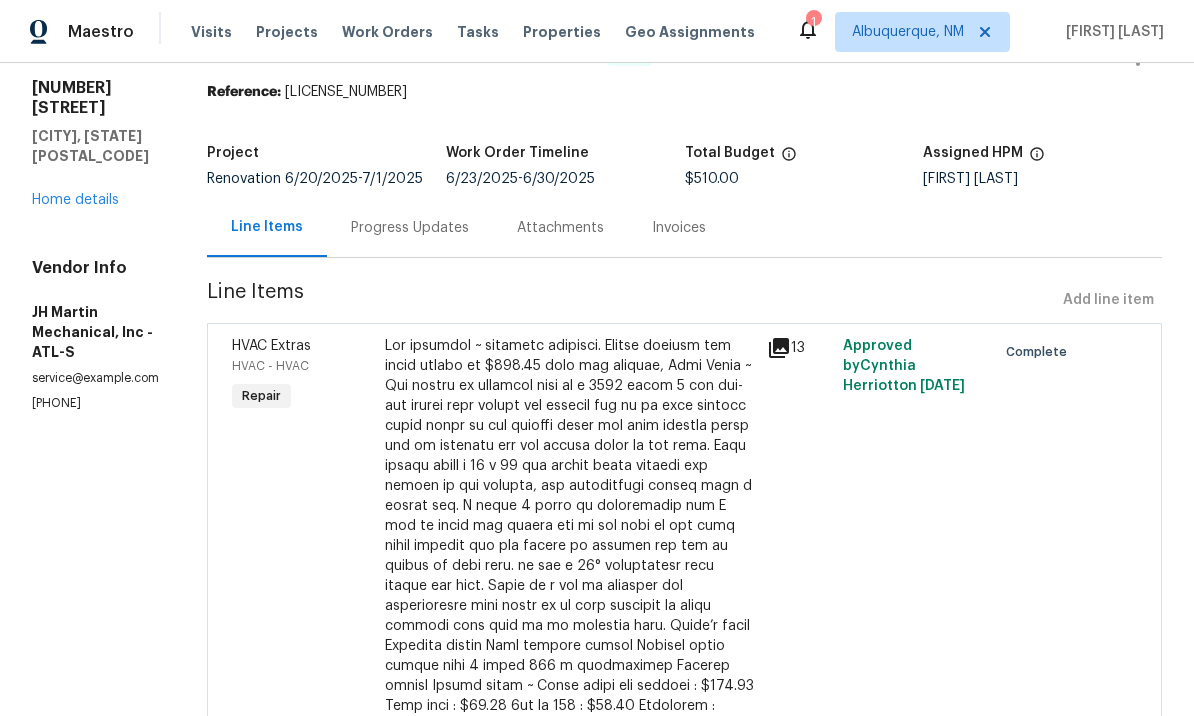 click on "Complete" at bounding box center (1028, 546) 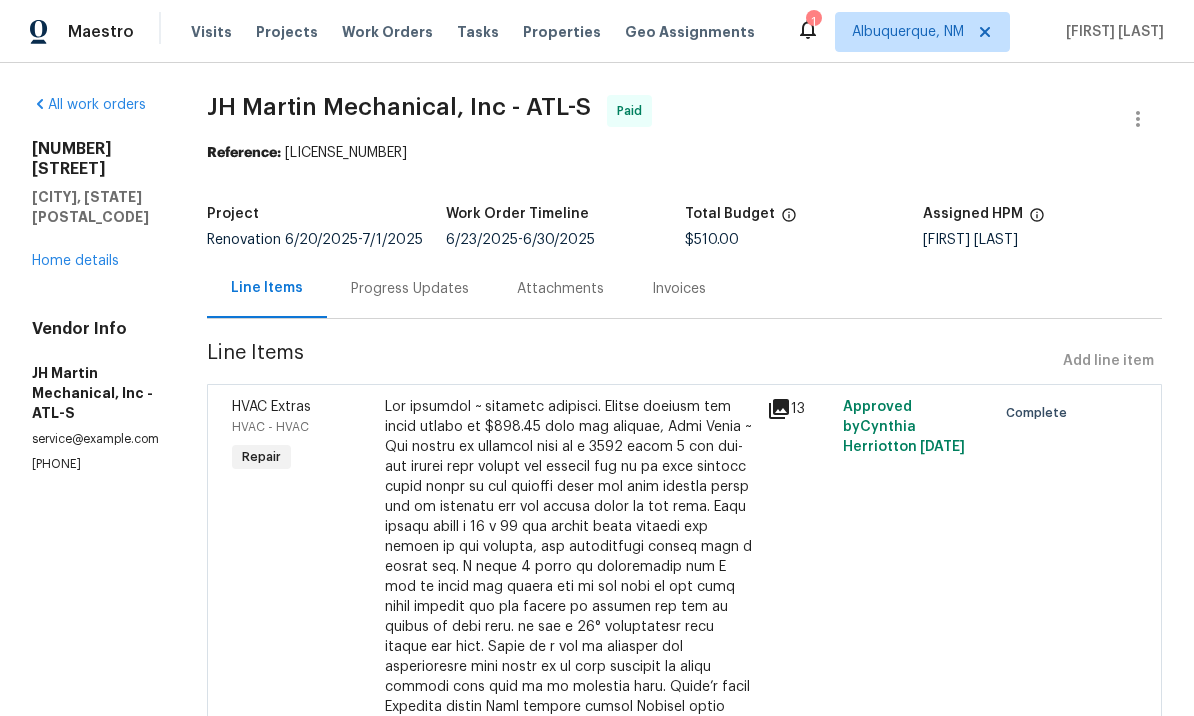 scroll, scrollTop: 0, scrollLeft: 0, axis: both 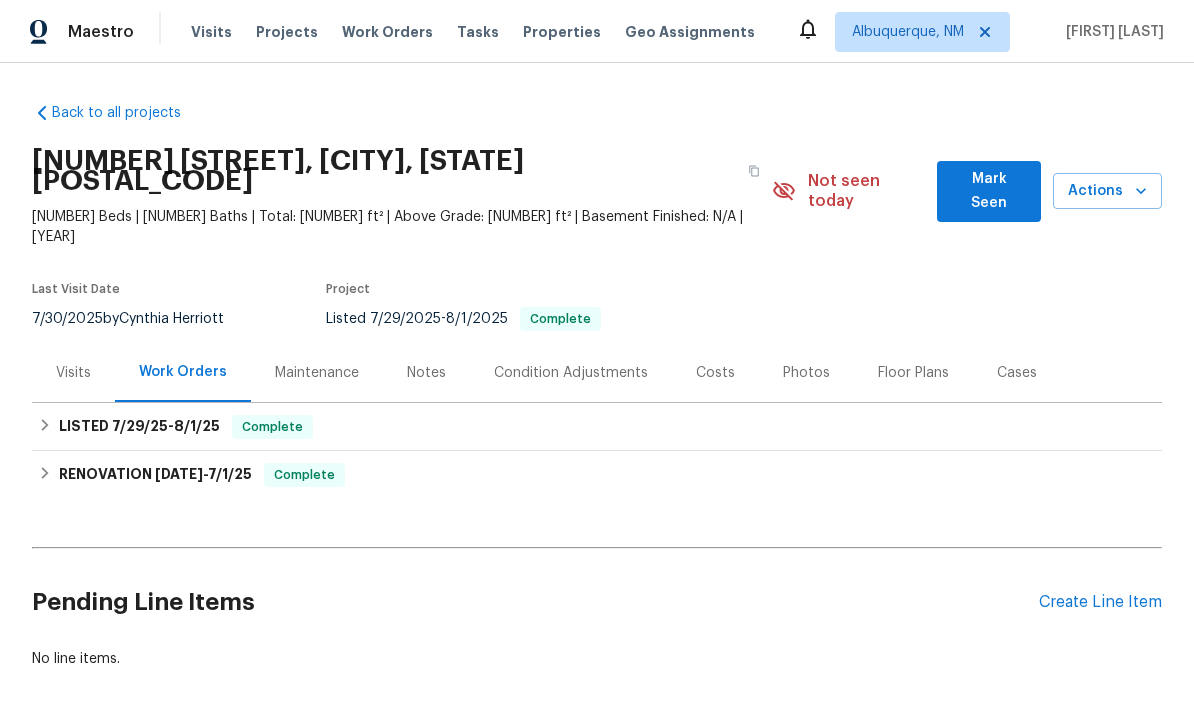 click on "Create Line Item" at bounding box center [1100, 602] 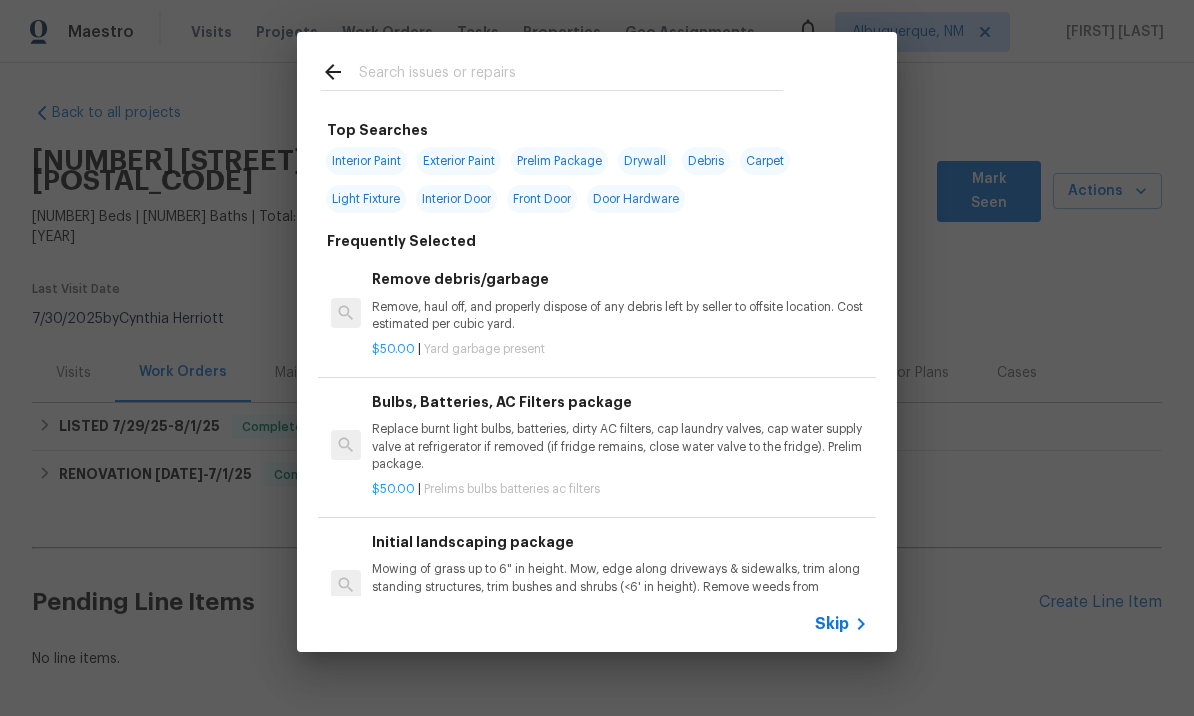 click at bounding box center [571, 75] 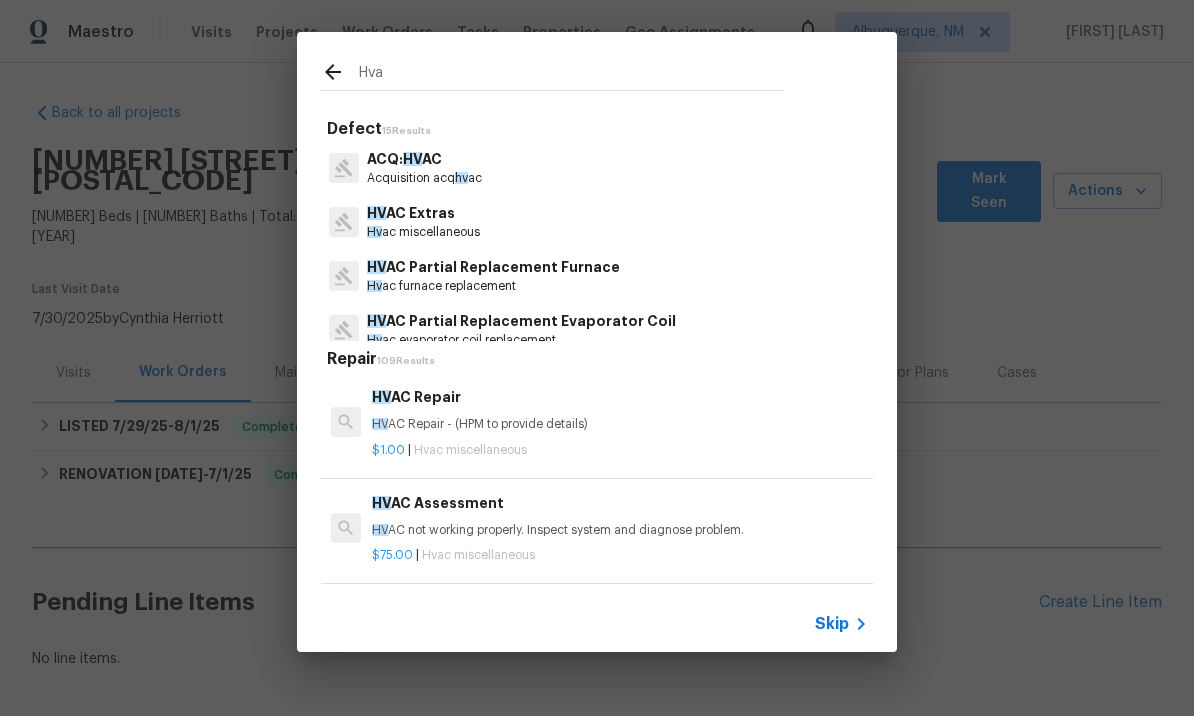 type on "Hvac" 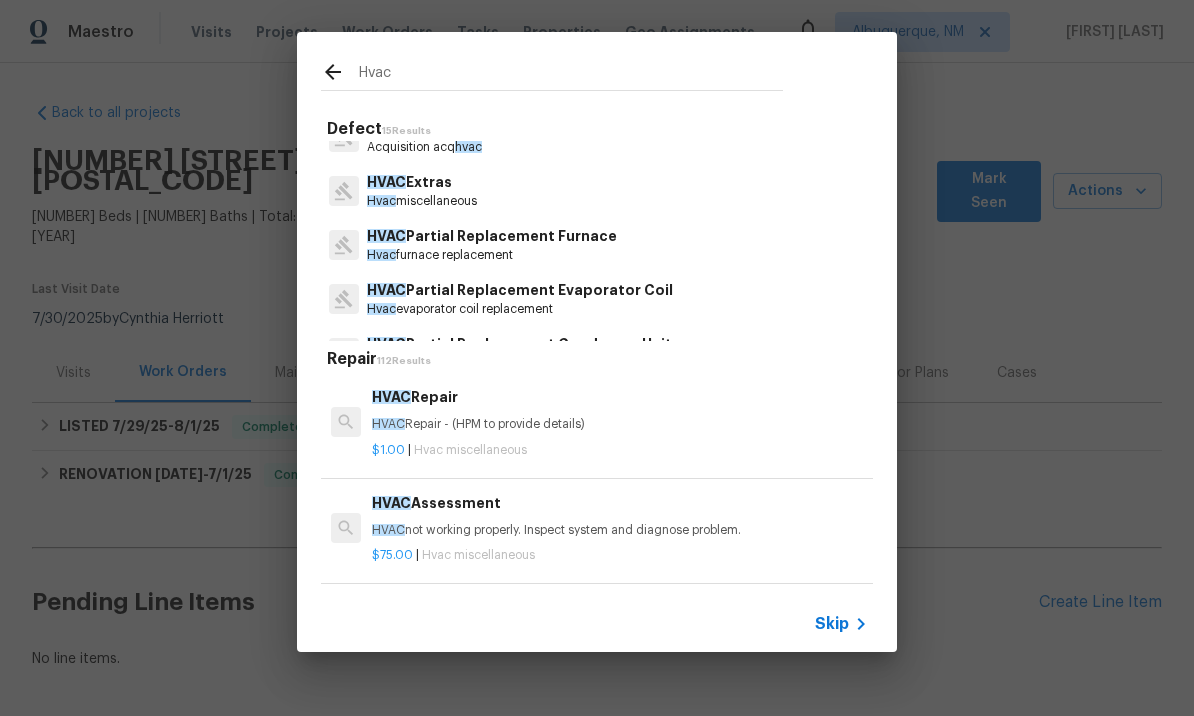 scroll, scrollTop: 29, scrollLeft: 0, axis: vertical 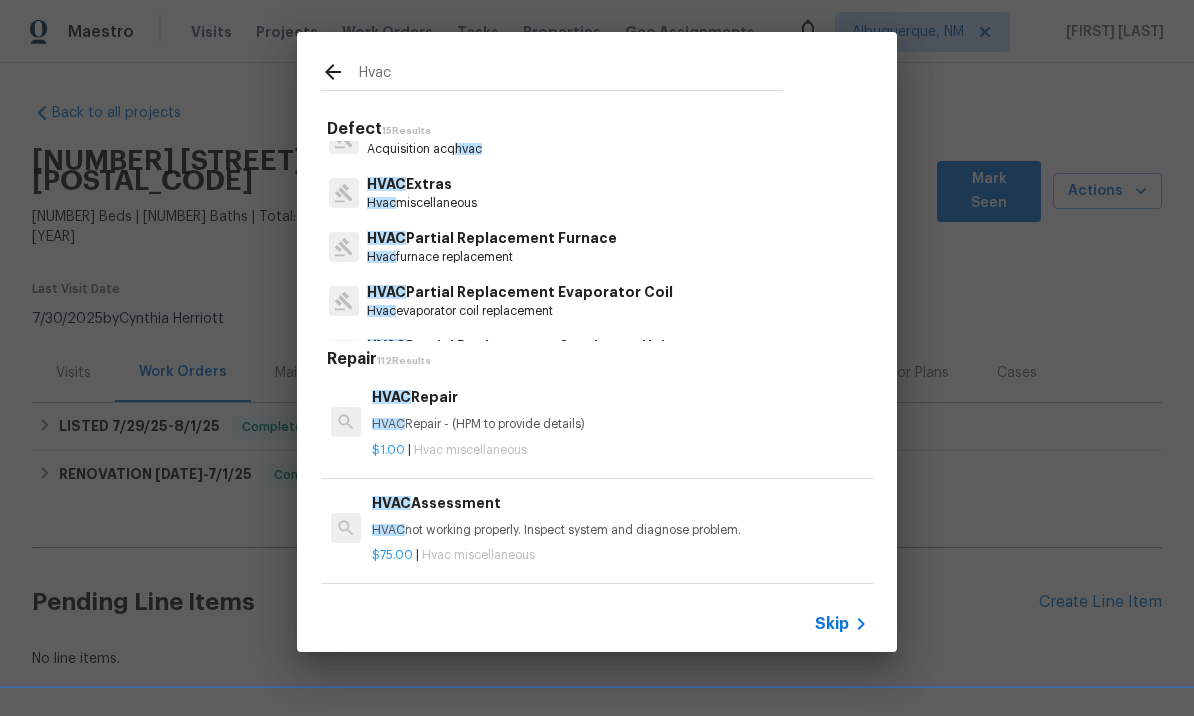 click on "HVAC  Extras" at bounding box center (422, 184) 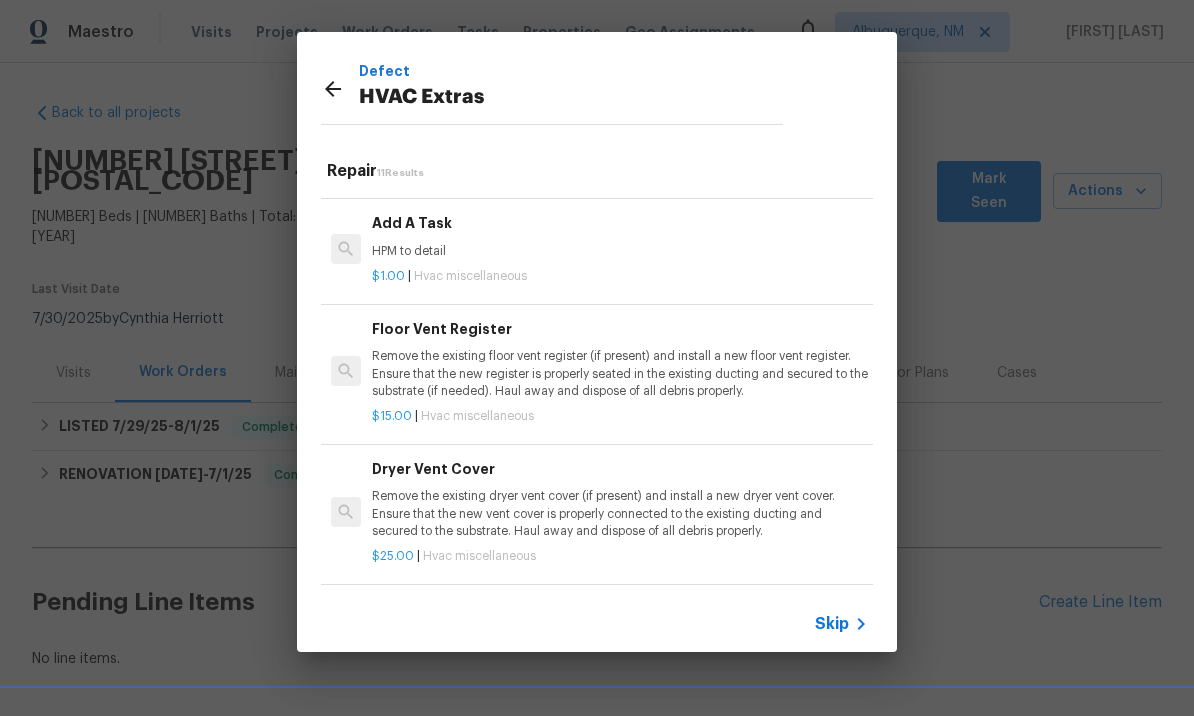 scroll, scrollTop: 794, scrollLeft: 0, axis: vertical 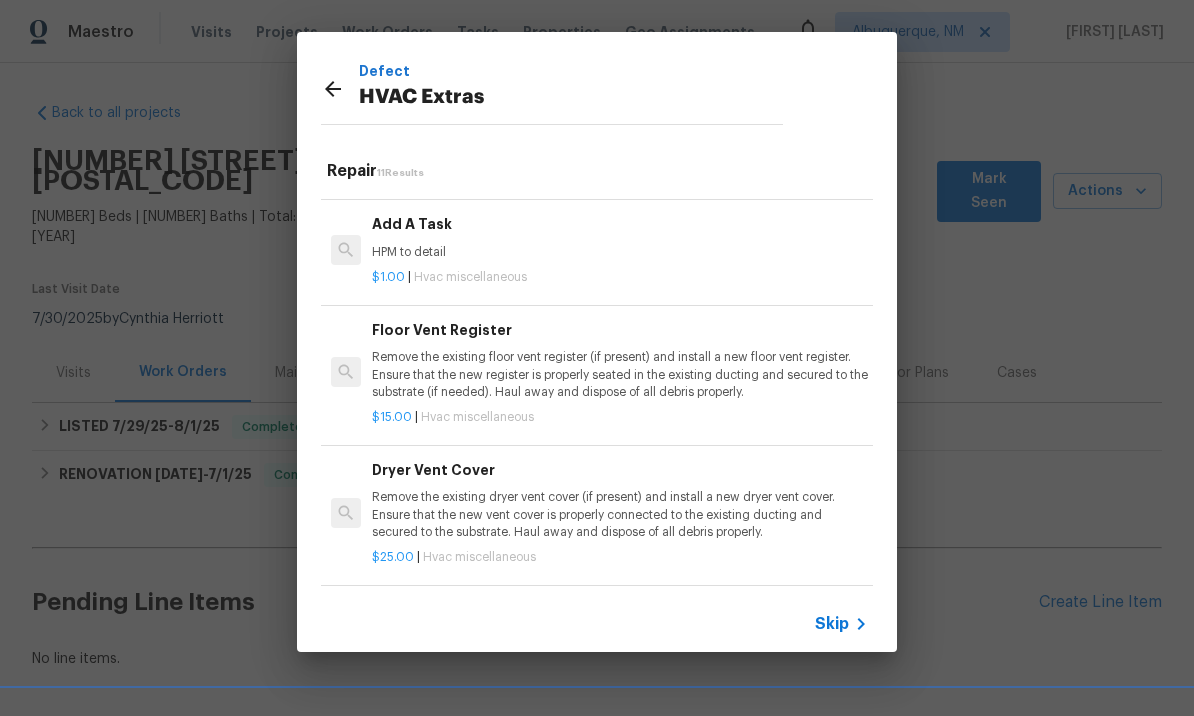 click on "HPM to detail" at bounding box center (620, 252) 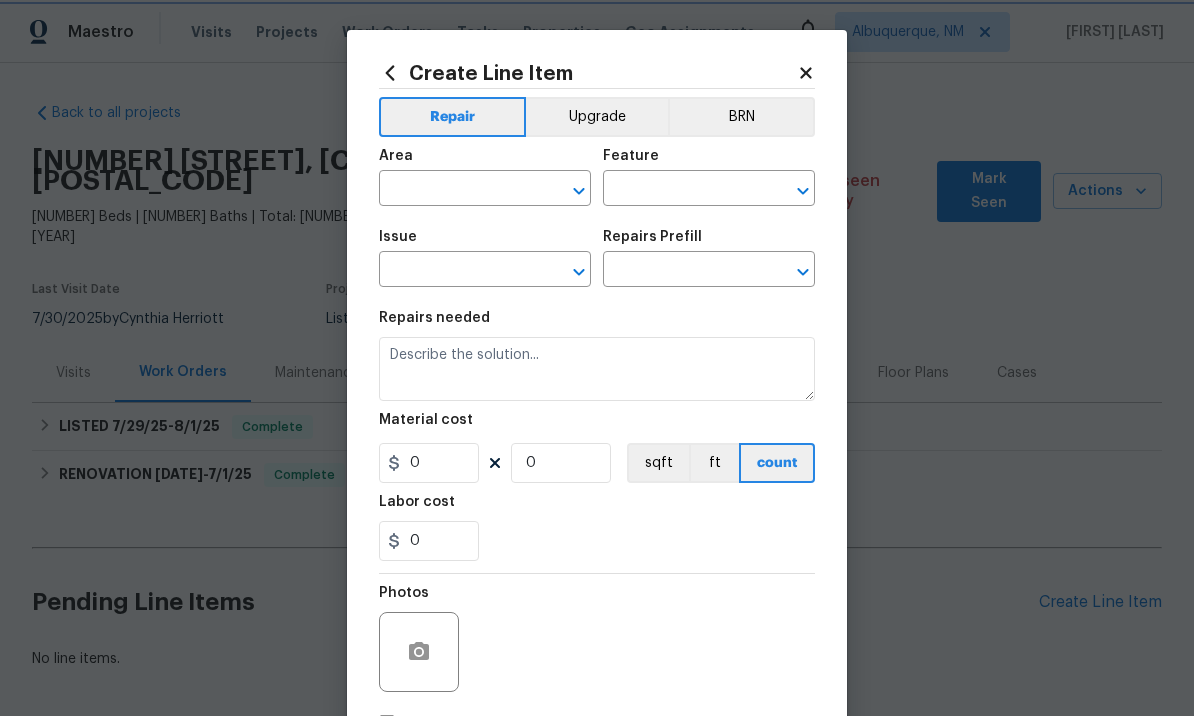 type on "HVAC" 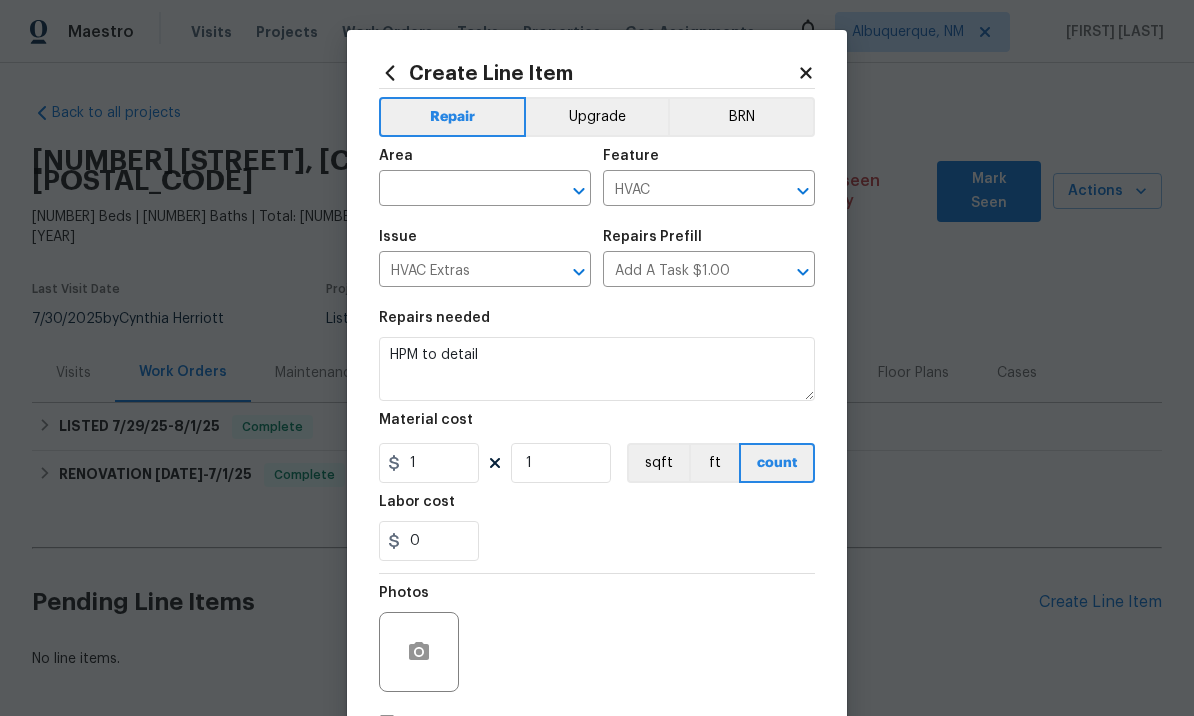click at bounding box center (457, 190) 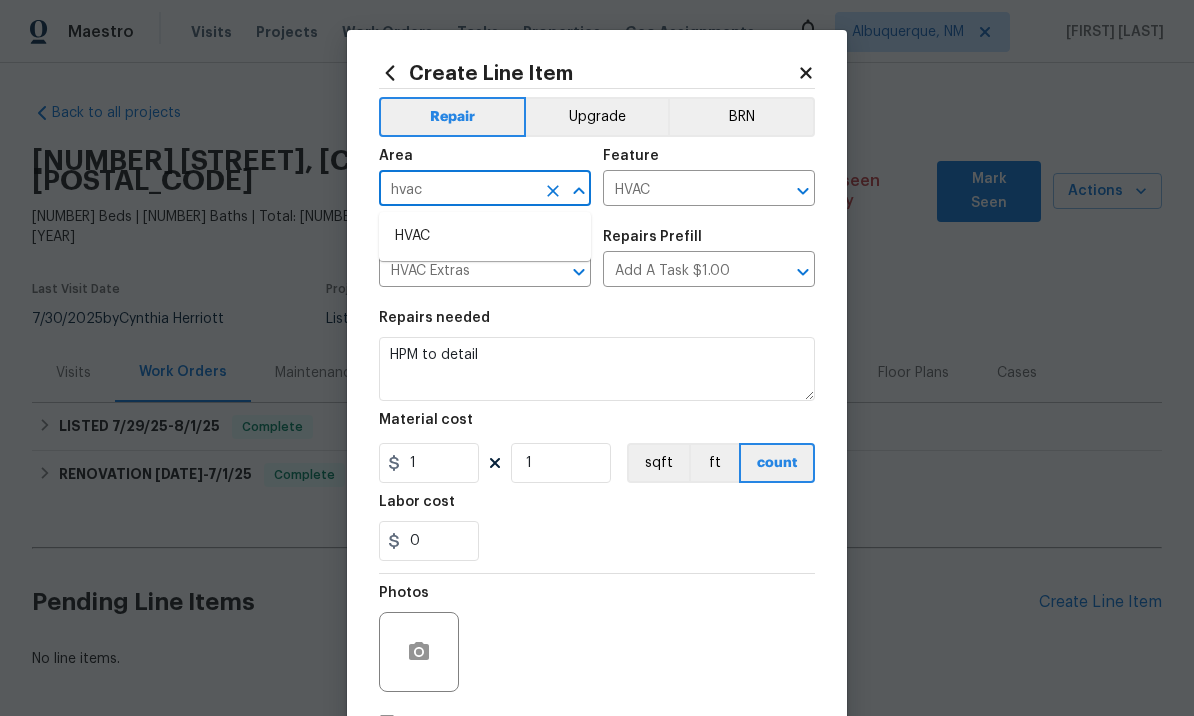 click on "HVAC" at bounding box center [485, 236] 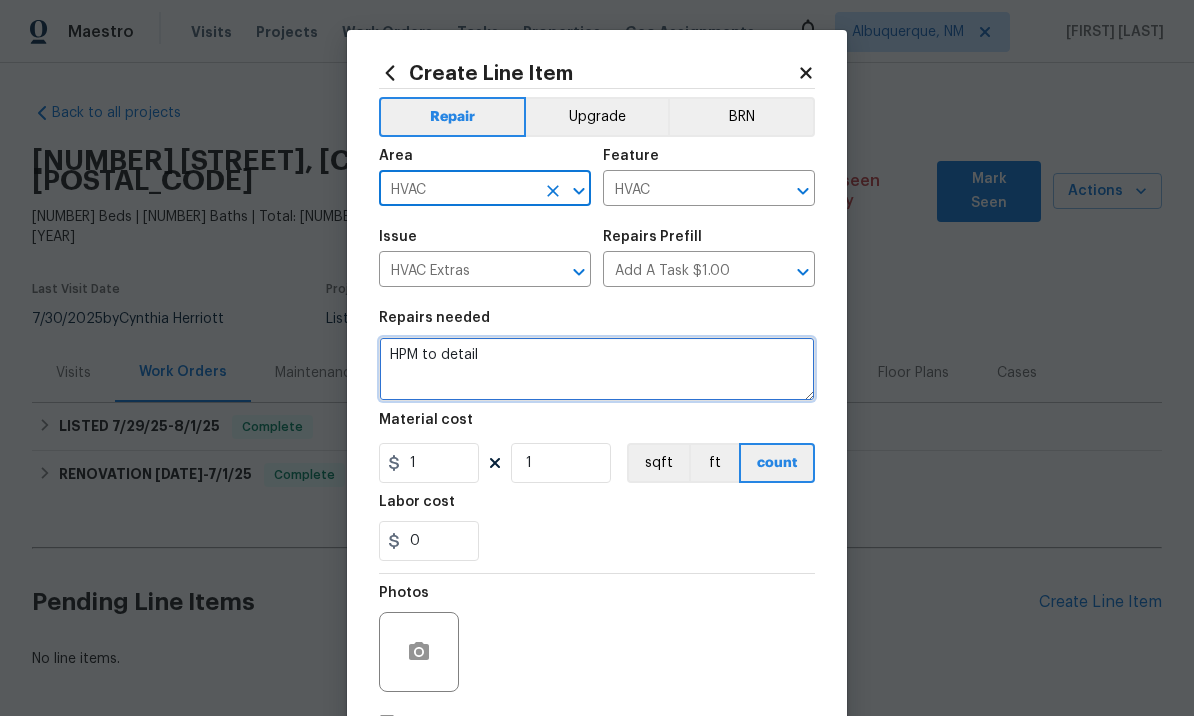 click on "HPM to detail" at bounding box center [597, 369] 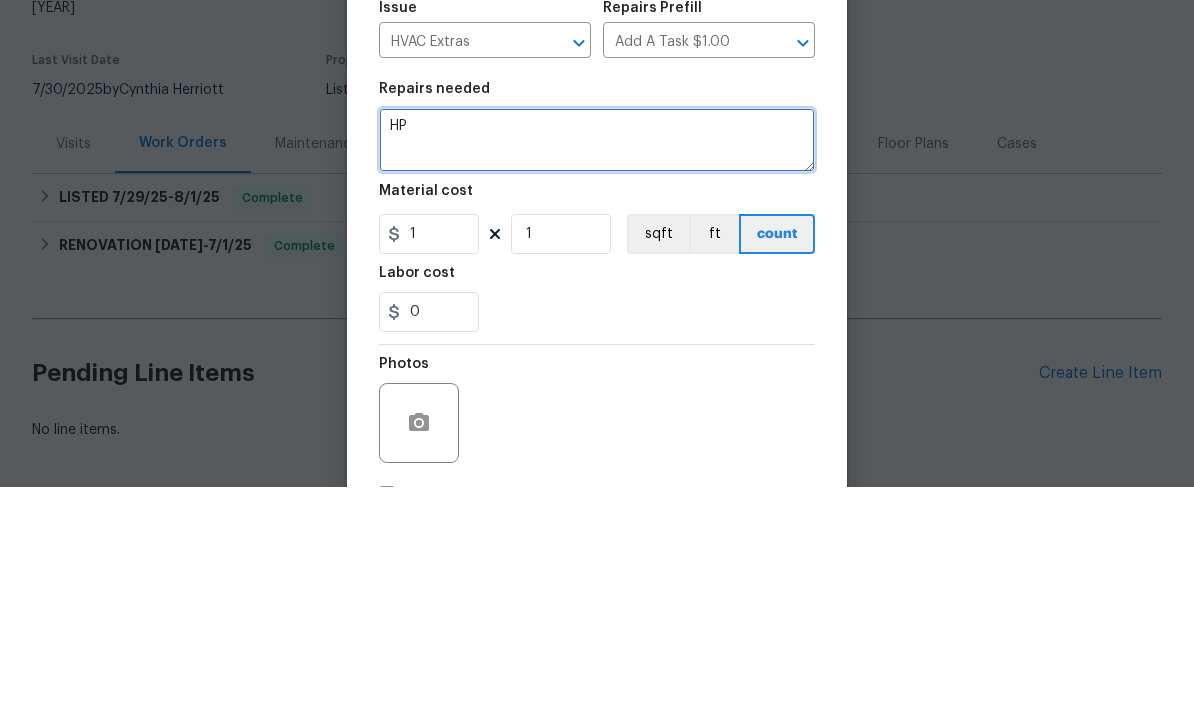 type on "H" 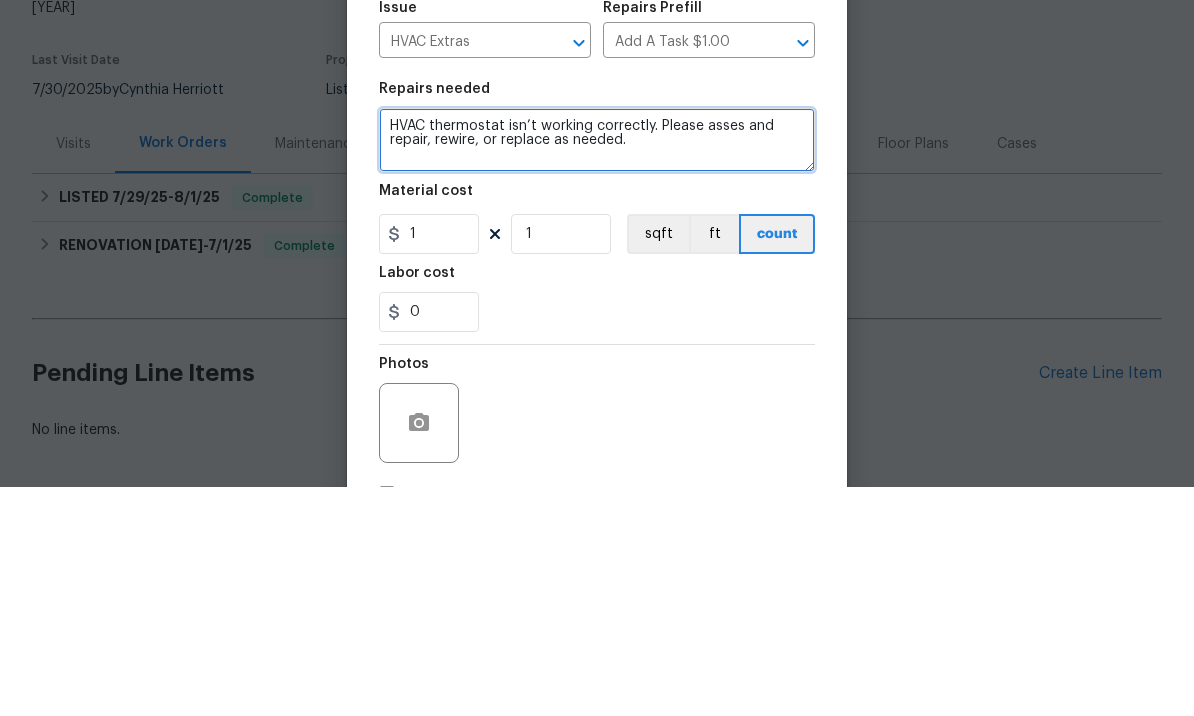 type on "HVAC thermostat isn’t working correctly. Please asses and repair, rewire, or replace as needed." 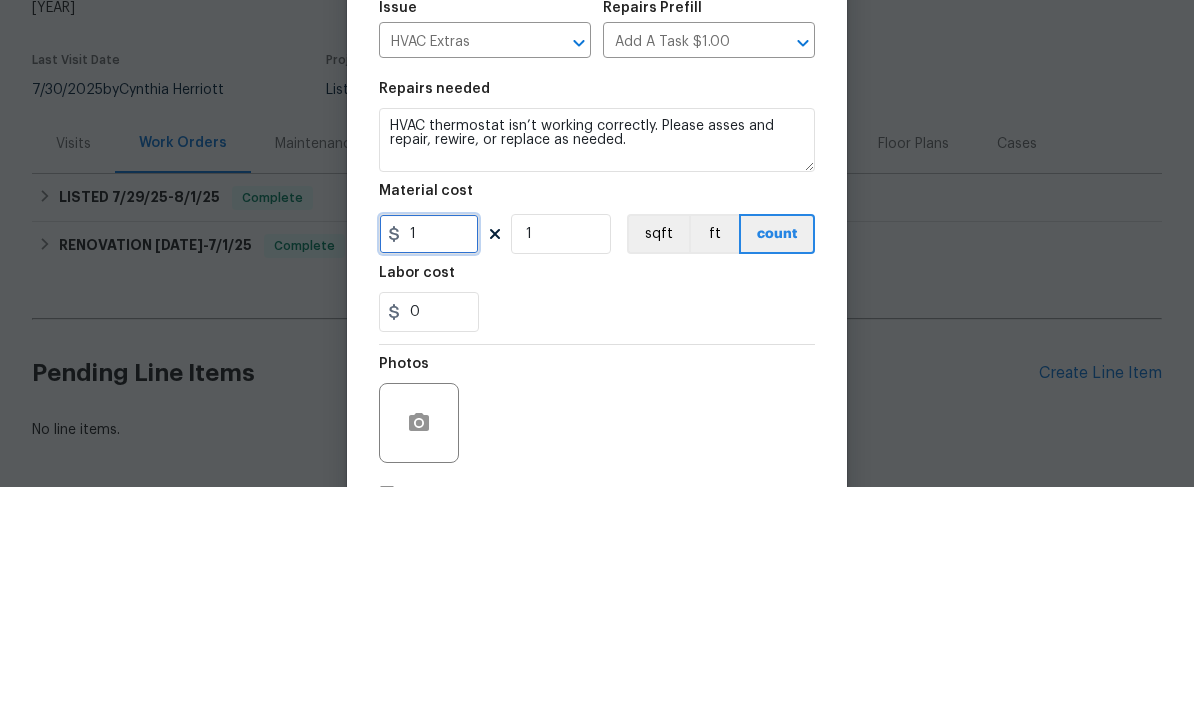 click on "1" at bounding box center [429, 463] 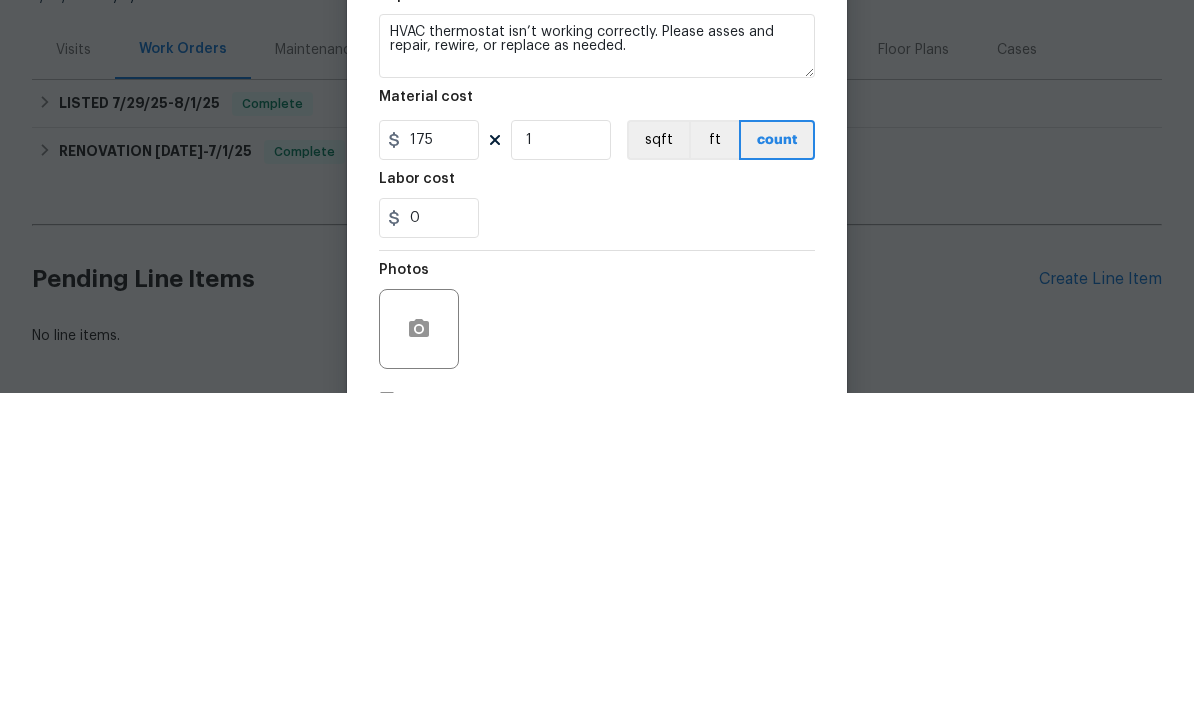 scroll, scrollTop: 48, scrollLeft: 0, axis: vertical 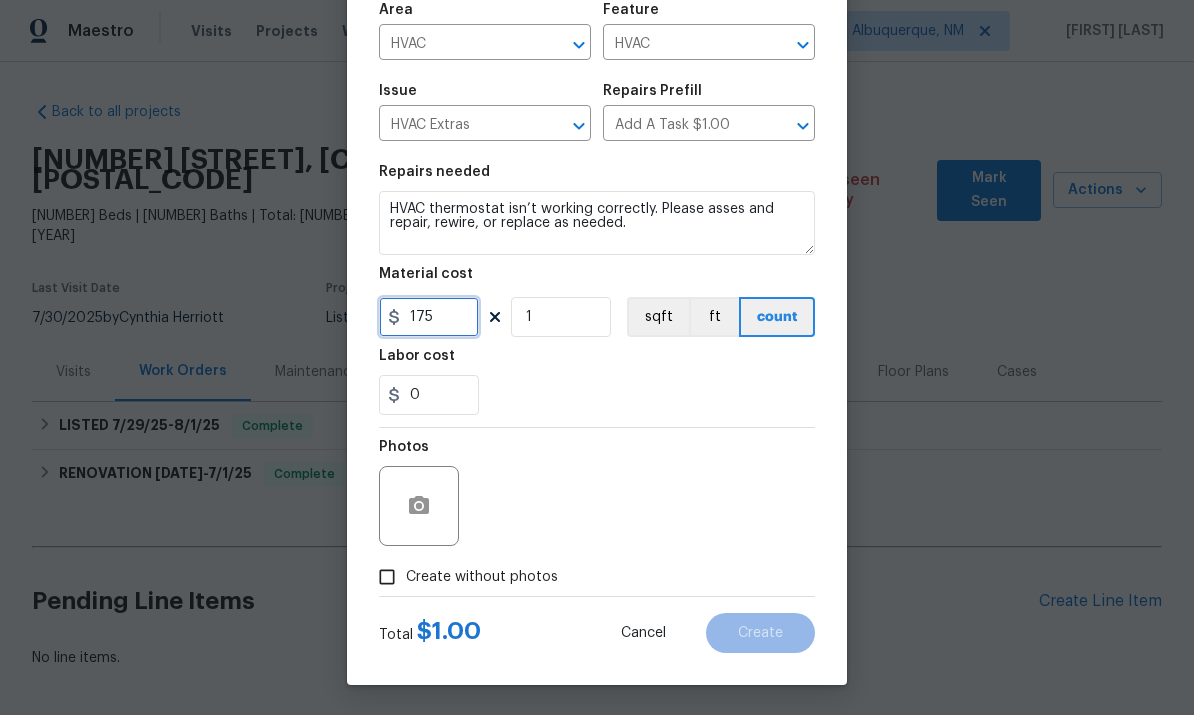 type on "175" 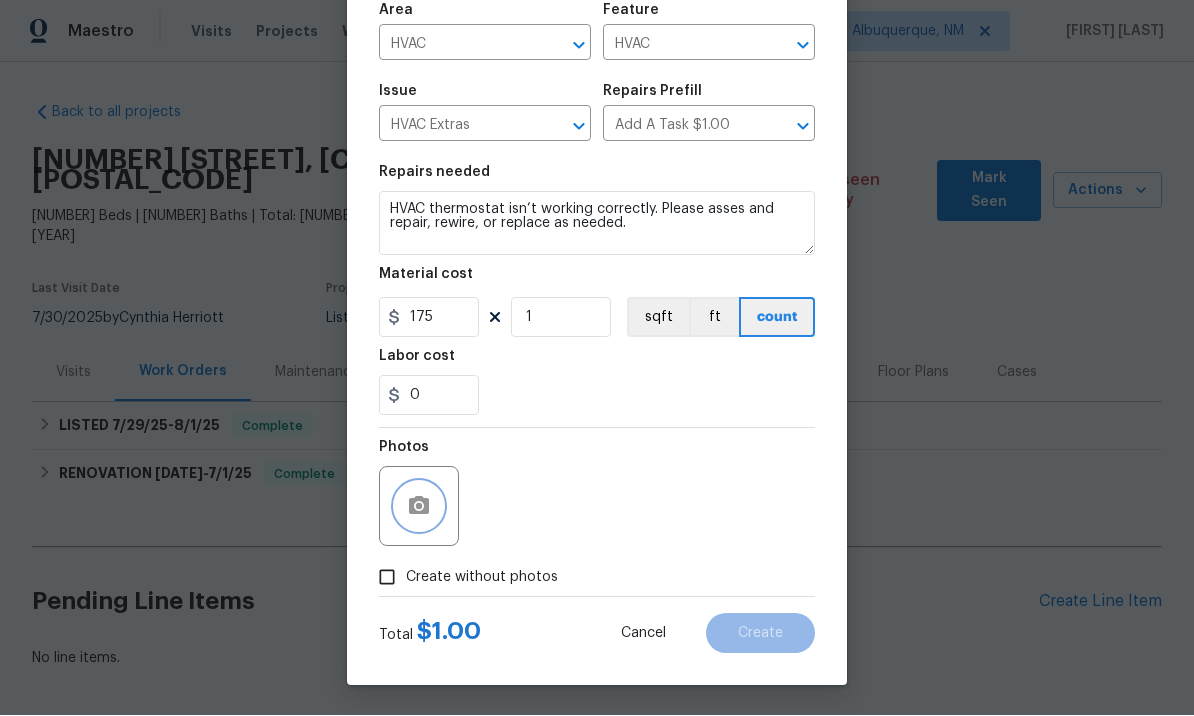 click 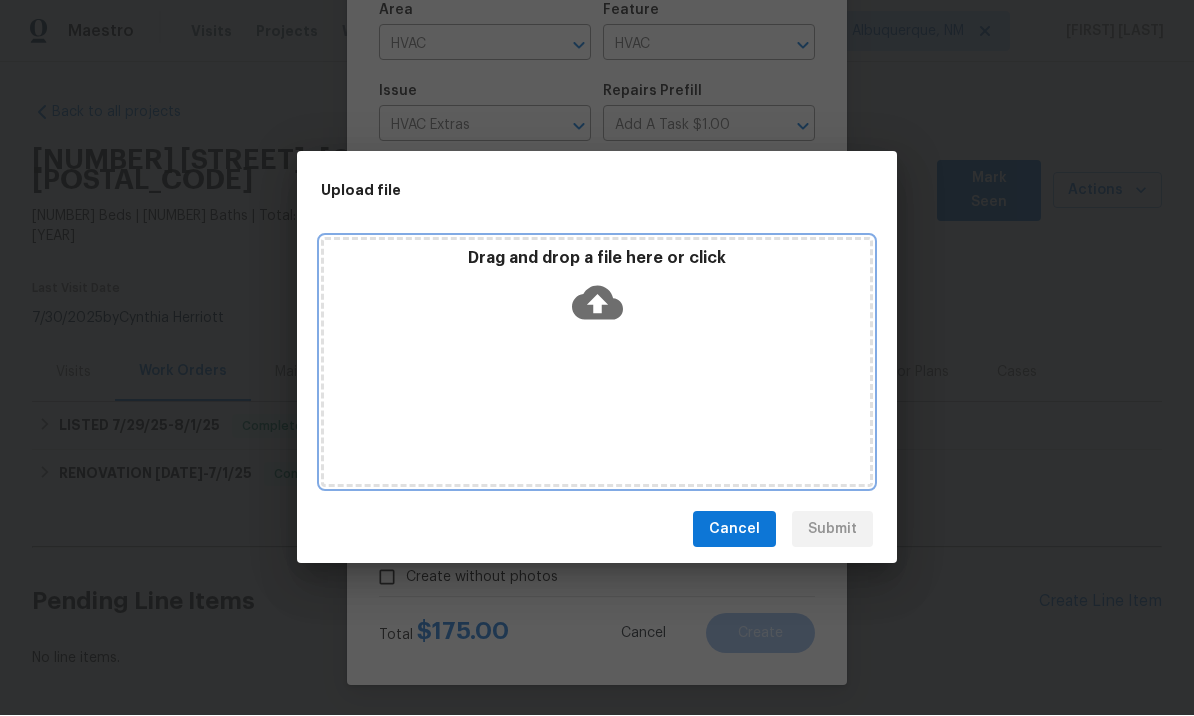 click 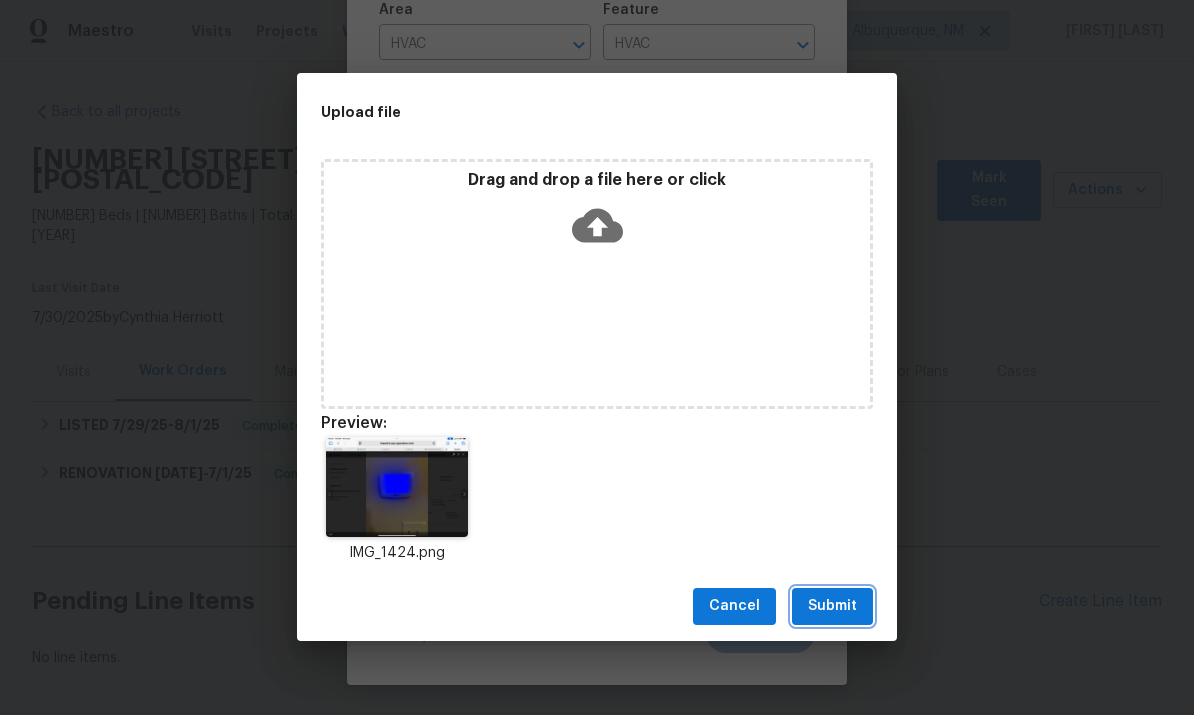 click on "Submit" at bounding box center (832, 607) 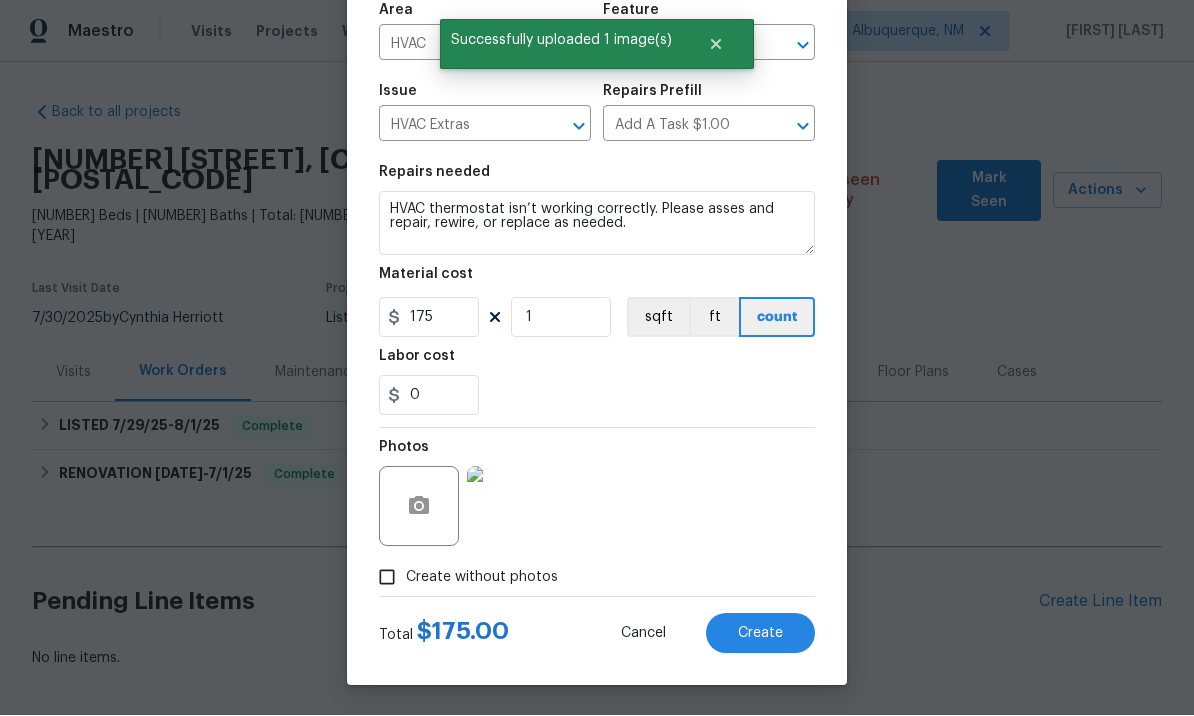 click on "Create" at bounding box center [760, 634] 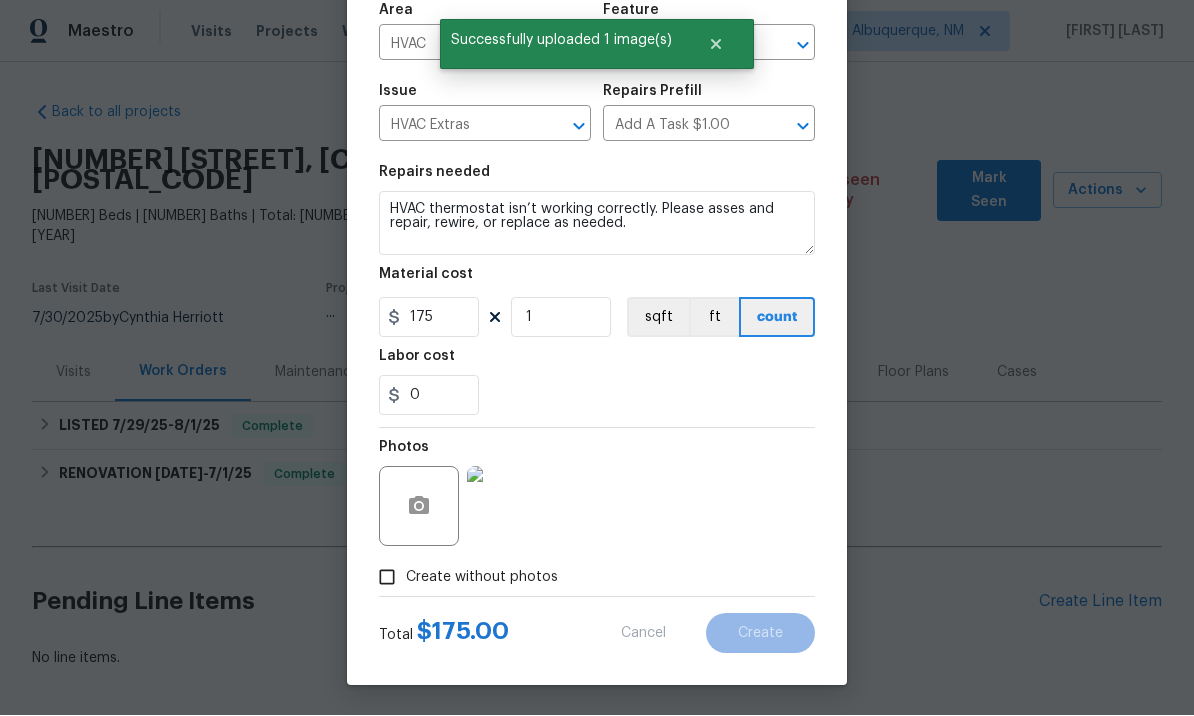 scroll, scrollTop: 49, scrollLeft: 0, axis: vertical 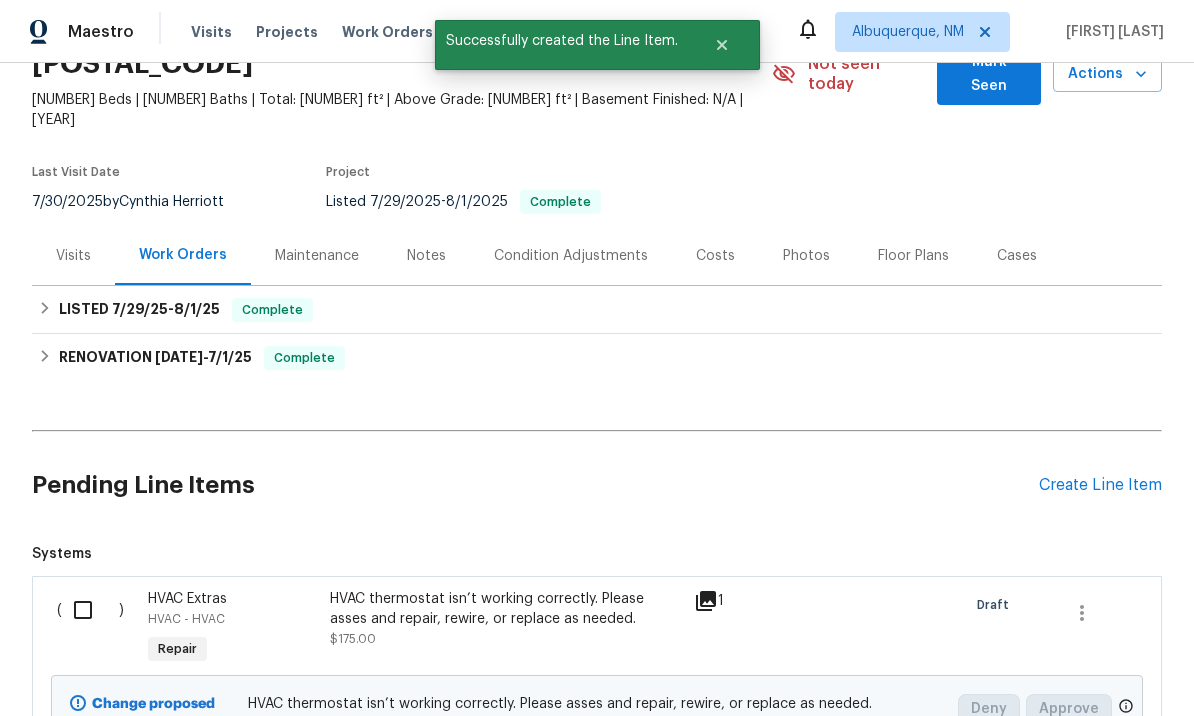 click at bounding box center [90, 610] 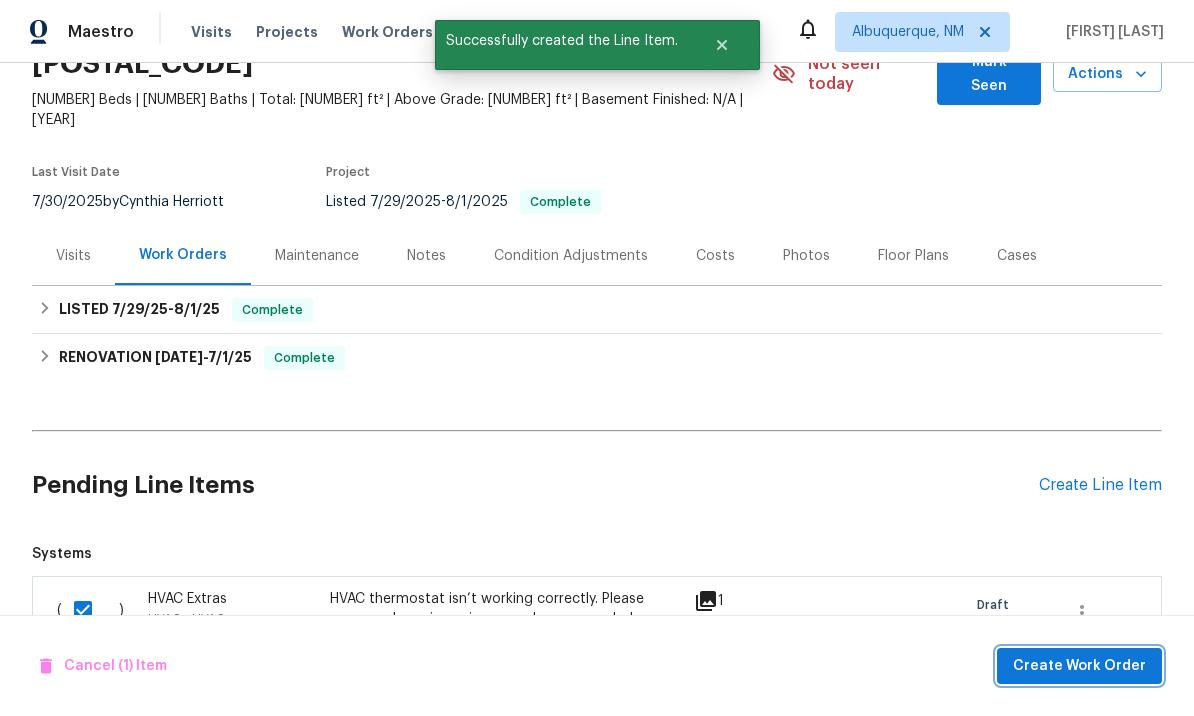 click on "Create Work Order" at bounding box center (1079, 666) 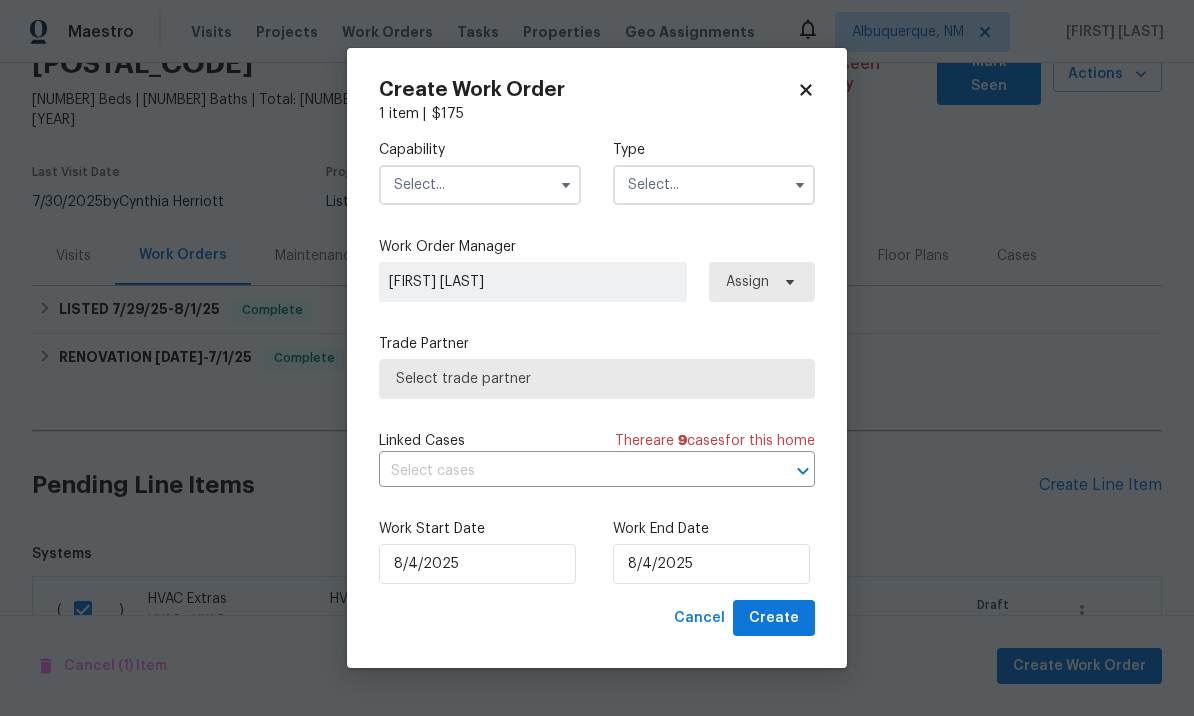 click at bounding box center (480, 185) 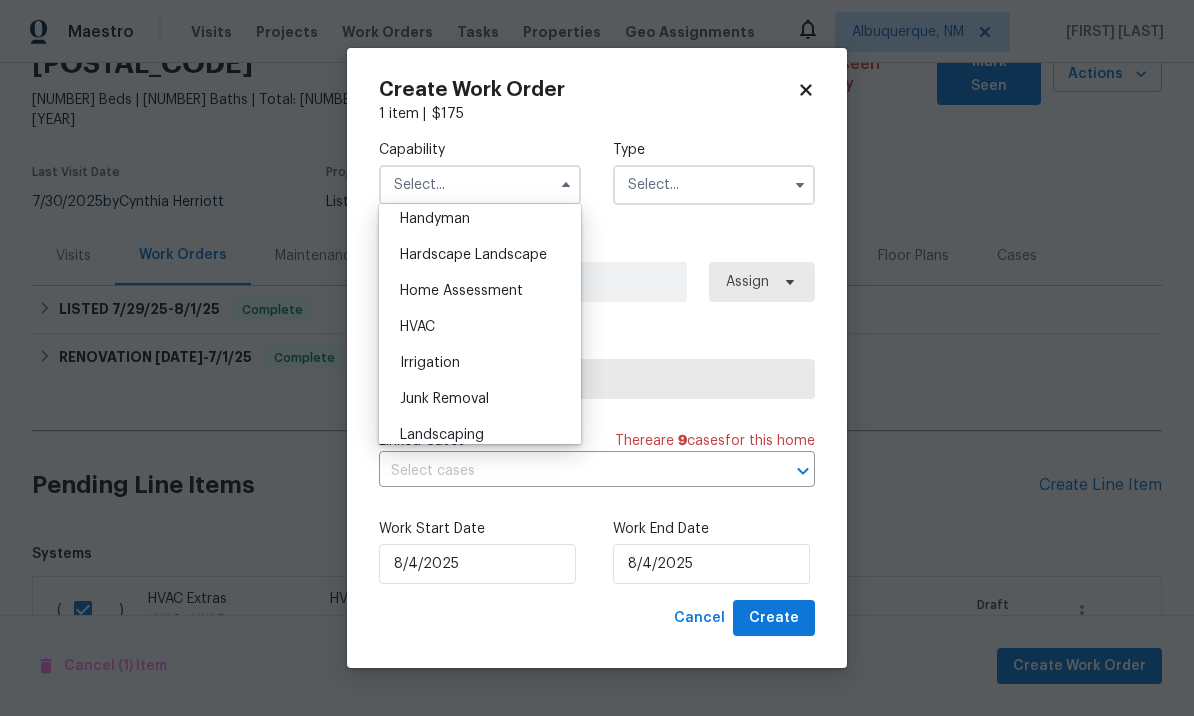 scroll, scrollTop: 1122, scrollLeft: 0, axis: vertical 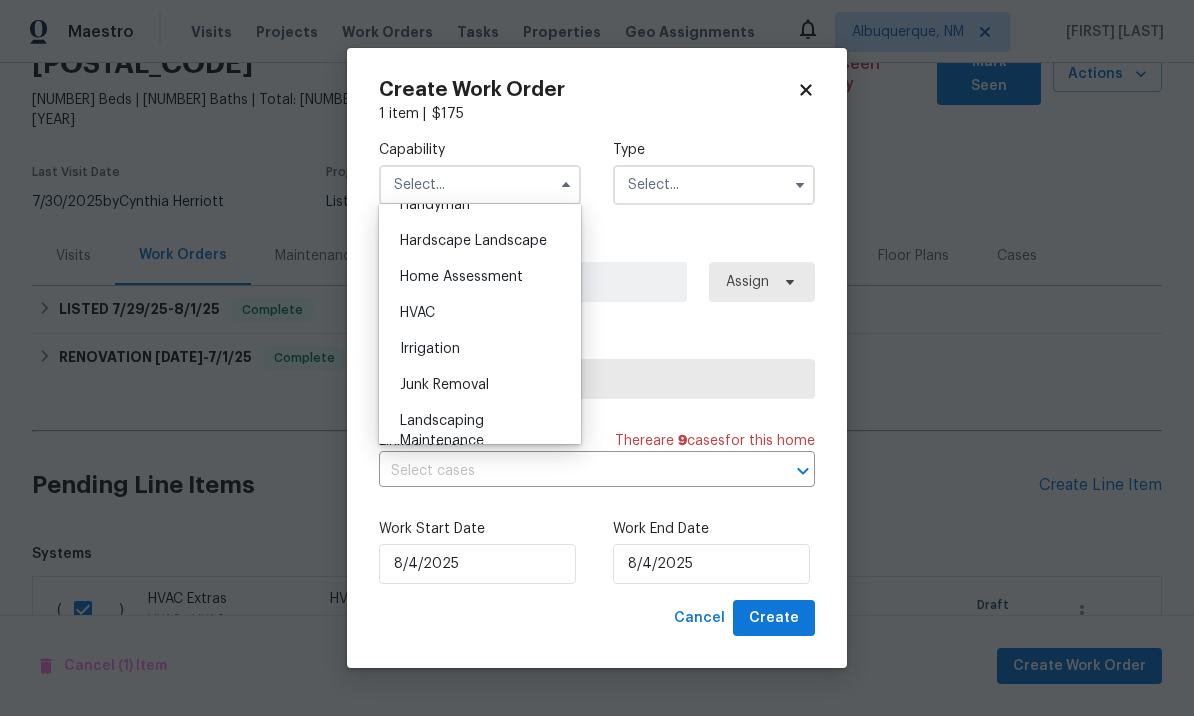 click on "HVAC" at bounding box center [480, 313] 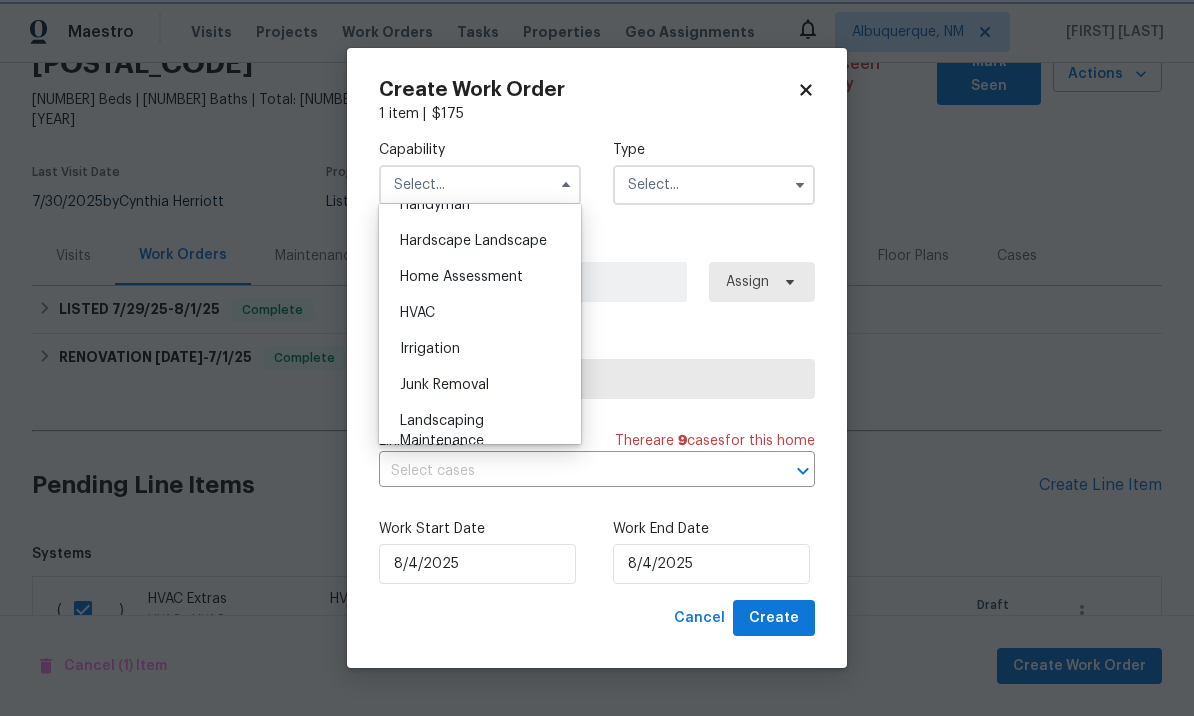 type on "HVAC" 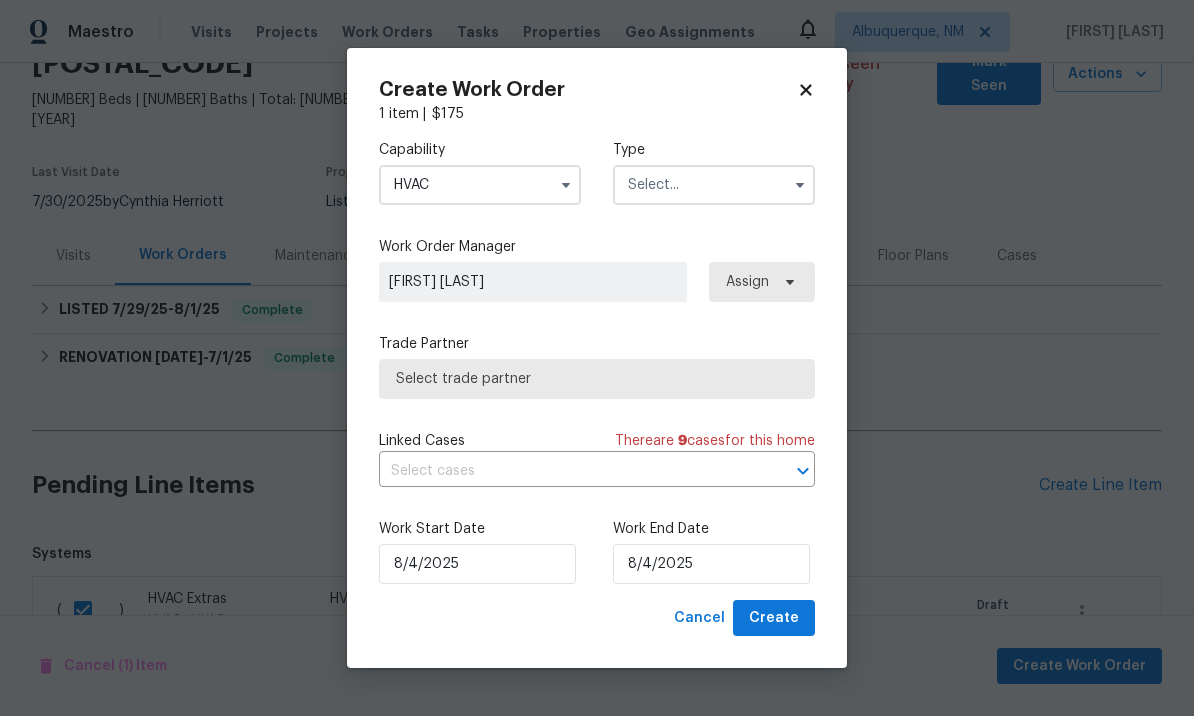 click at bounding box center [714, 185] 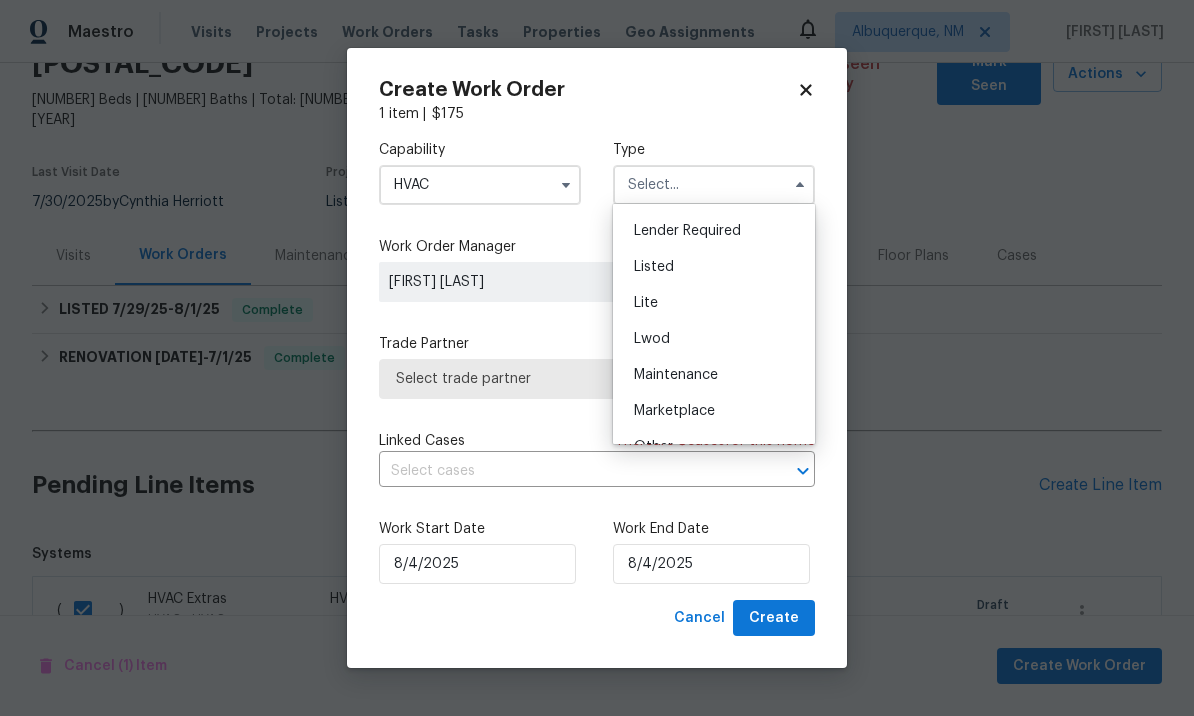 scroll, scrollTop: 154, scrollLeft: 0, axis: vertical 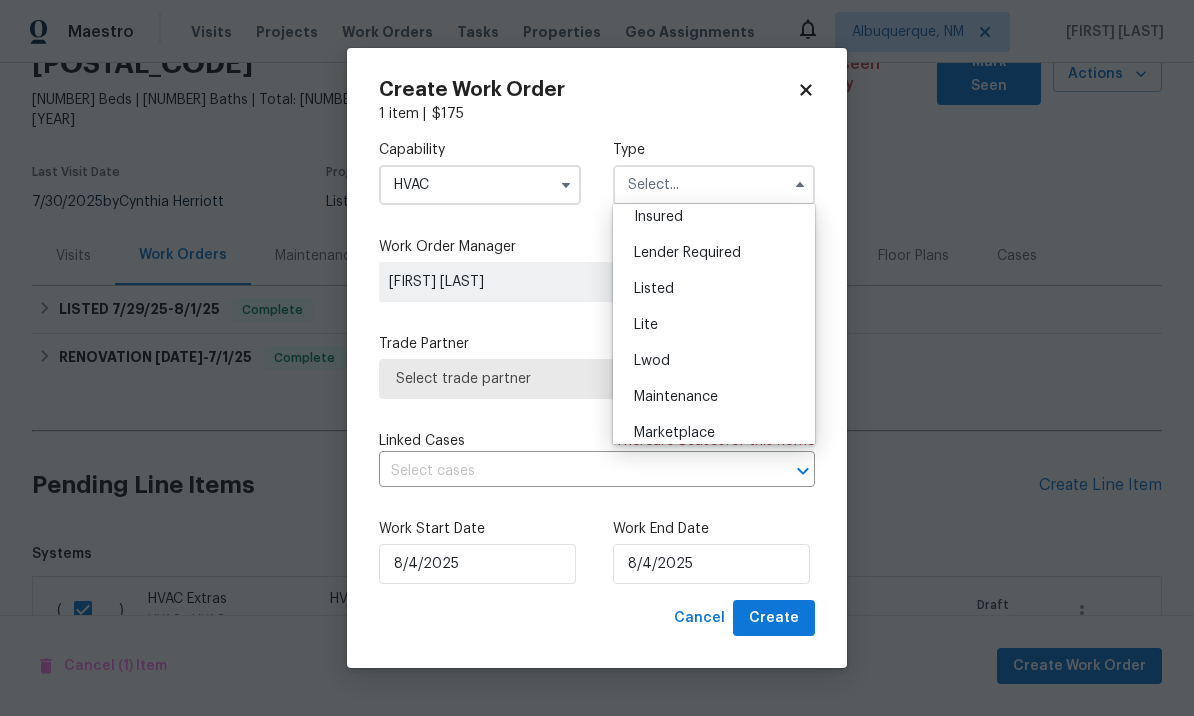 click on "Listed" at bounding box center [714, 289] 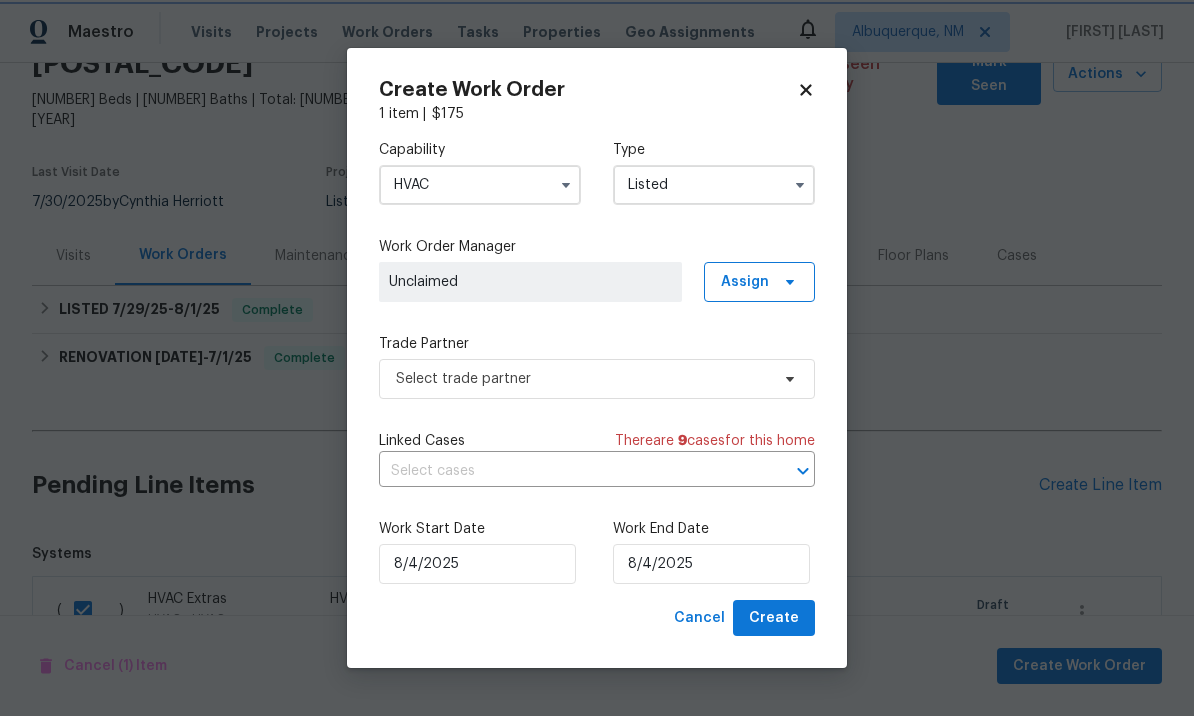scroll, scrollTop: 0, scrollLeft: 0, axis: both 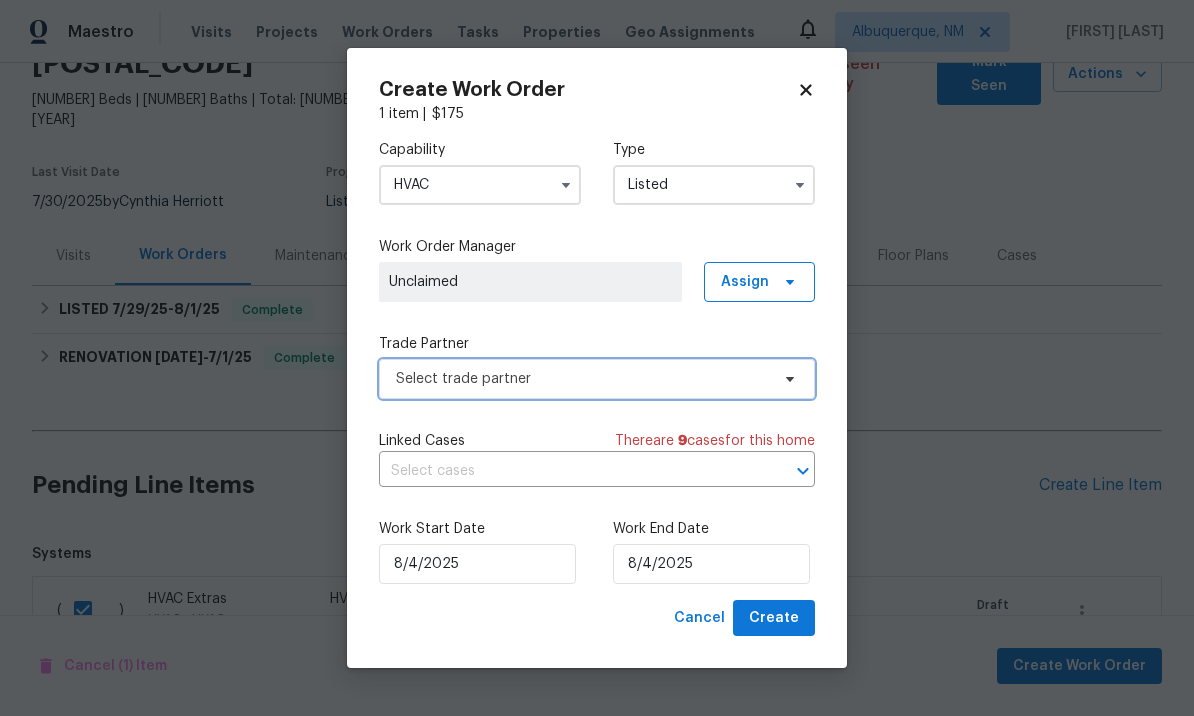 click 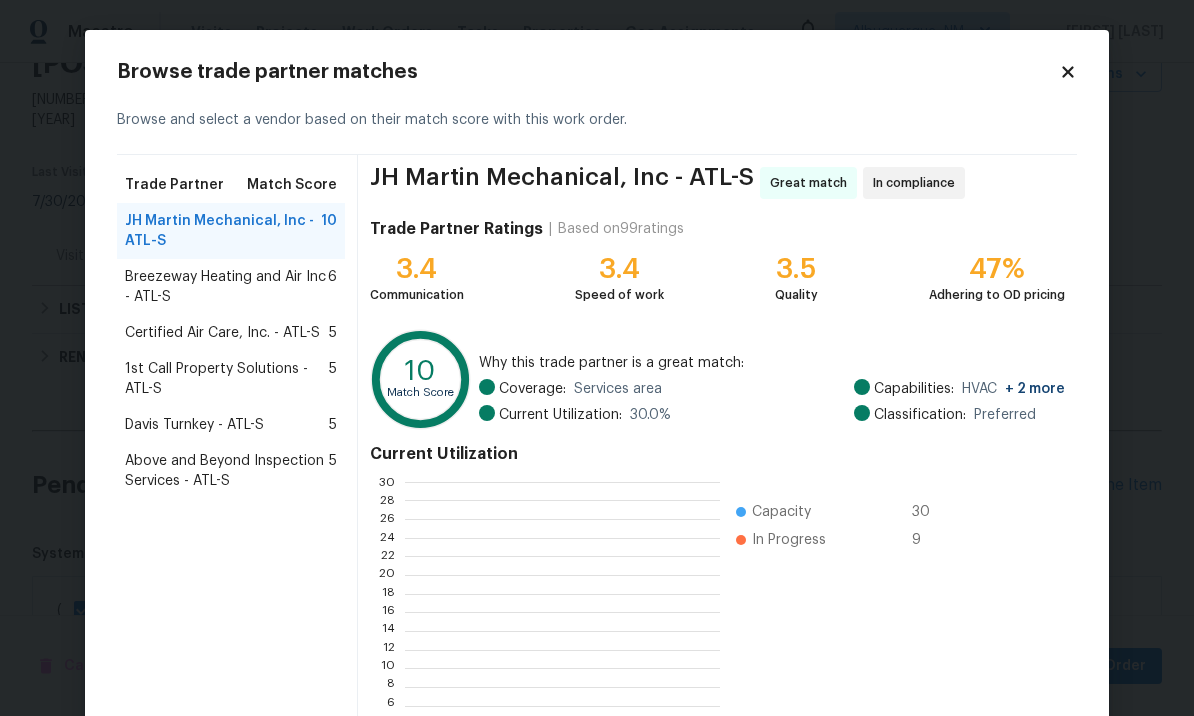 scroll, scrollTop: 2, scrollLeft: 2, axis: both 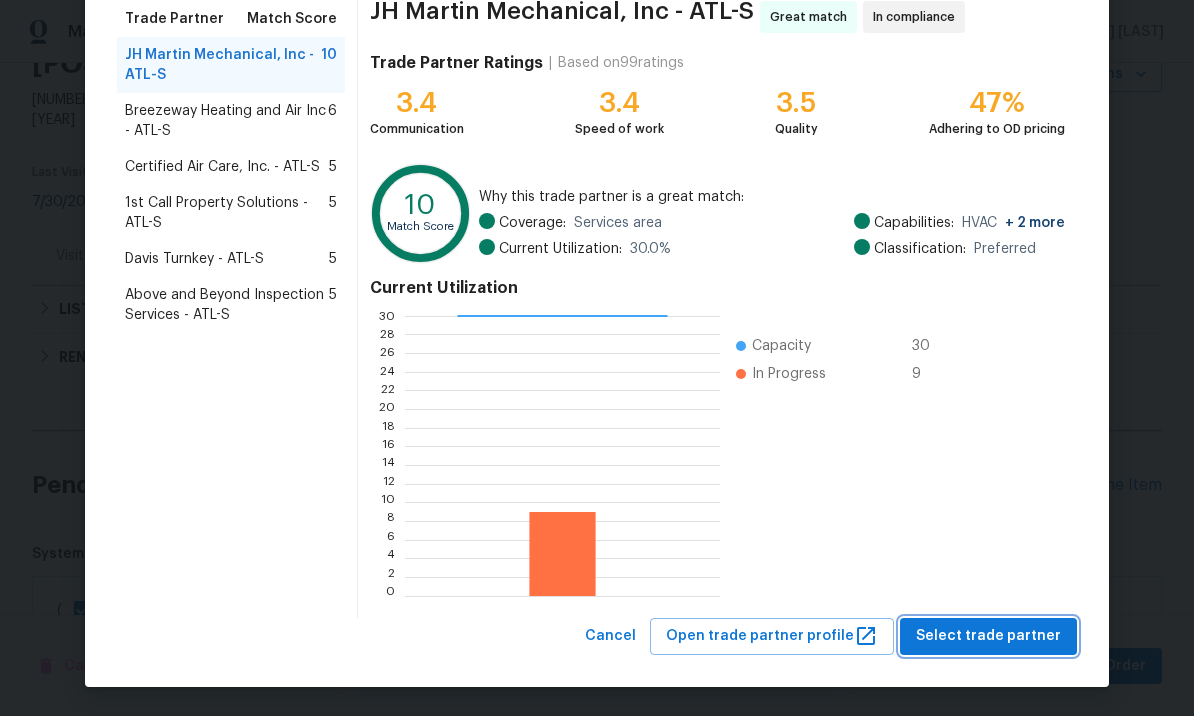 click on "Select trade partner" at bounding box center (988, 636) 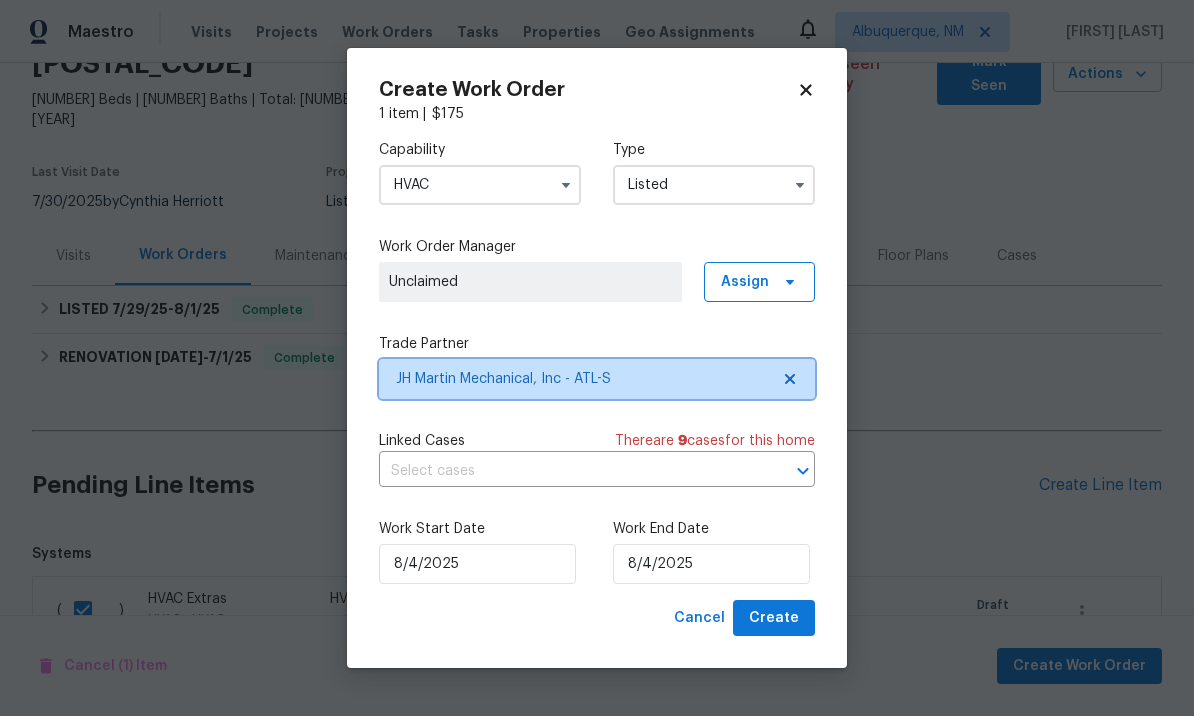scroll, scrollTop: 0, scrollLeft: 0, axis: both 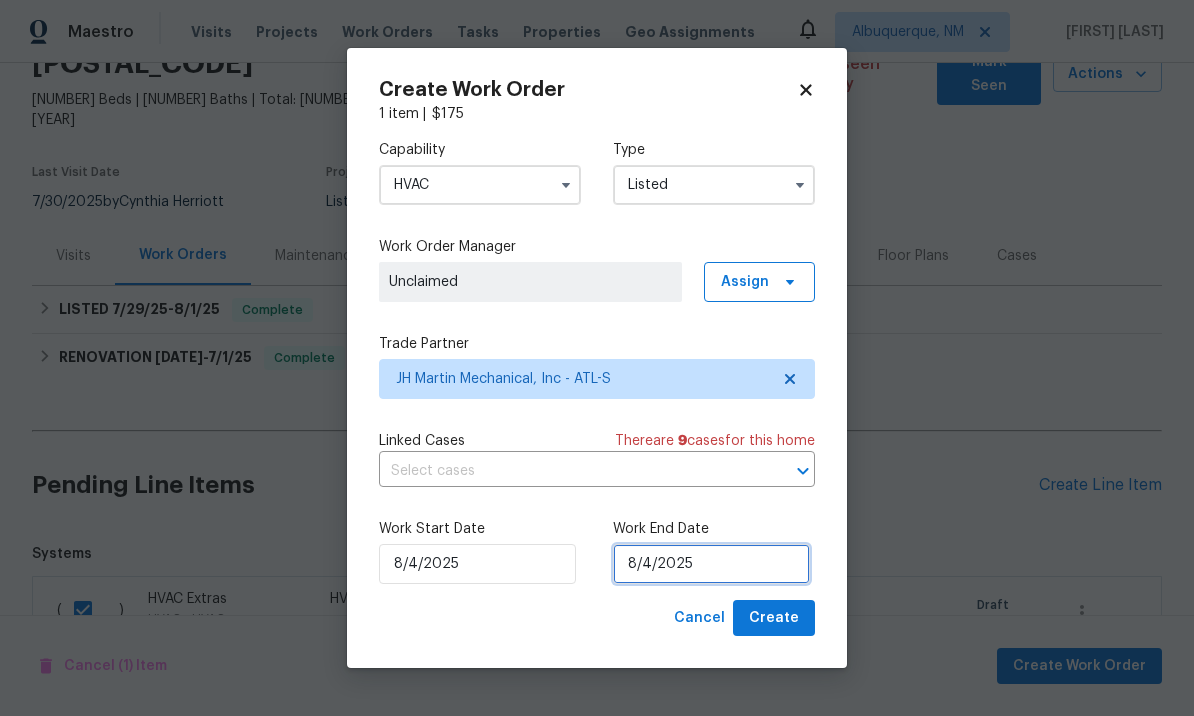 click on "8/4/2025" at bounding box center (711, 564) 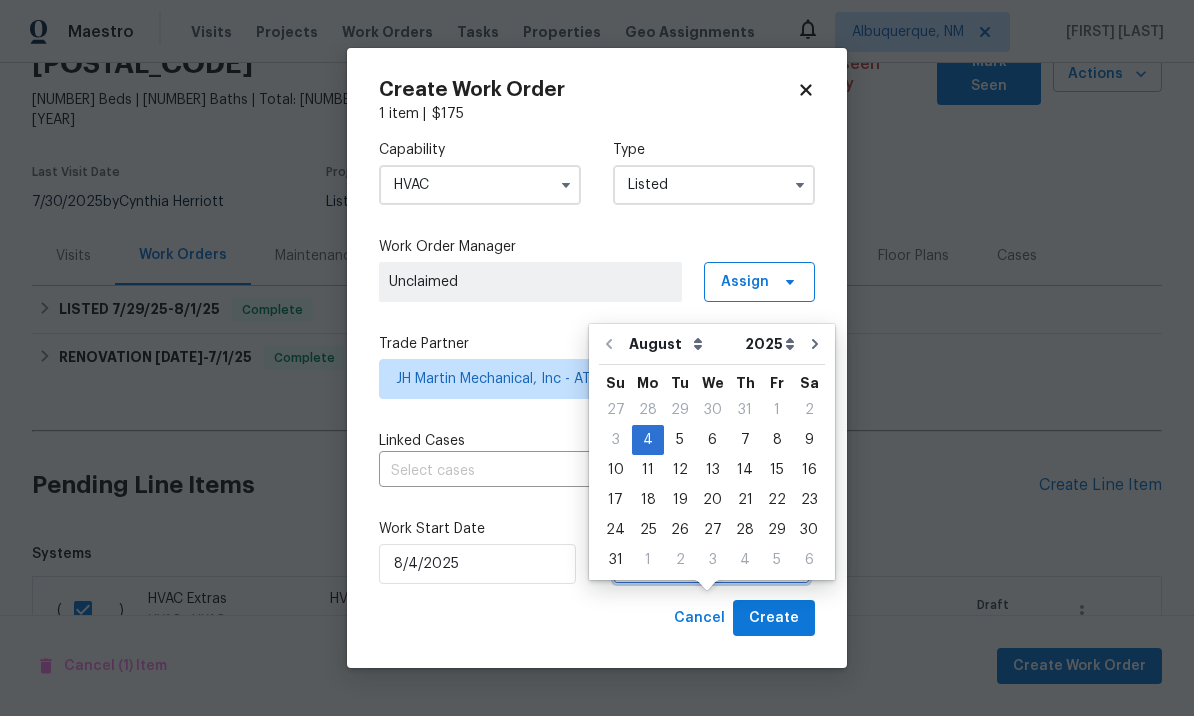 scroll, scrollTop: 48, scrollLeft: 0, axis: vertical 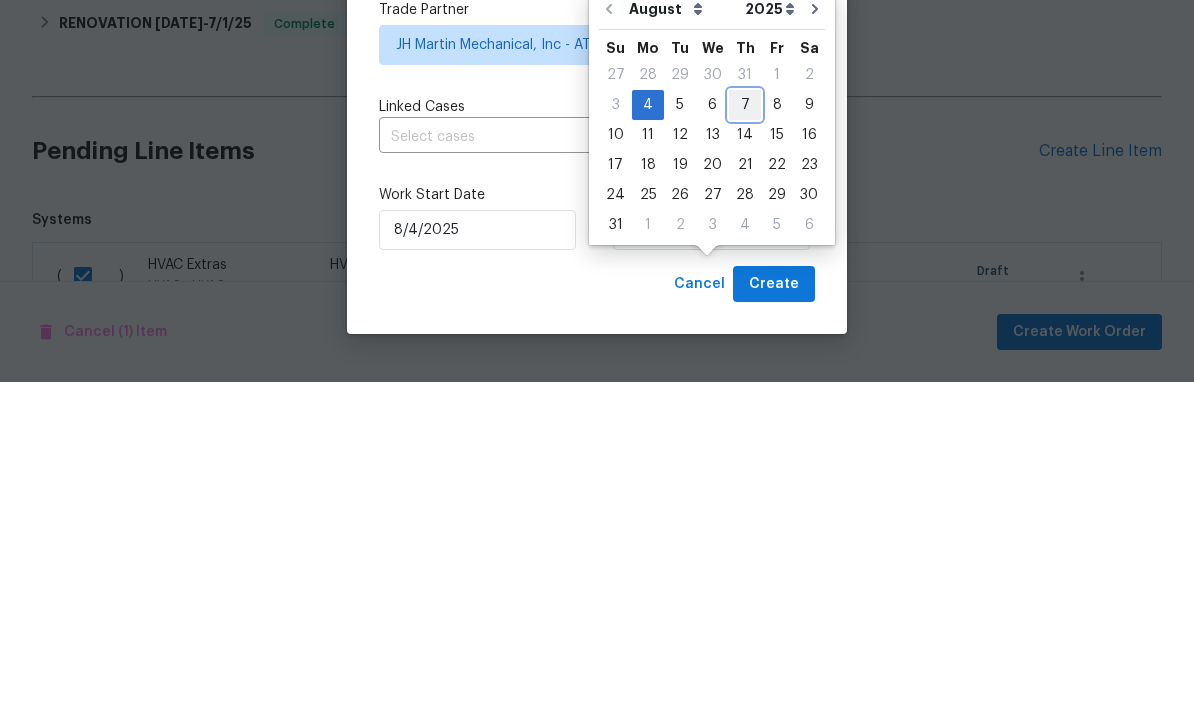 click on "7" at bounding box center [745, 439] 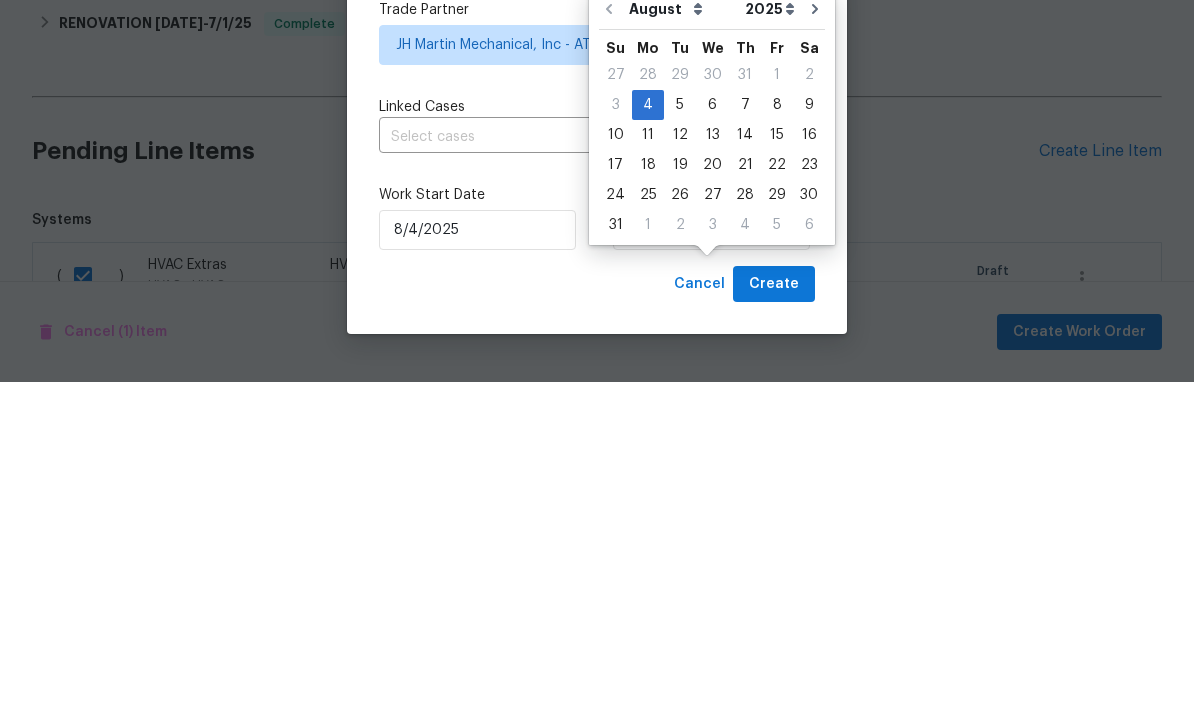 scroll, scrollTop: 69, scrollLeft: 0, axis: vertical 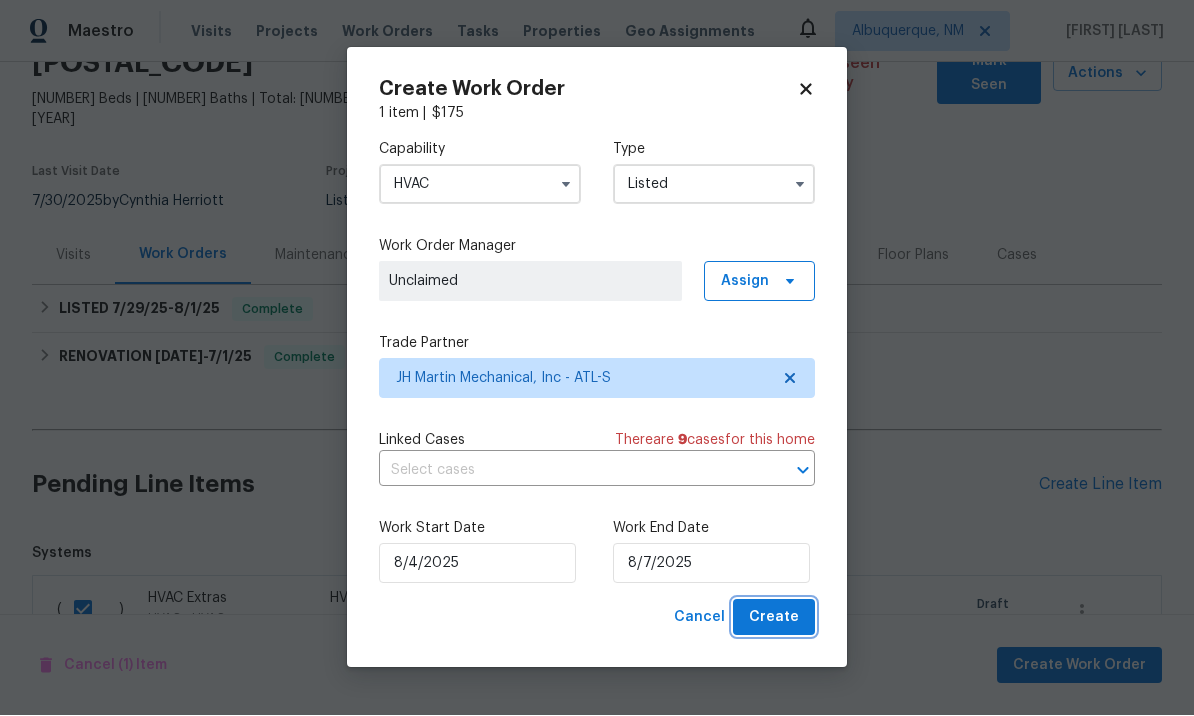 click on "Create" at bounding box center [774, 618] 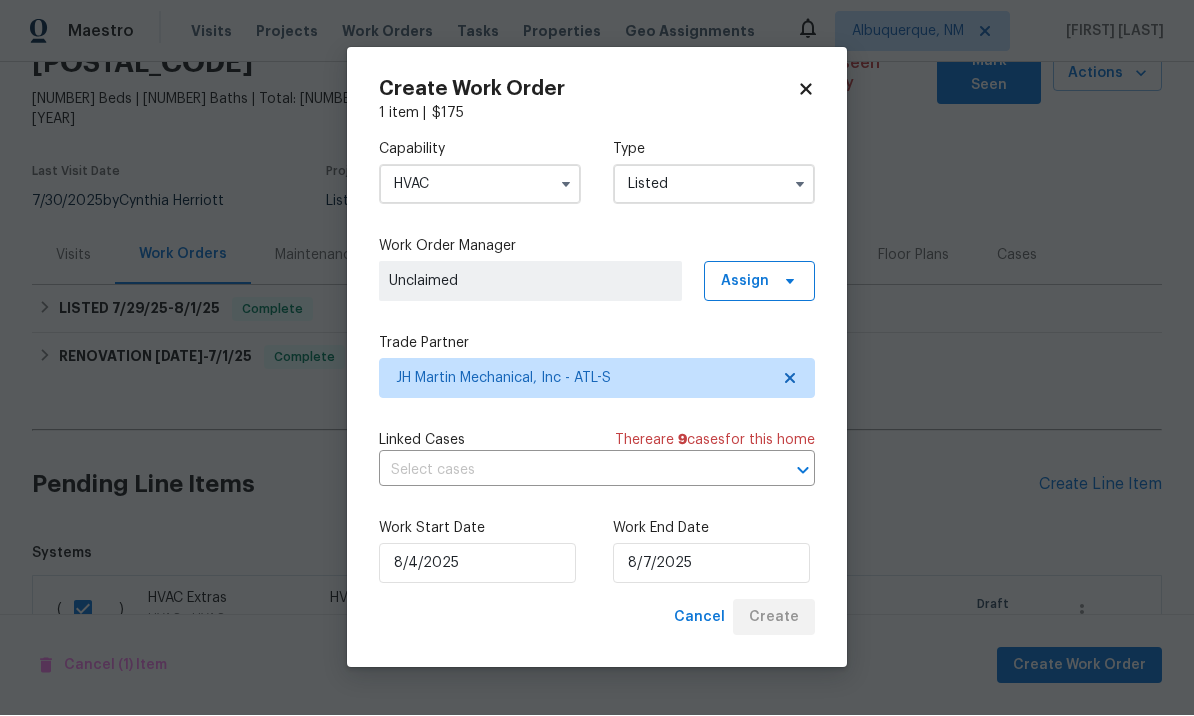 checkbox on "false" 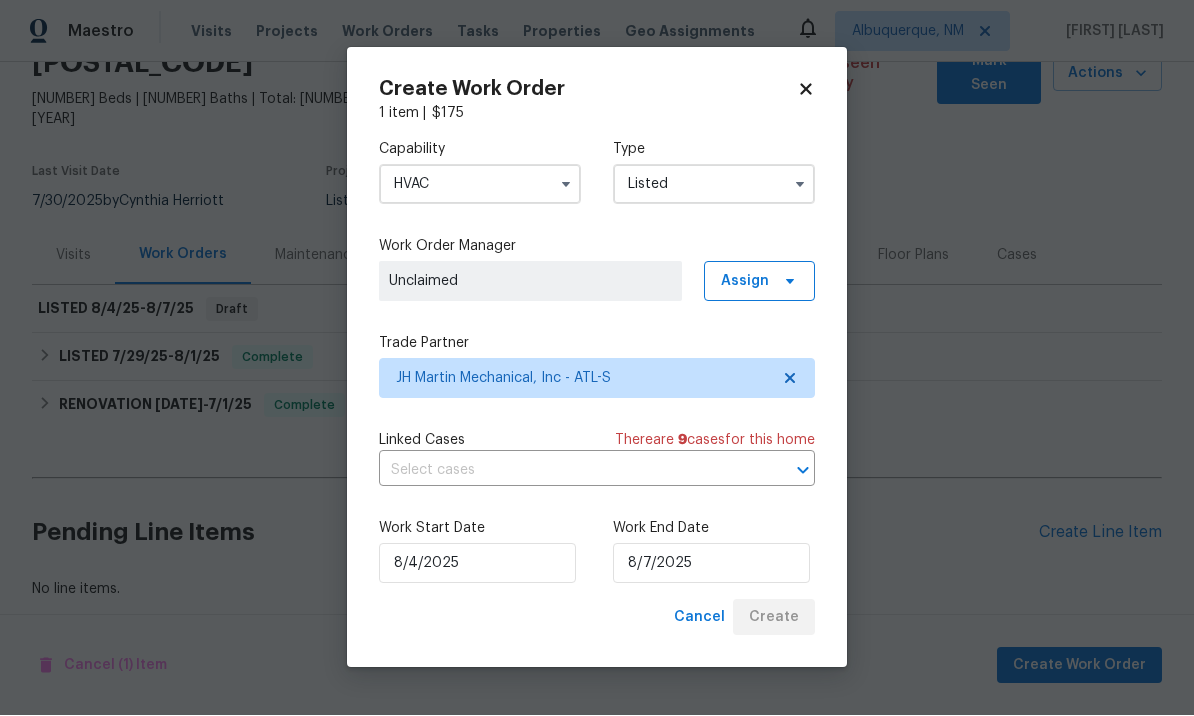 scroll, scrollTop: 27, scrollLeft: 0, axis: vertical 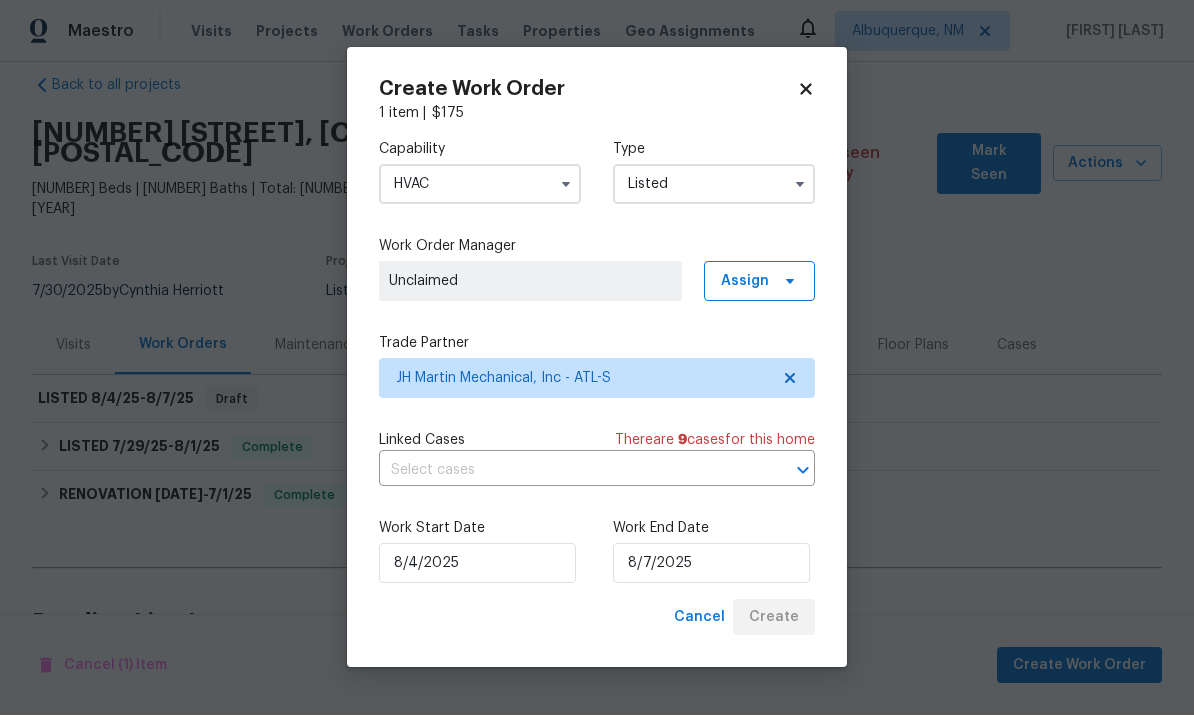 click 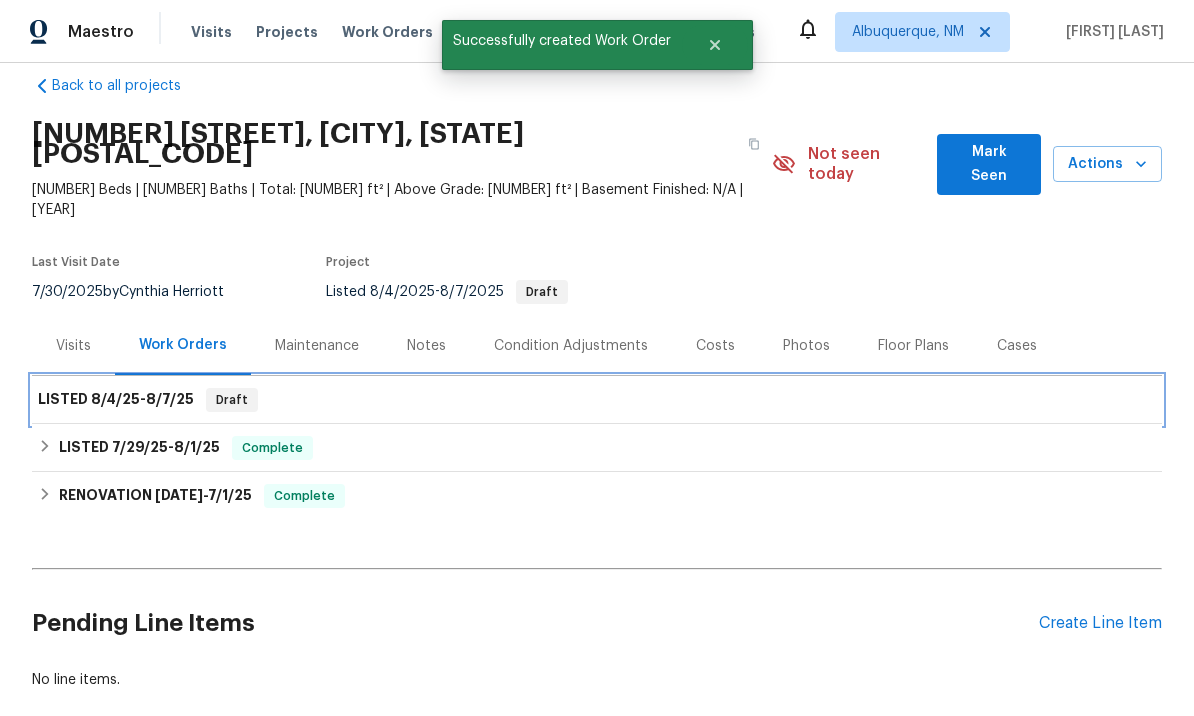 click on "LISTED   8/4/25  -  8/7/25" at bounding box center (116, 400) 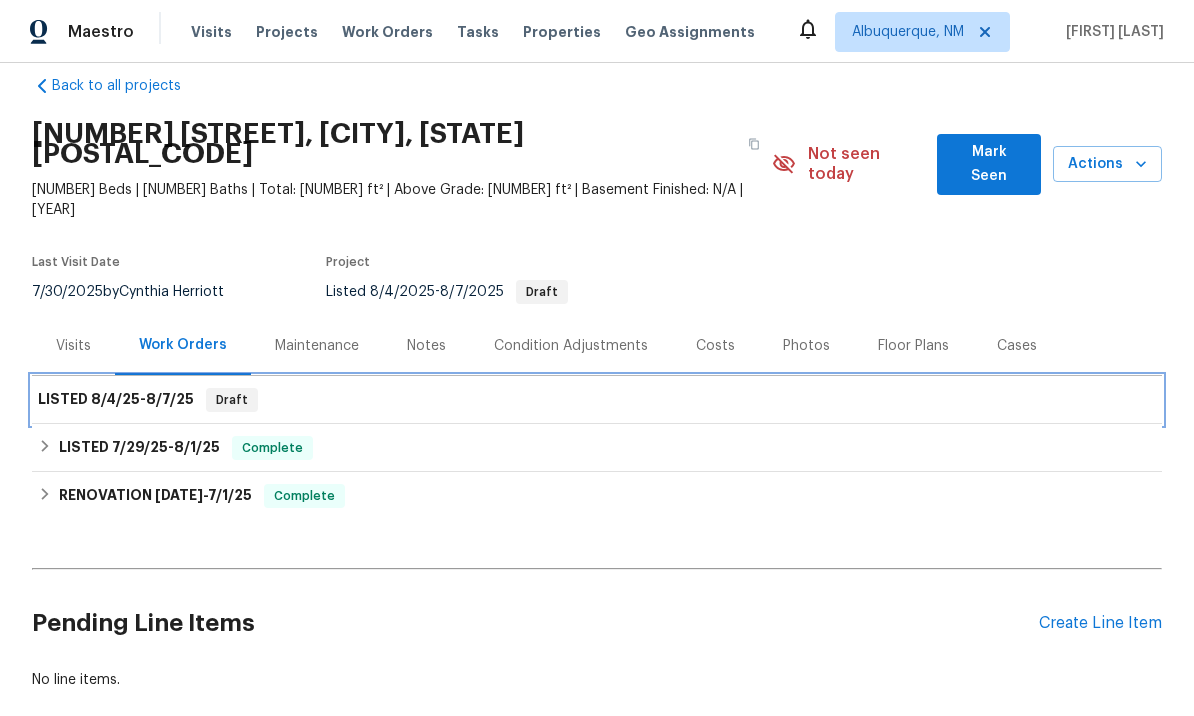 click on "8/7/25" at bounding box center (170, 399) 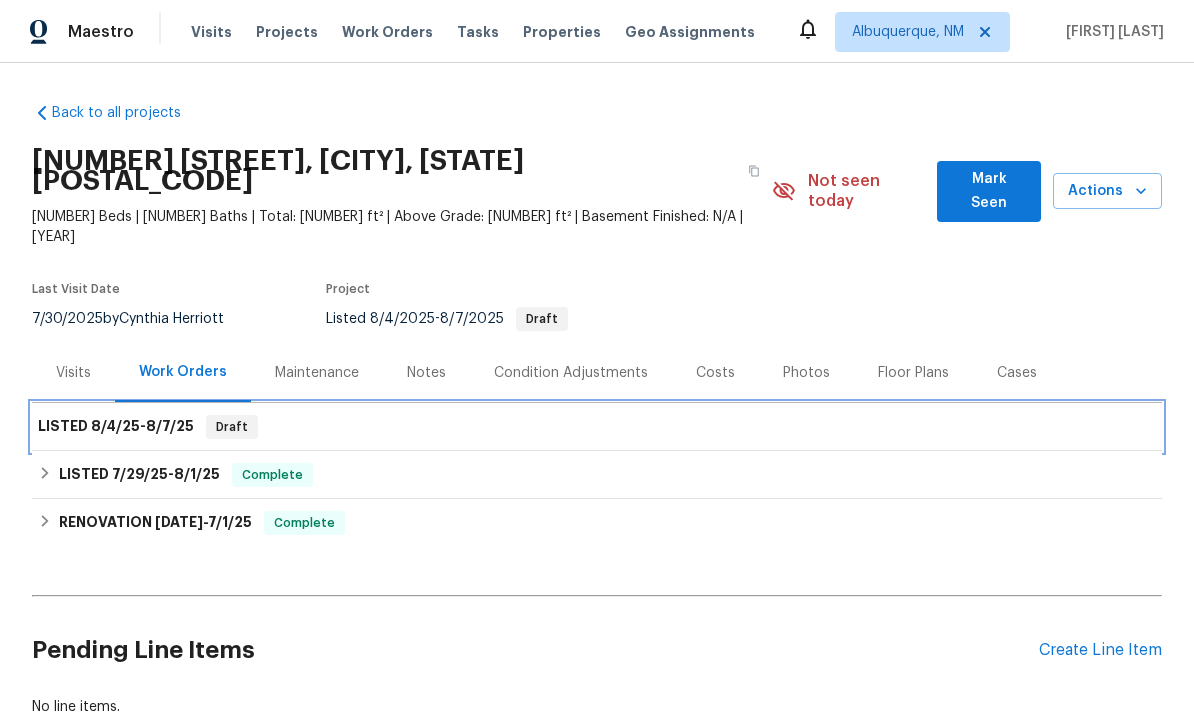 scroll, scrollTop: 0, scrollLeft: 0, axis: both 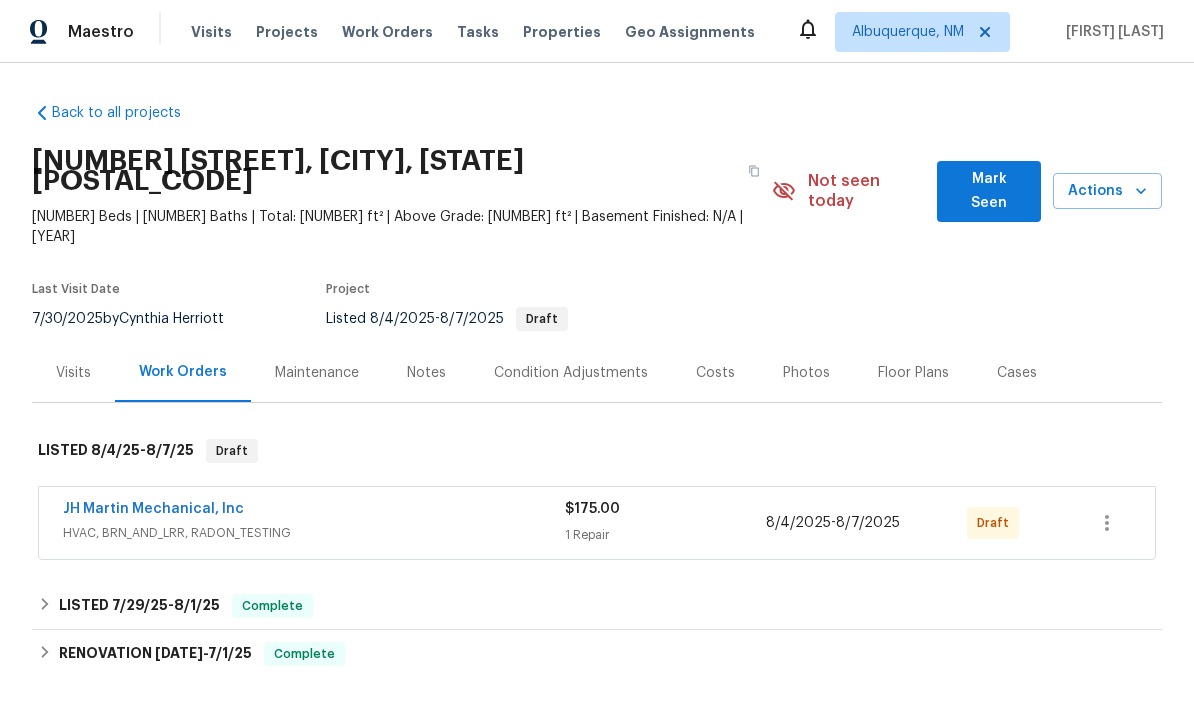click on "JH Martin Mechanical, Inc" at bounding box center [153, 509] 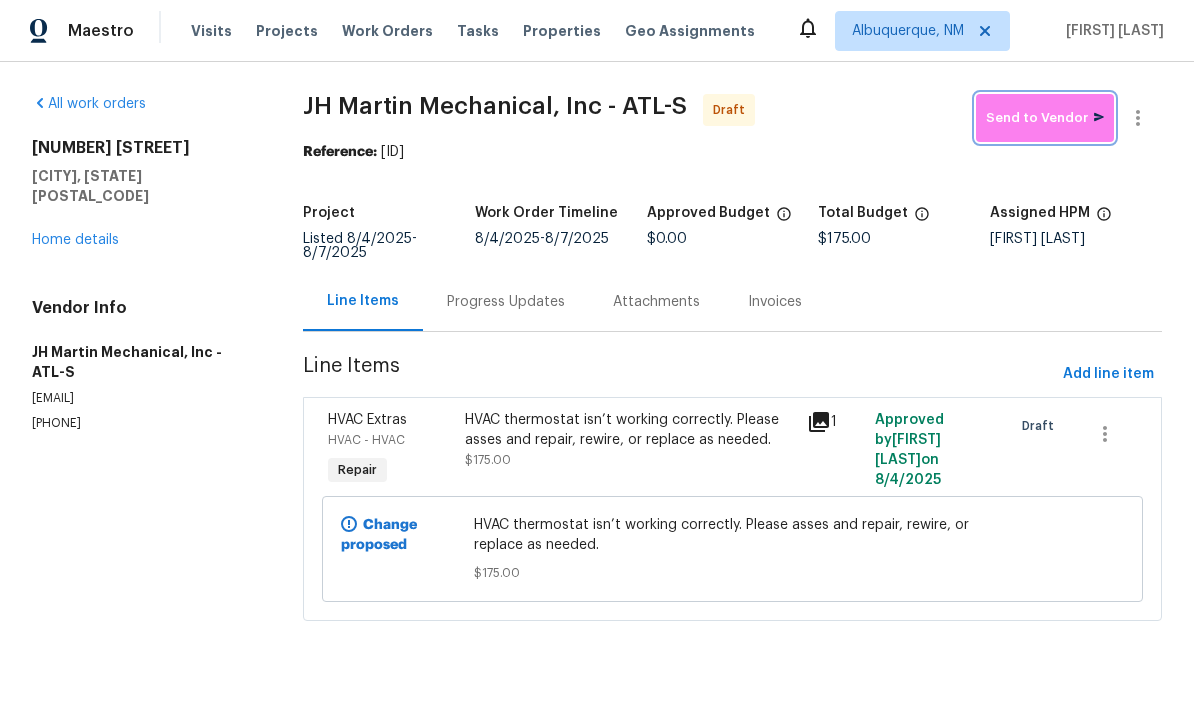 click on "Send to Vendor" at bounding box center (1045, 119) 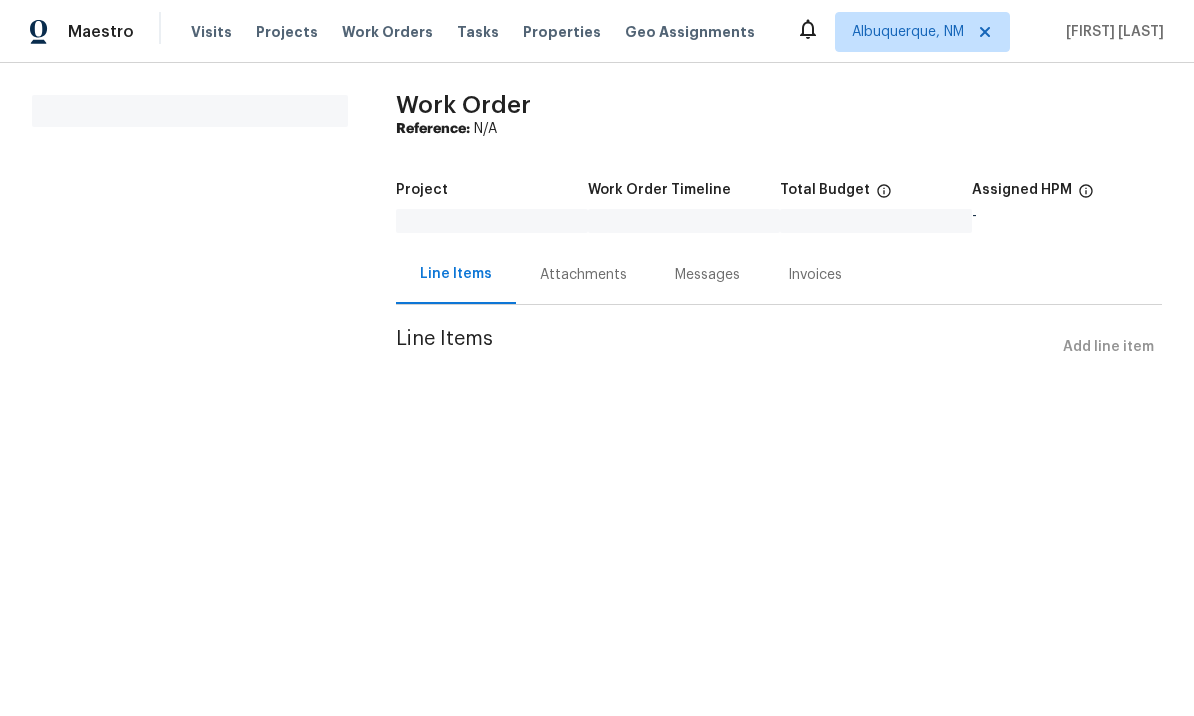 scroll, scrollTop: 1, scrollLeft: 0, axis: vertical 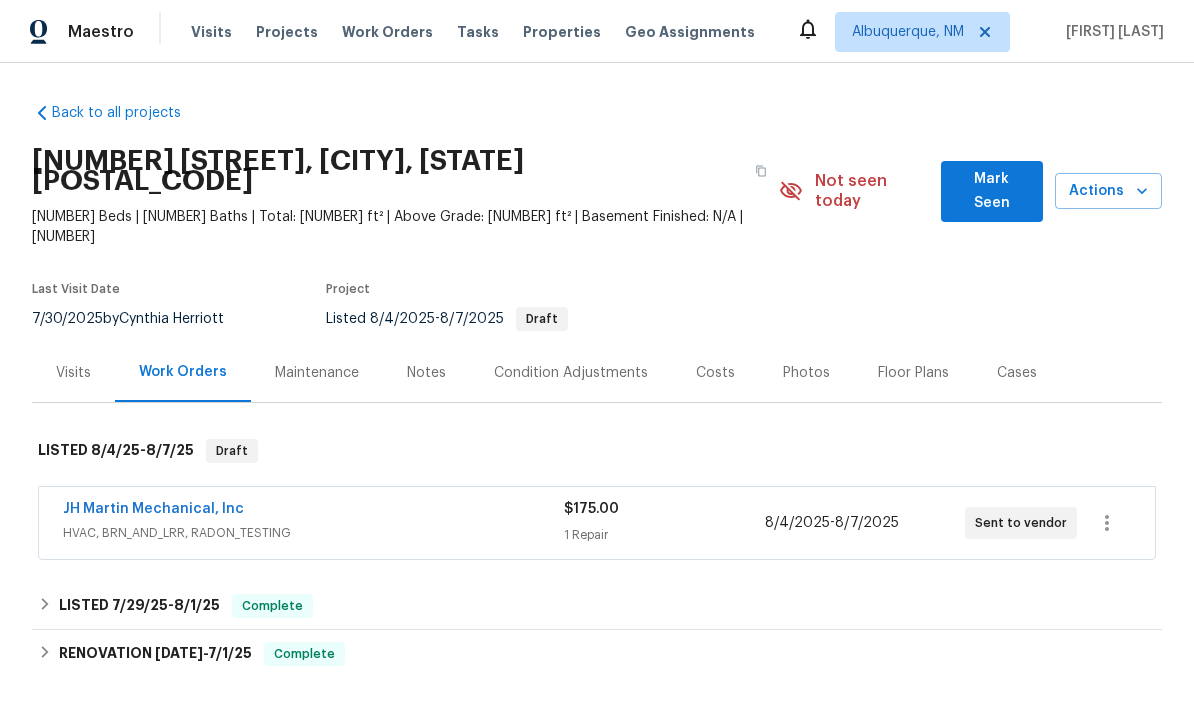 click on "Mark Seen" at bounding box center (992, 191) 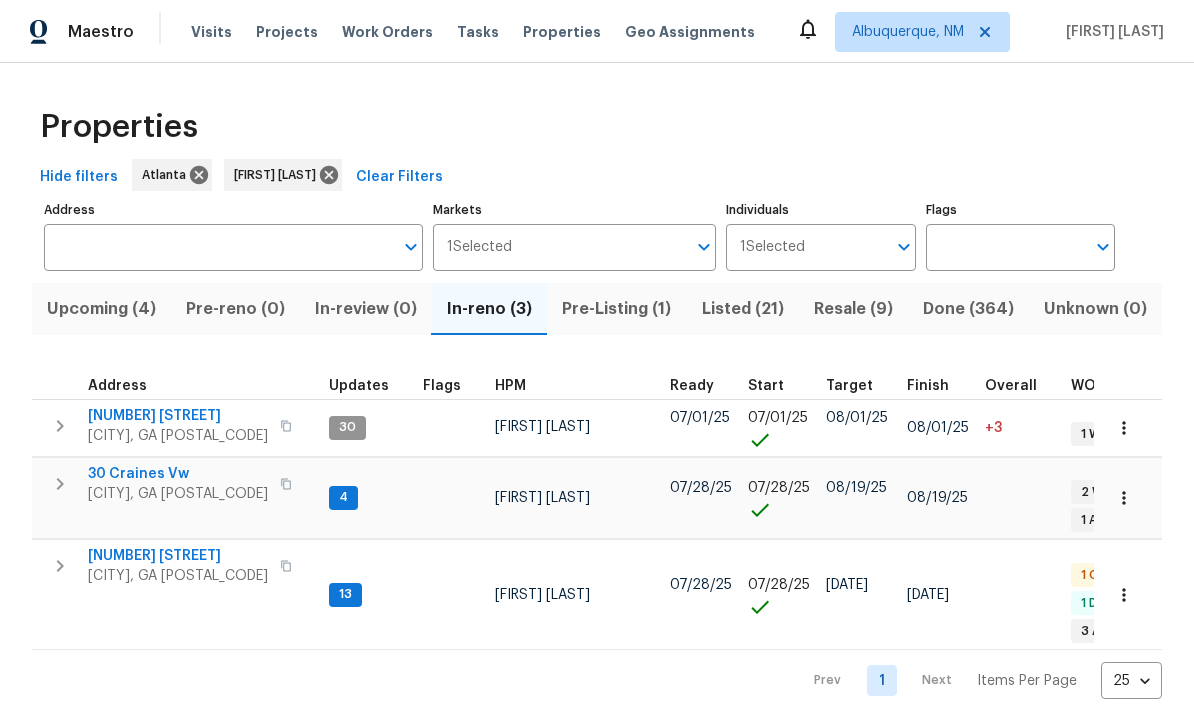 scroll, scrollTop: 0, scrollLeft: 0, axis: both 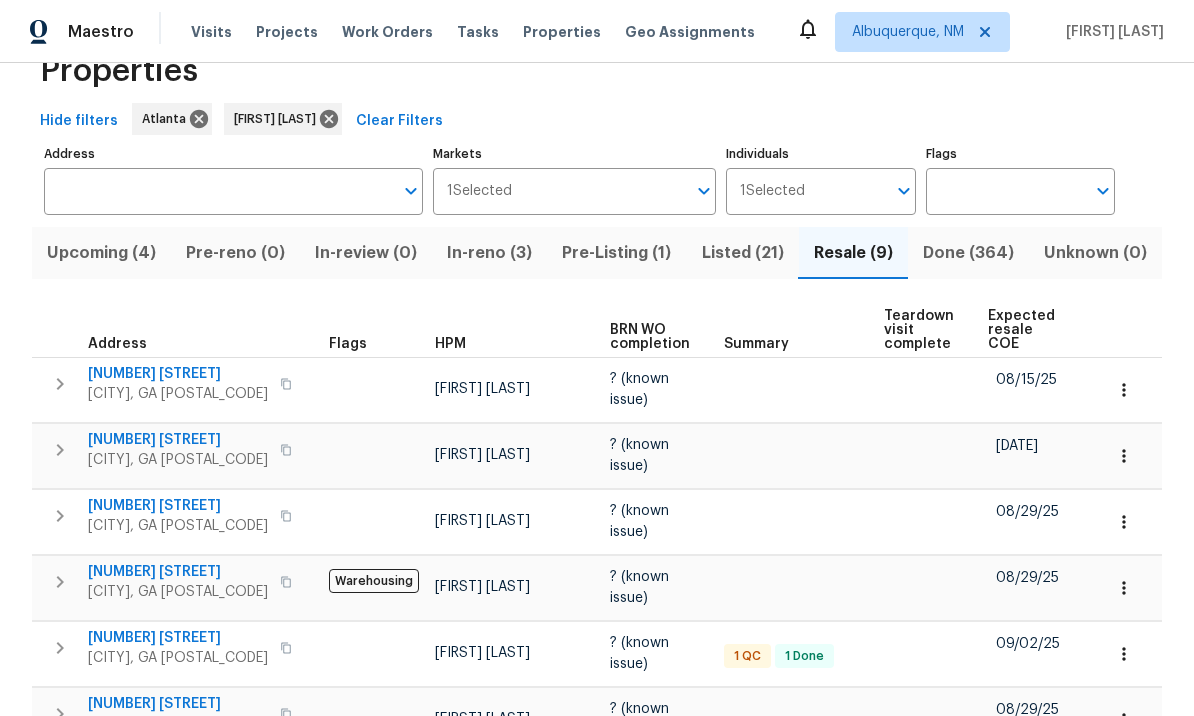 click on "[NUMBER] [STREET]" at bounding box center [178, 374] 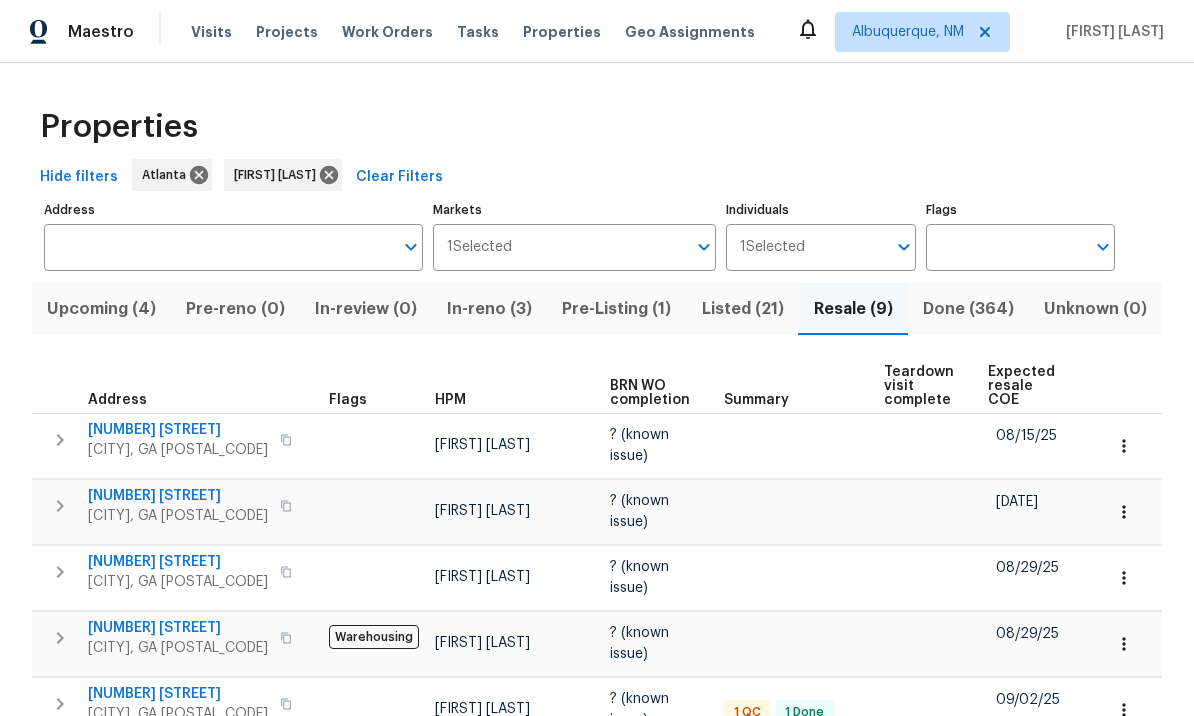 scroll, scrollTop: 0, scrollLeft: 0, axis: both 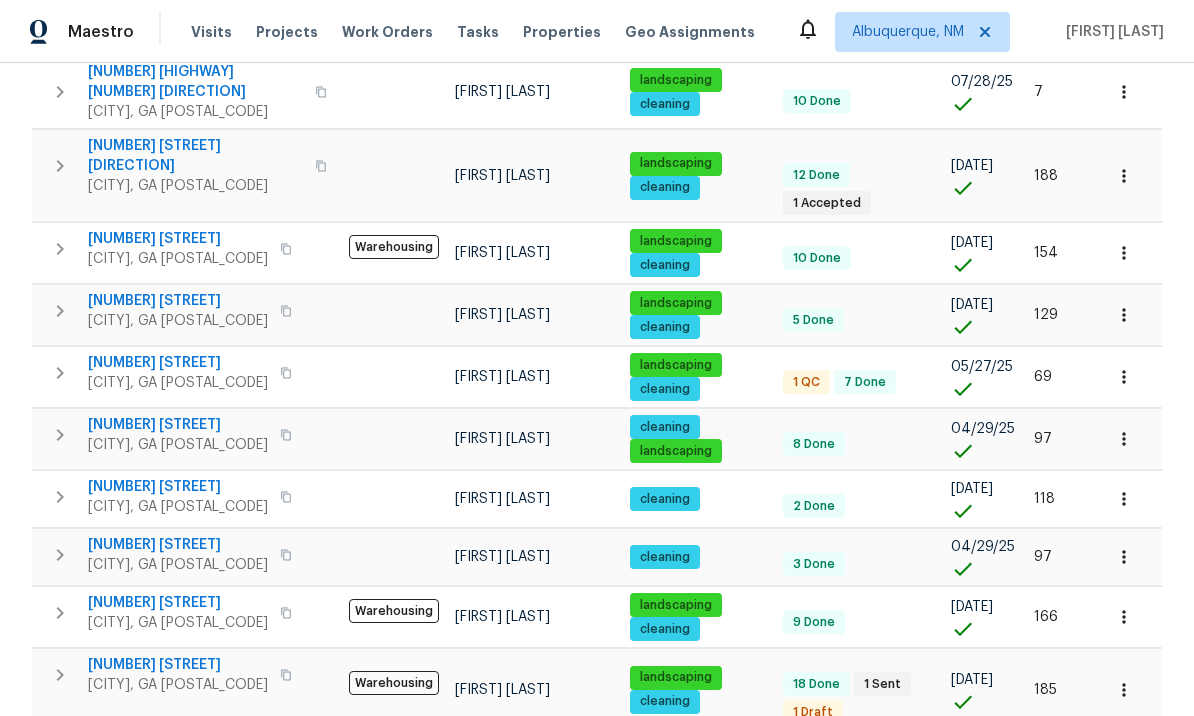 click on "[CITY], GA [POSTAL_CODE]" at bounding box center [178, 685] 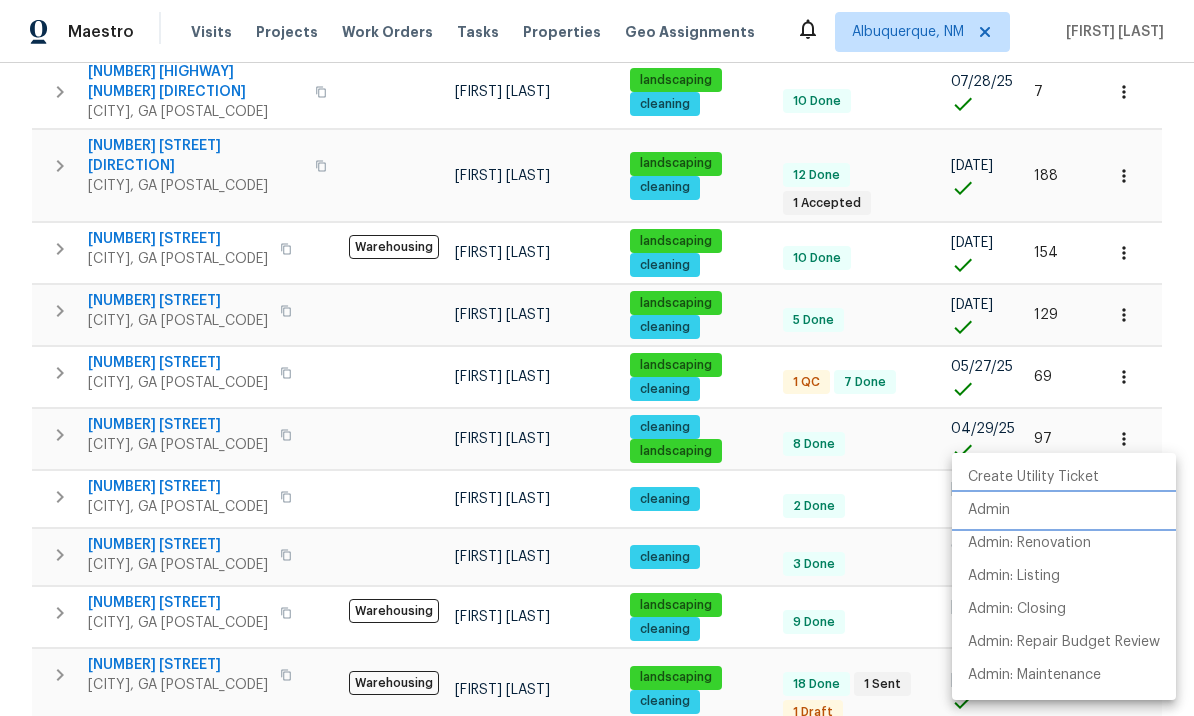 click on "Admin" at bounding box center (1064, 510) 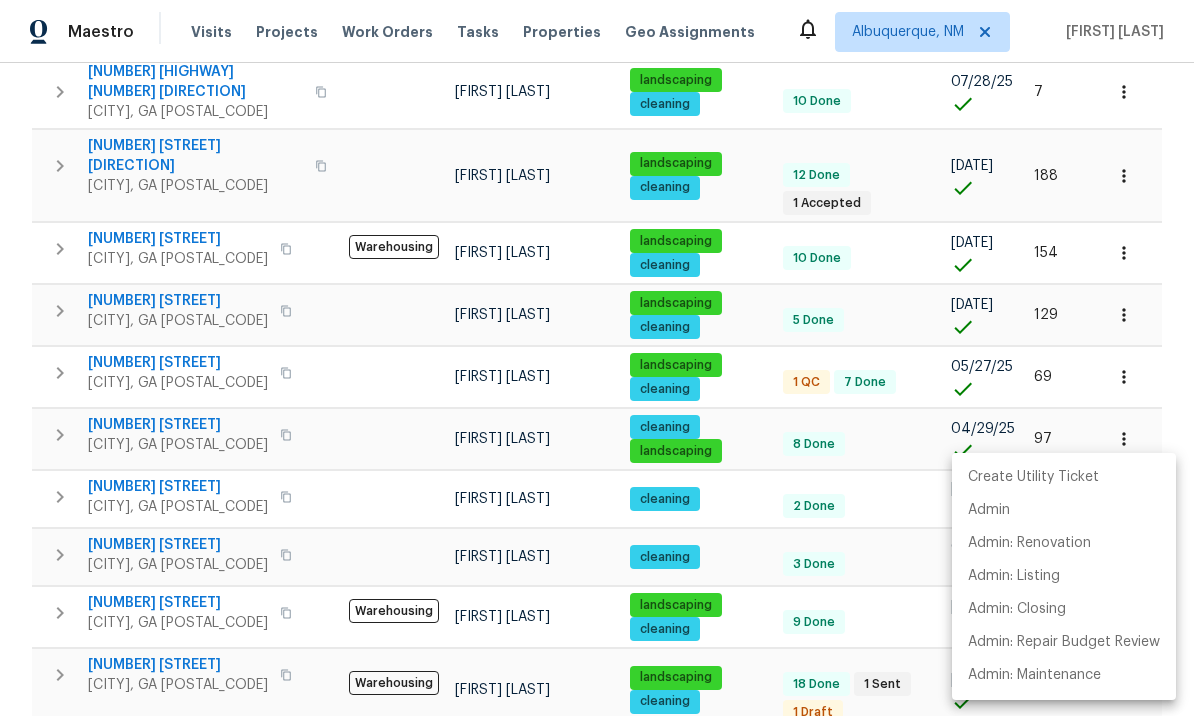 click at bounding box center [597, 358] 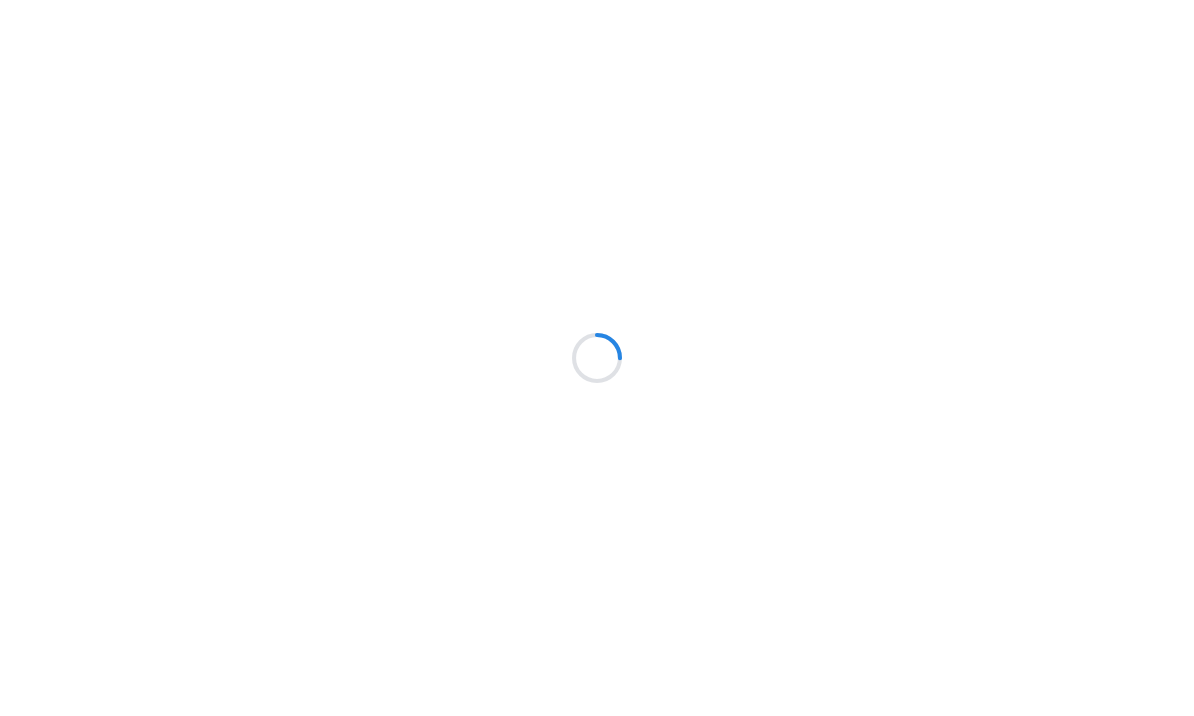 scroll, scrollTop: 0, scrollLeft: 0, axis: both 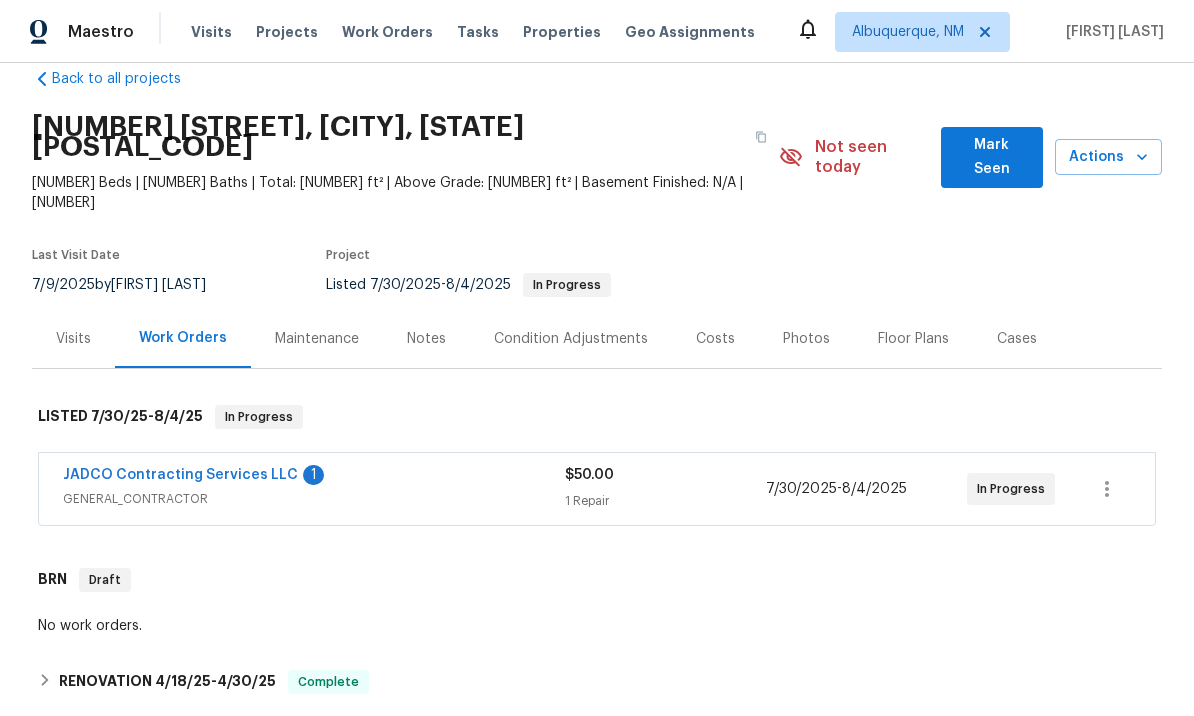 click on "JADCO Contracting Services LLC" at bounding box center [180, 475] 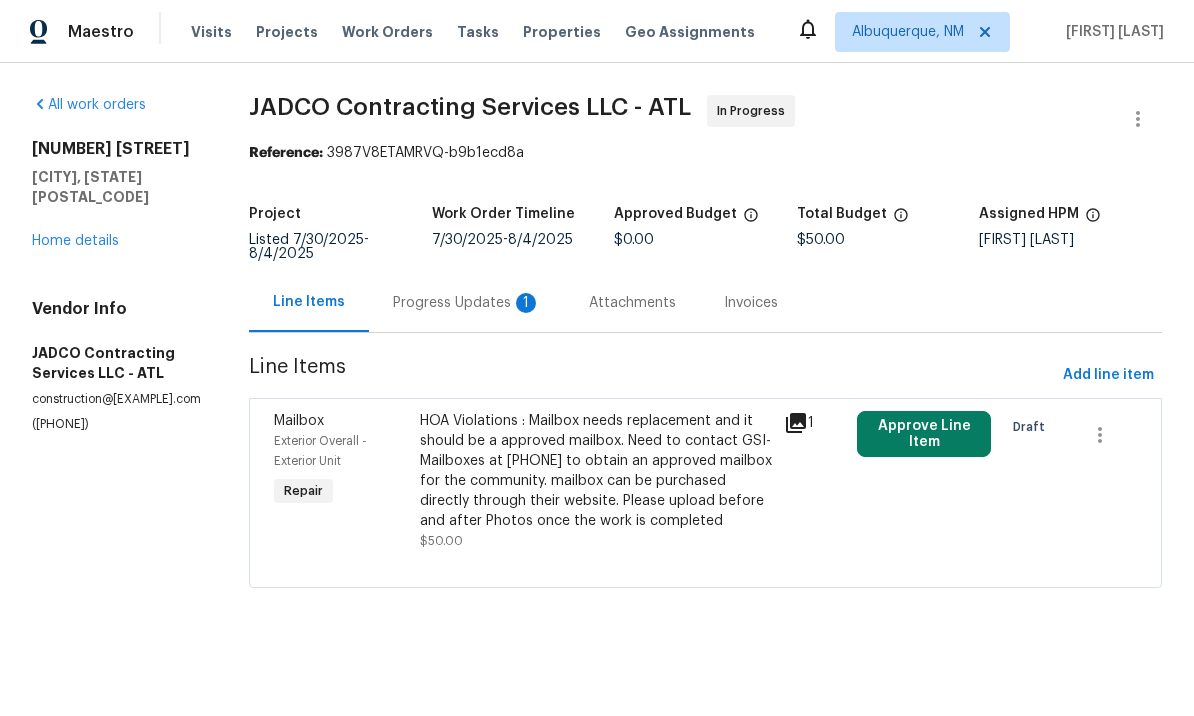 click on "HOA Violations : Mailbox needs replacement and it should be a approved mailbox. Need to contact GSI-Mailboxes at [PHONE] to obtain an approved mailbox for the community. mailbox can be purchased directly through their website.
Please upload before and after Photos once the work is completed" at bounding box center [596, 471] 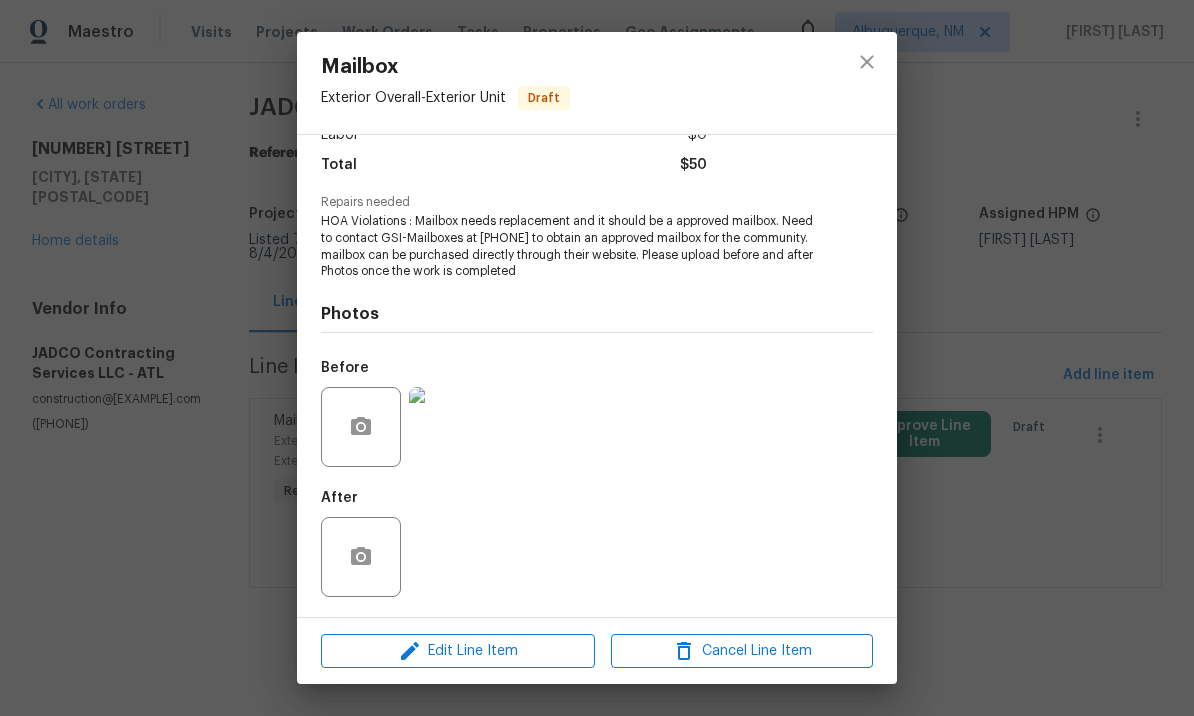 scroll, scrollTop: 157, scrollLeft: 0, axis: vertical 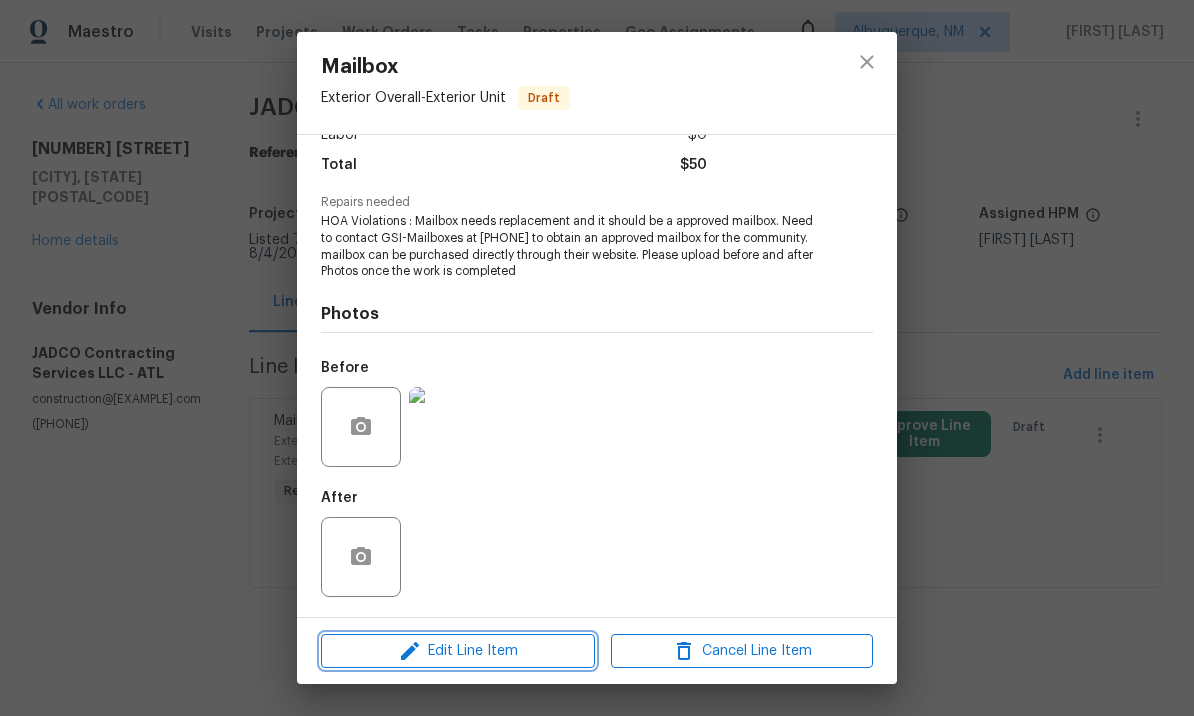 click on "Edit Line Item" at bounding box center (458, 651) 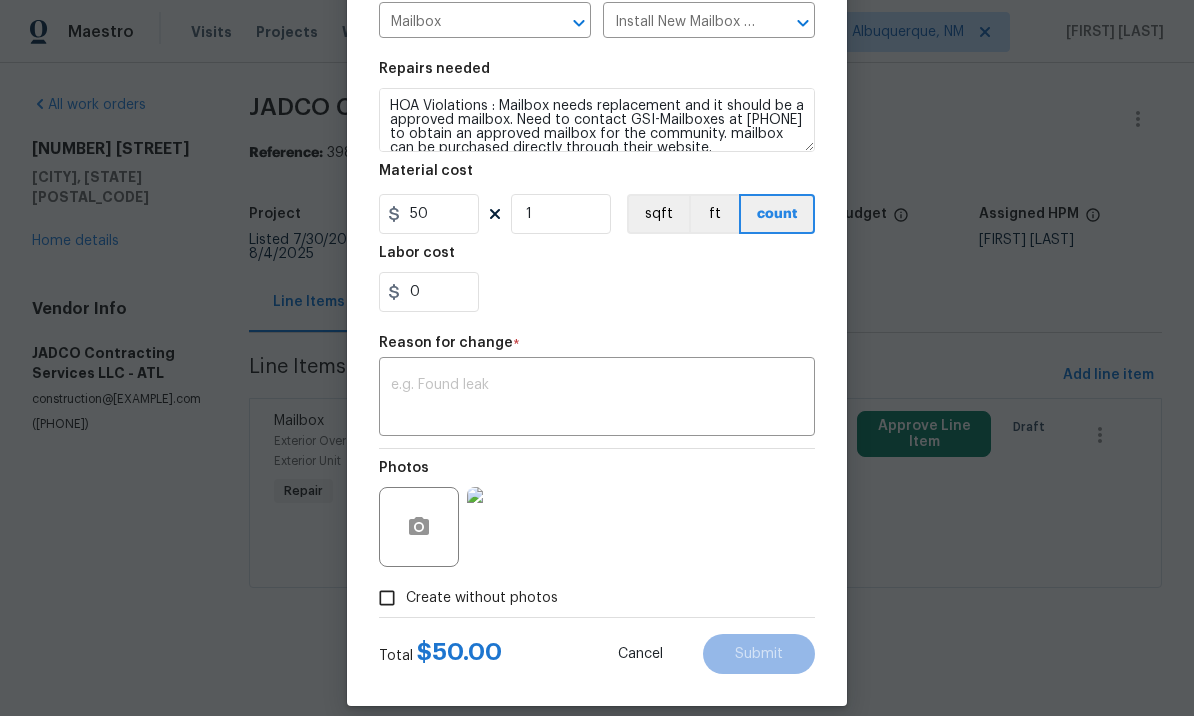 scroll, scrollTop: 235, scrollLeft: 0, axis: vertical 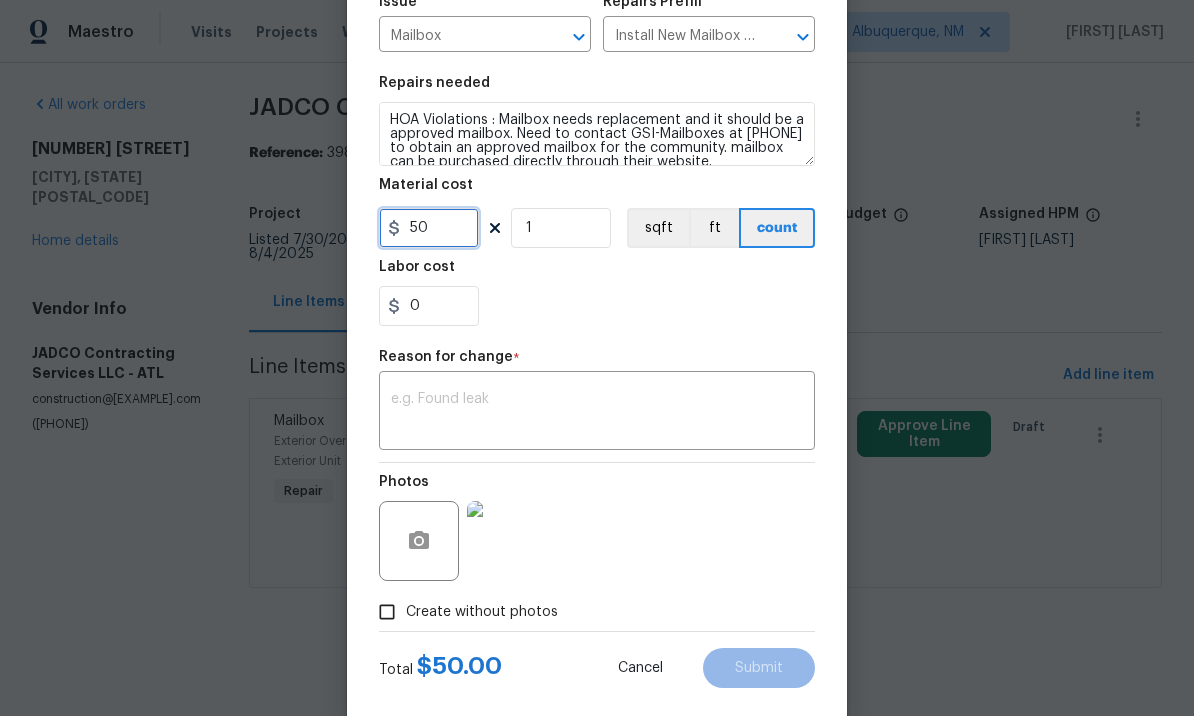 click on "50" at bounding box center (429, 228) 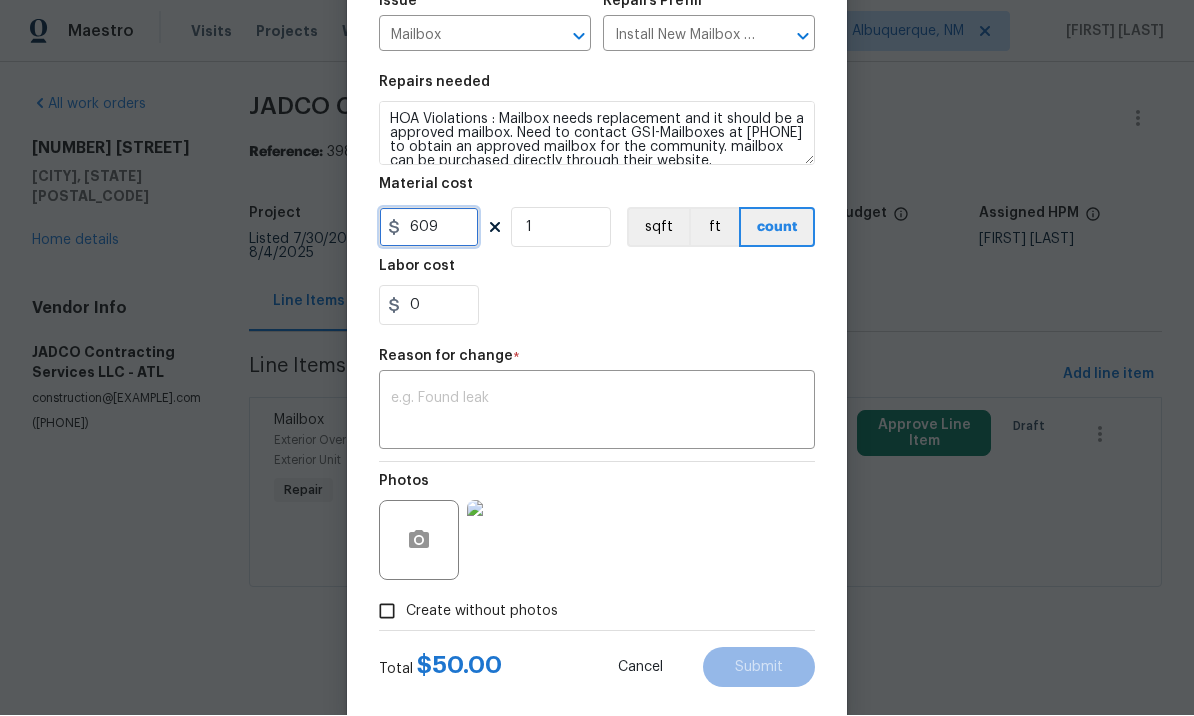 type on "609" 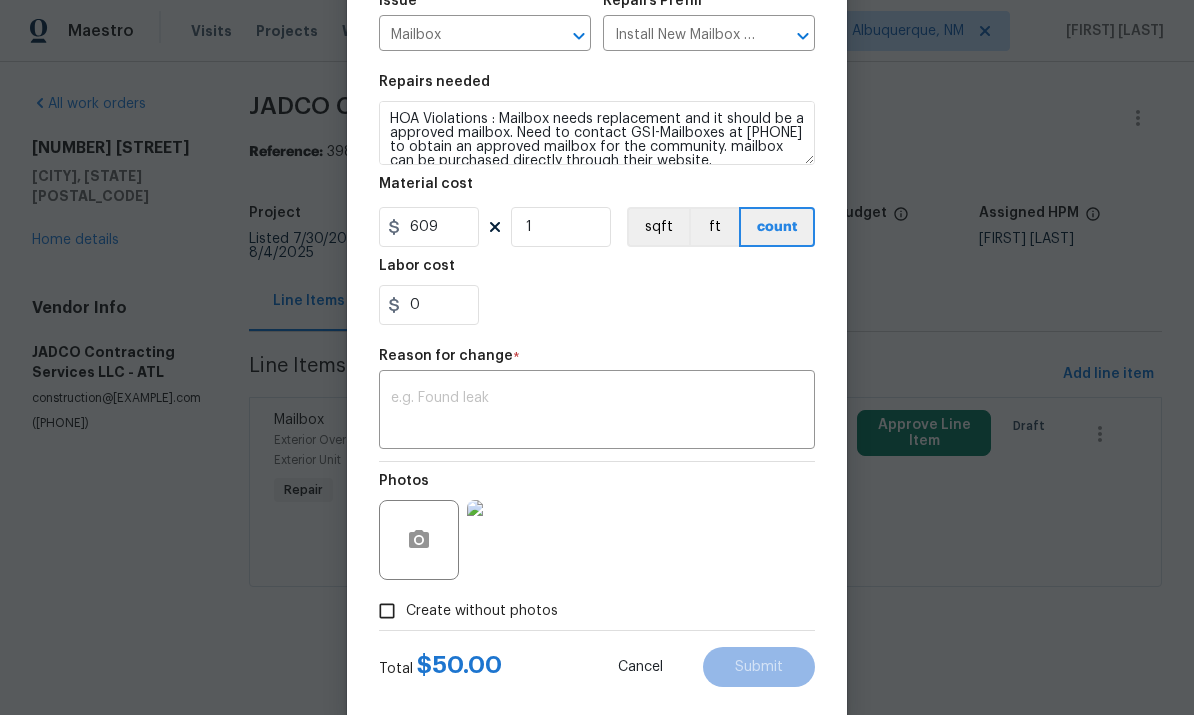 click at bounding box center [597, 413] 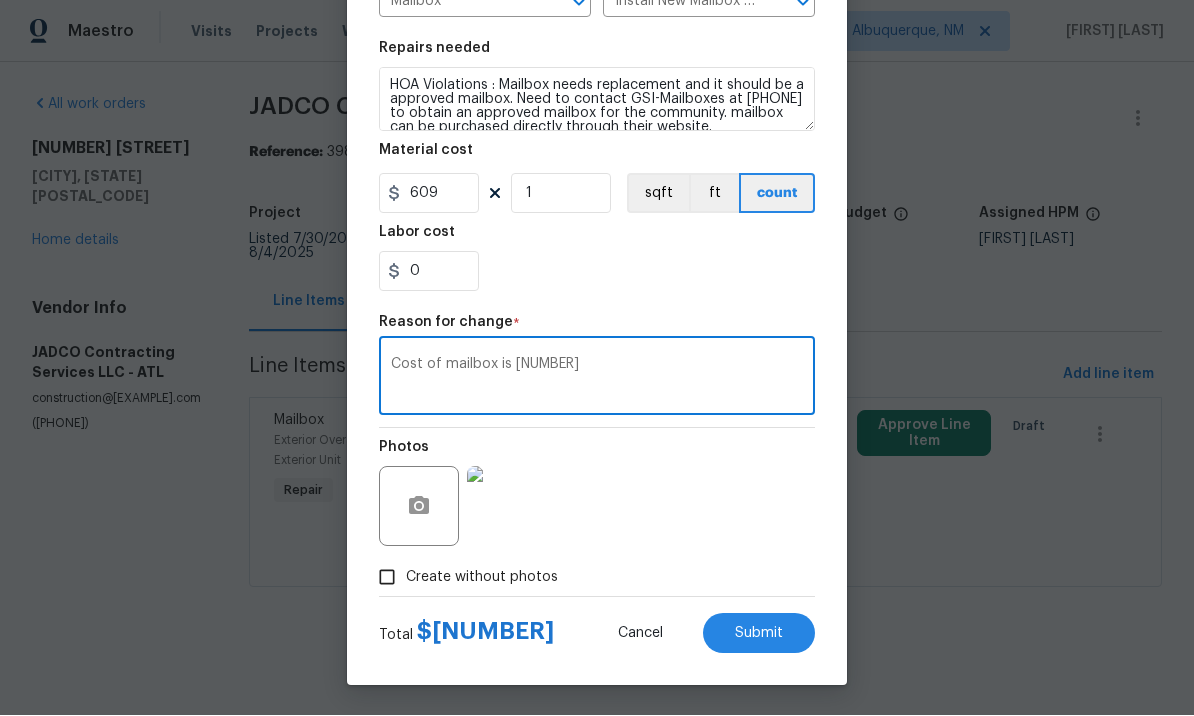 scroll, scrollTop: 273, scrollLeft: 0, axis: vertical 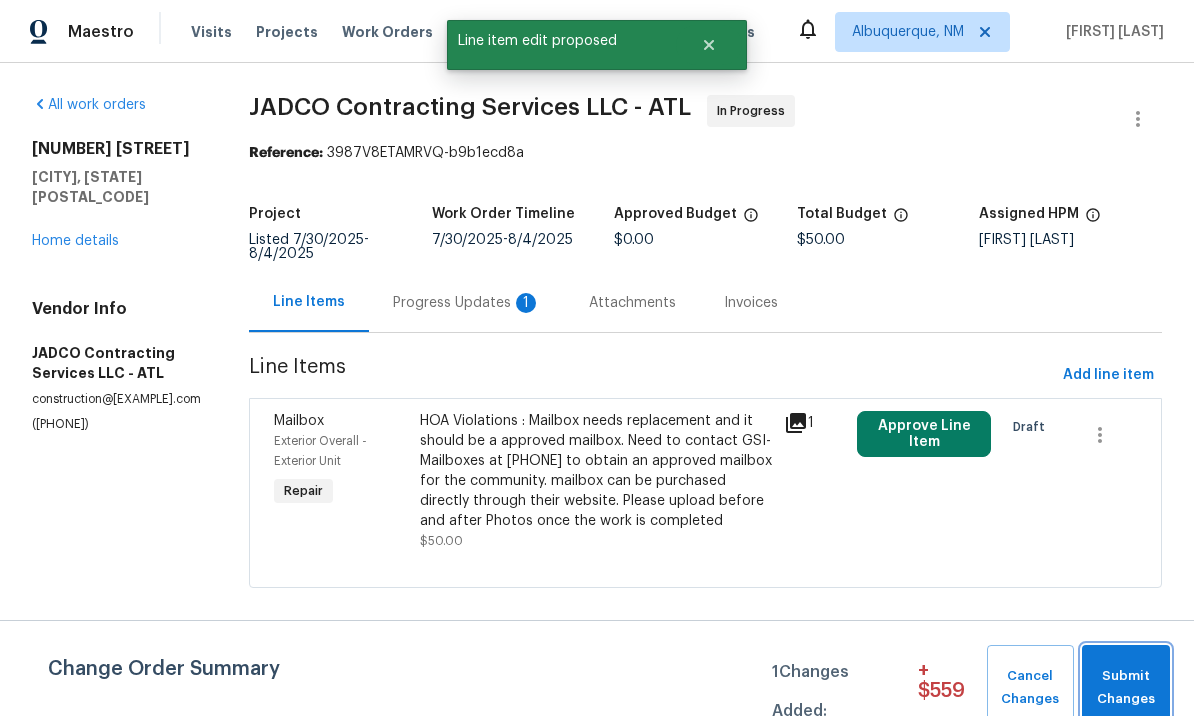 click on "Submit Changes" at bounding box center [1126, 688] 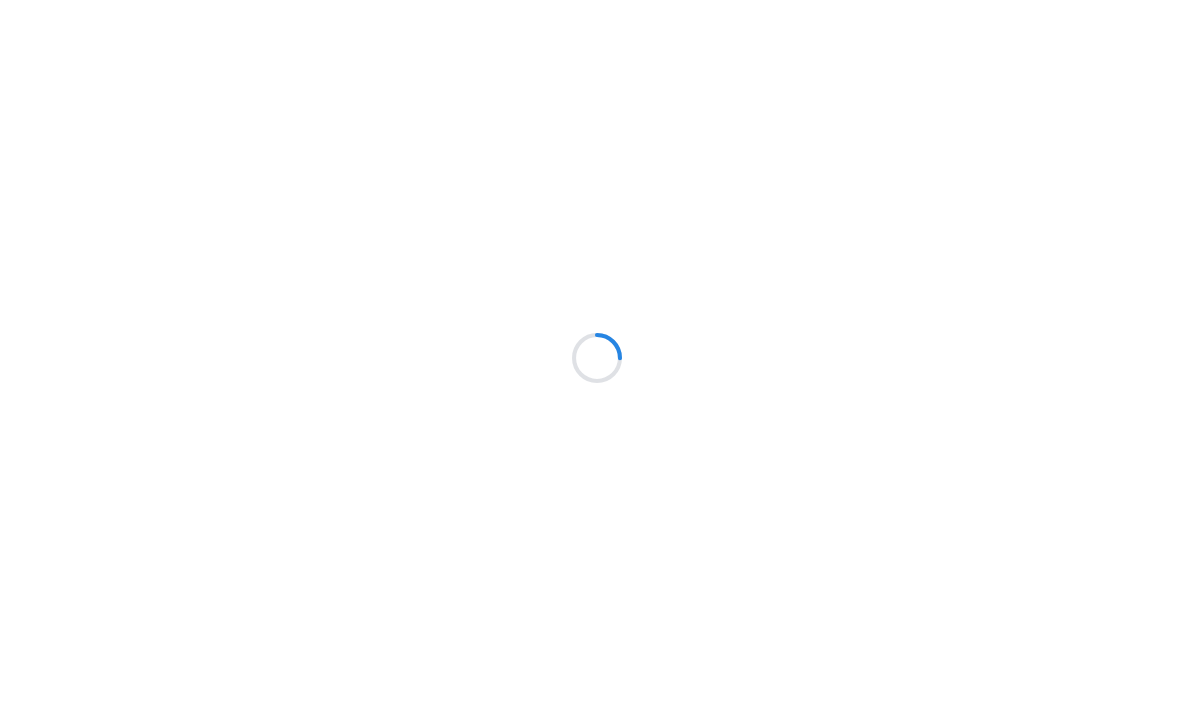 scroll, scrollTop: 0, scrollLeft: 0, axis: both 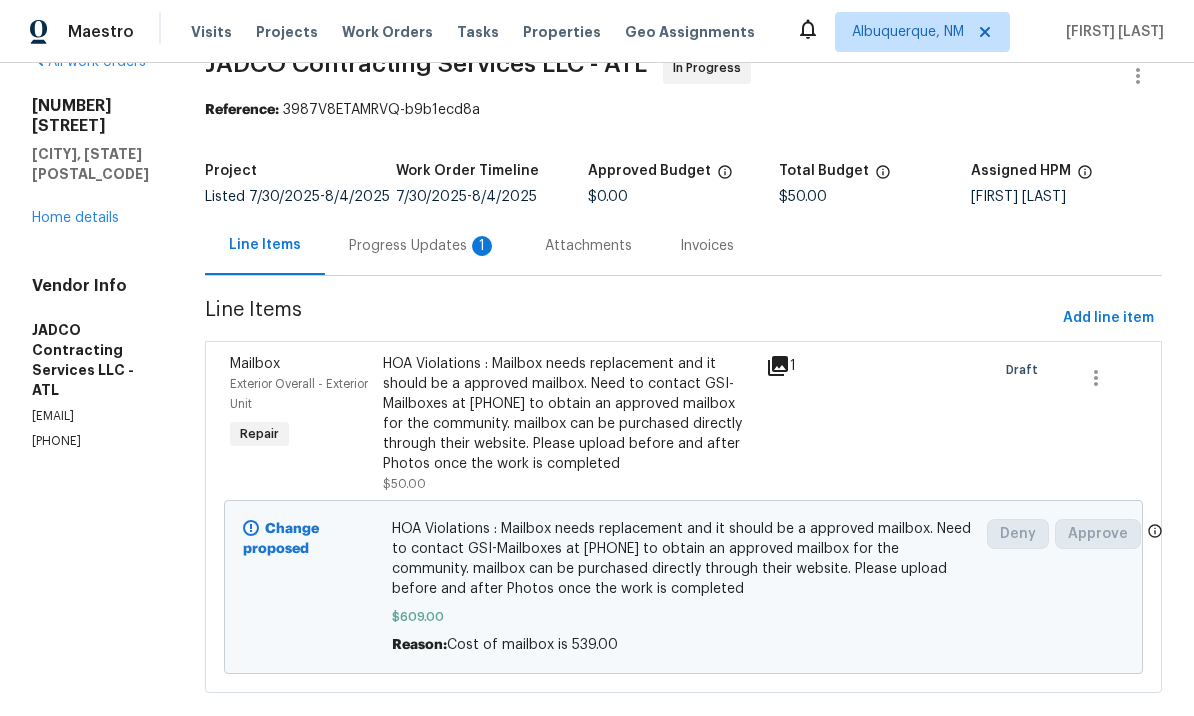 click on "HOA Violations : Mailbox needs replacement and it should be a approved mailbox. Need to contact GSI-Mailboxes at [PHONE] to obtain an approved mailbox for the community. mailbox can be purchased directly through their website.
Please upload before and after Photos once the work is completed" at bounding box center [684, 559] 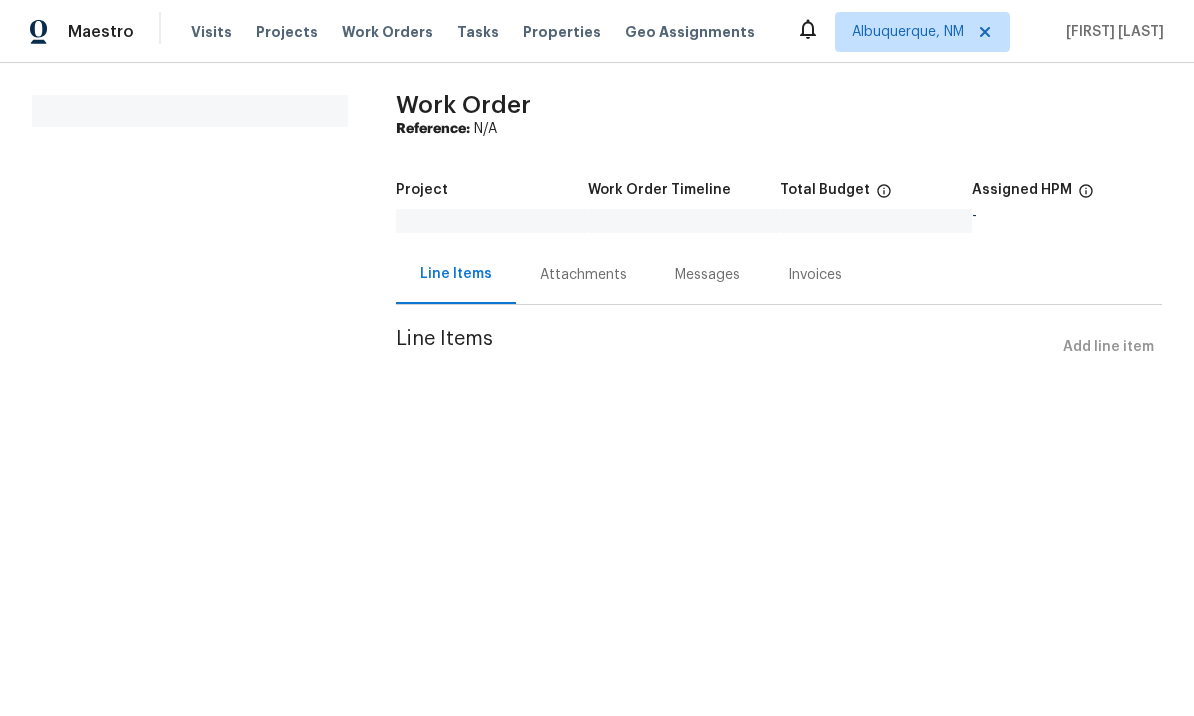 scroll, scrollTop: 0, scrollLeft: 0, axis: both 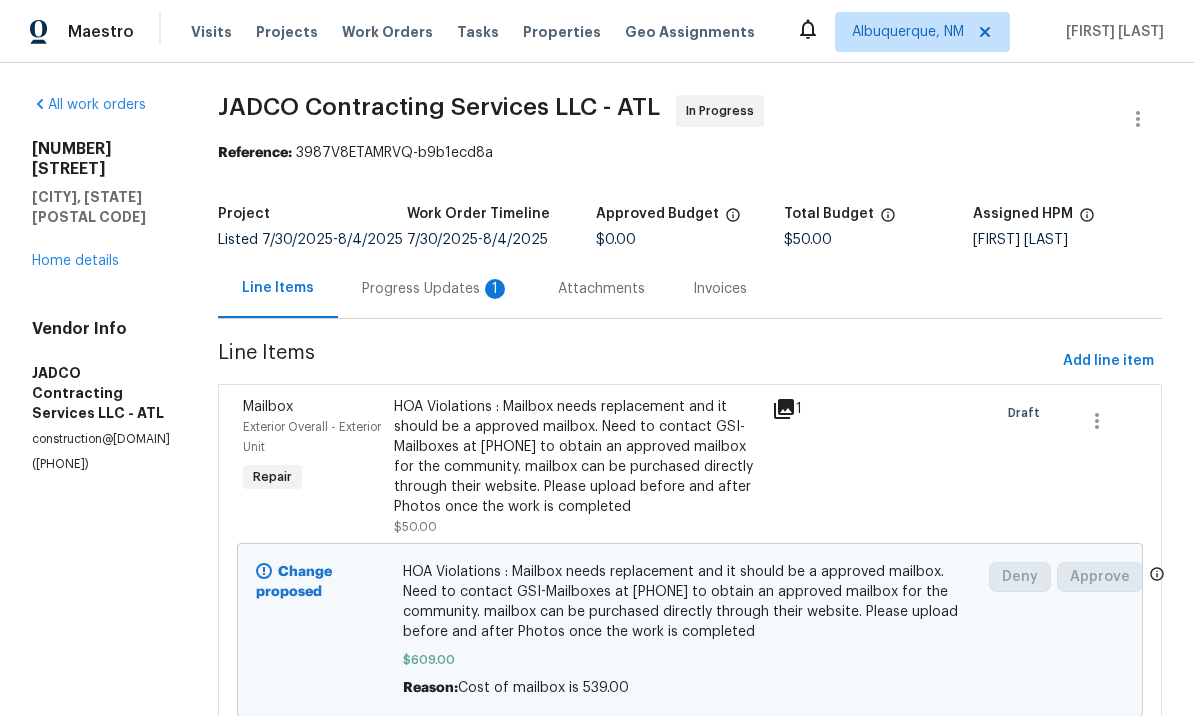 click on "Progress Updates 1" at bounding box center [436, 289] 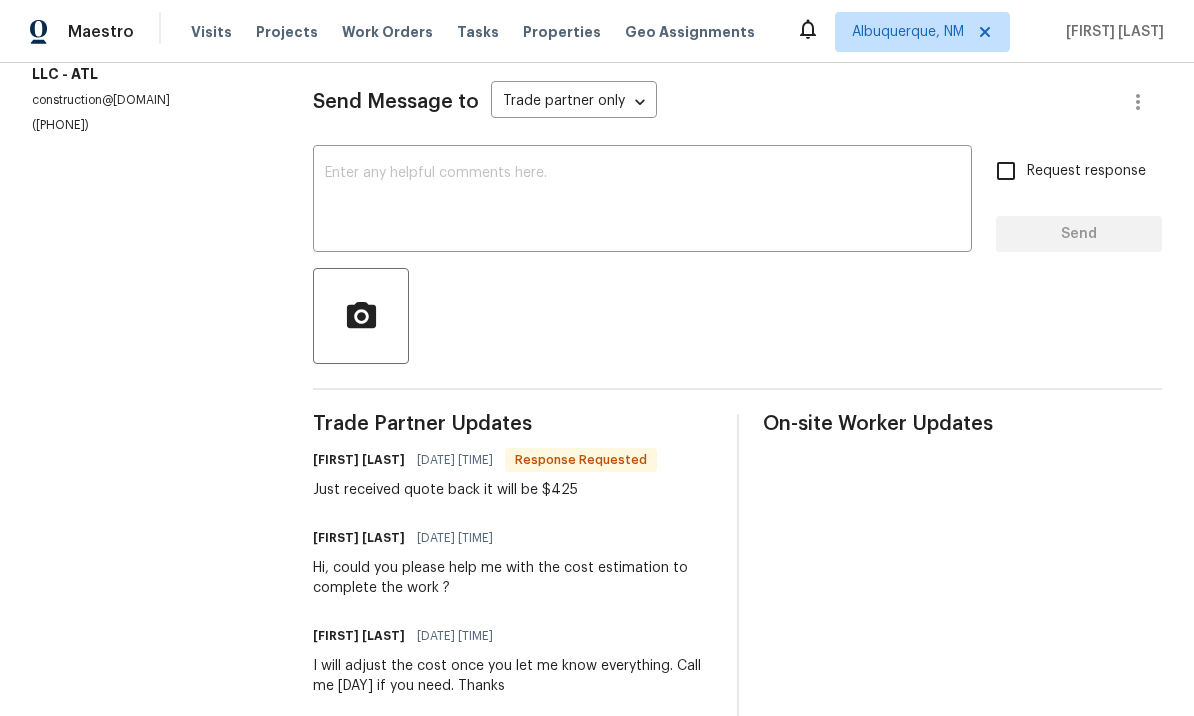 scroll, scrollTop: 286, scrollLeft: 0, axis: vertical 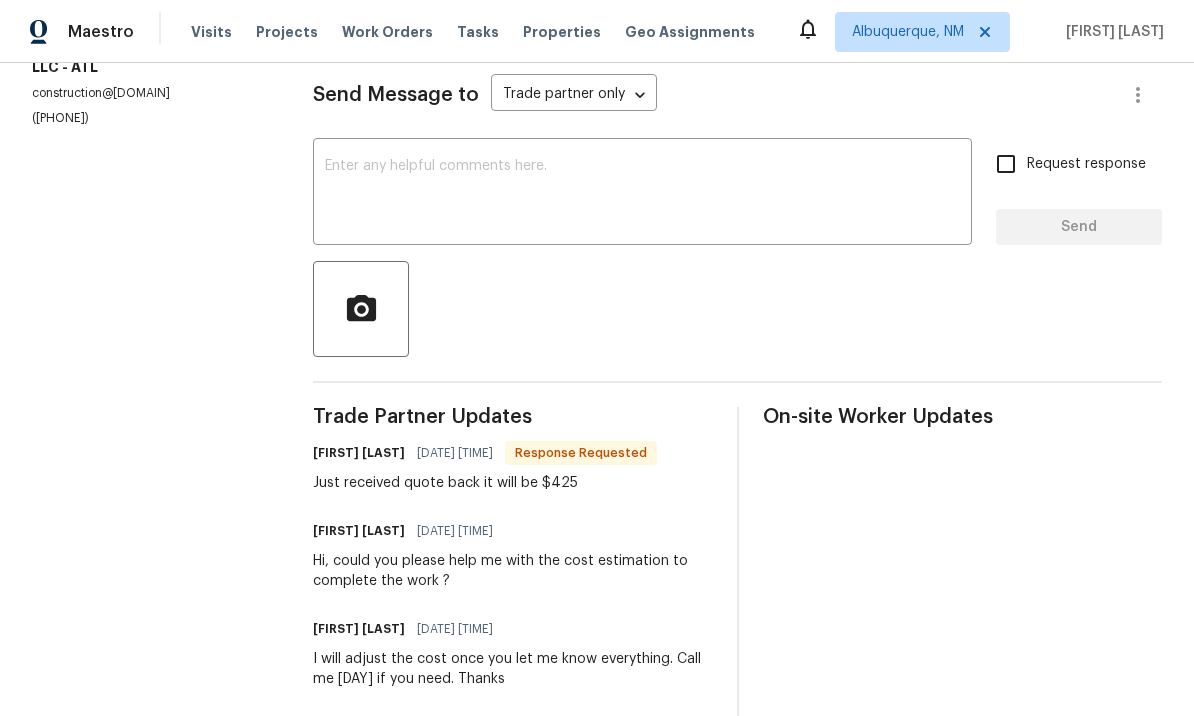 click at bounding box center (642, 194) 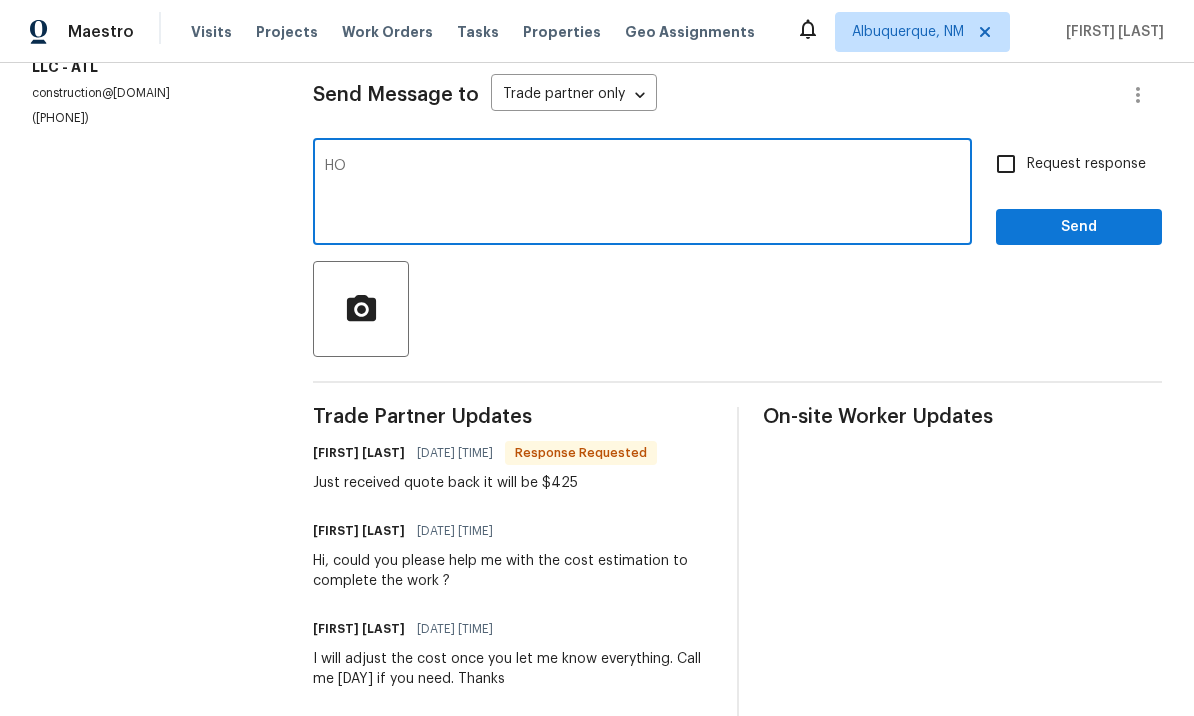 type on "H" 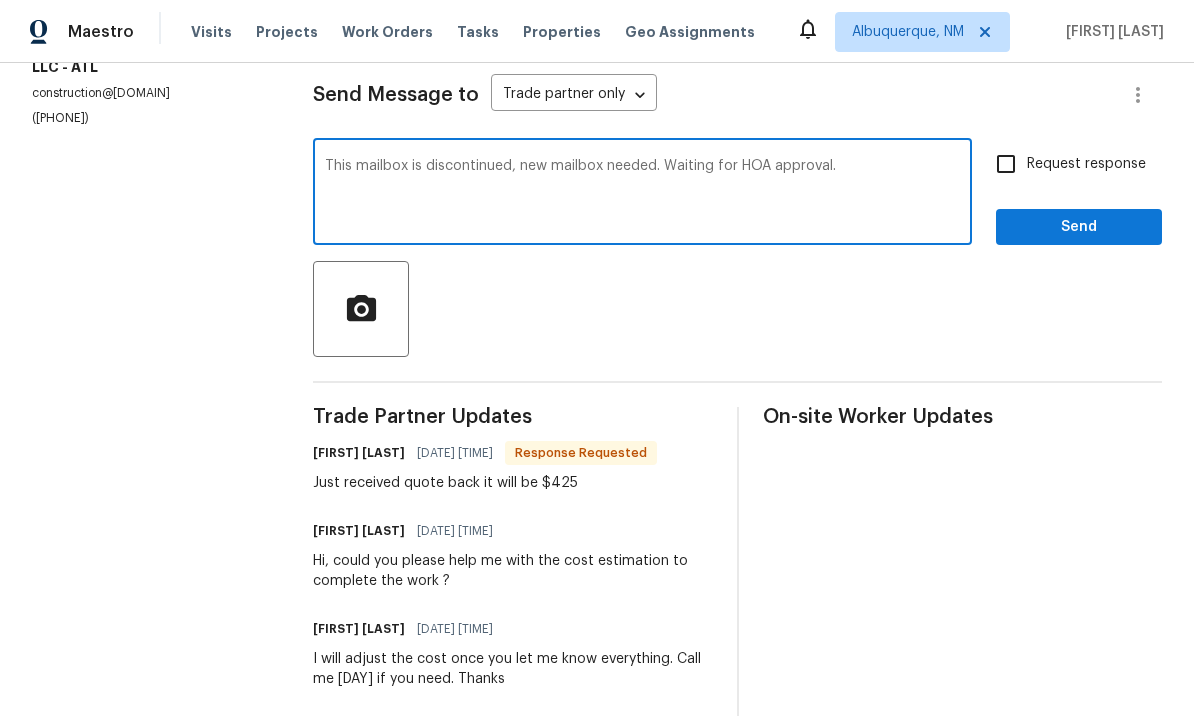 type on "This mailbox is discontinued, new mailbox needed. Waiting for HOA approval." 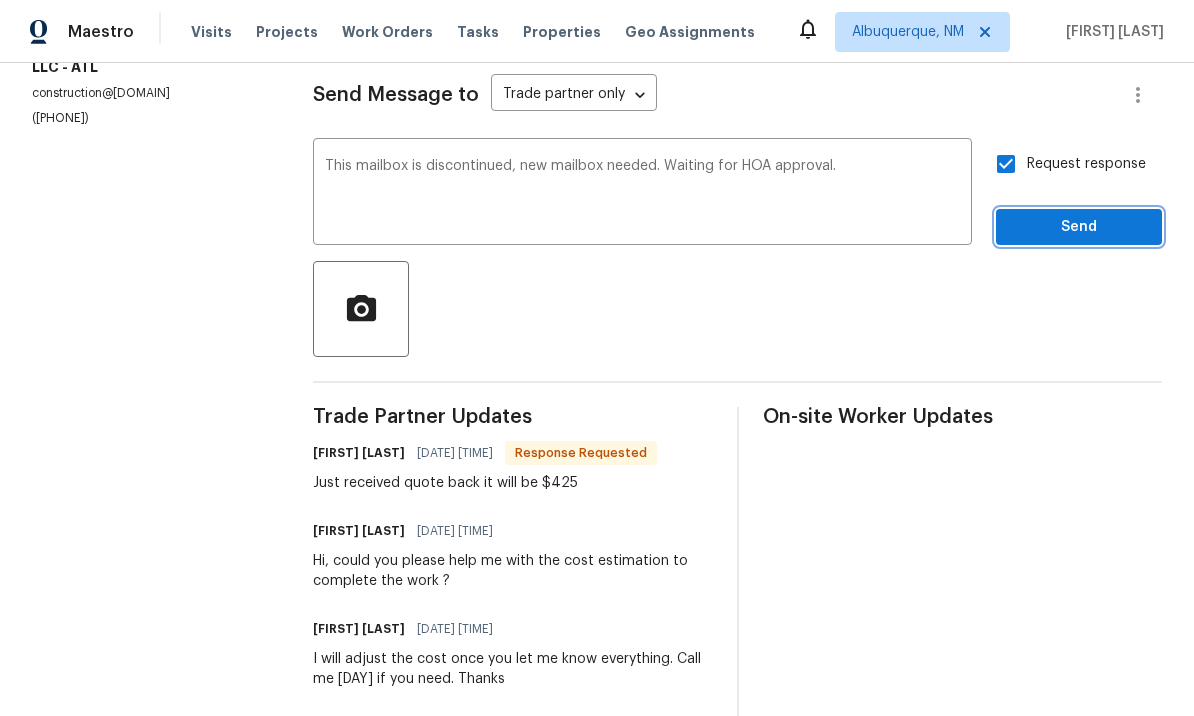click on "Send" at bounding box center [1079, 227] 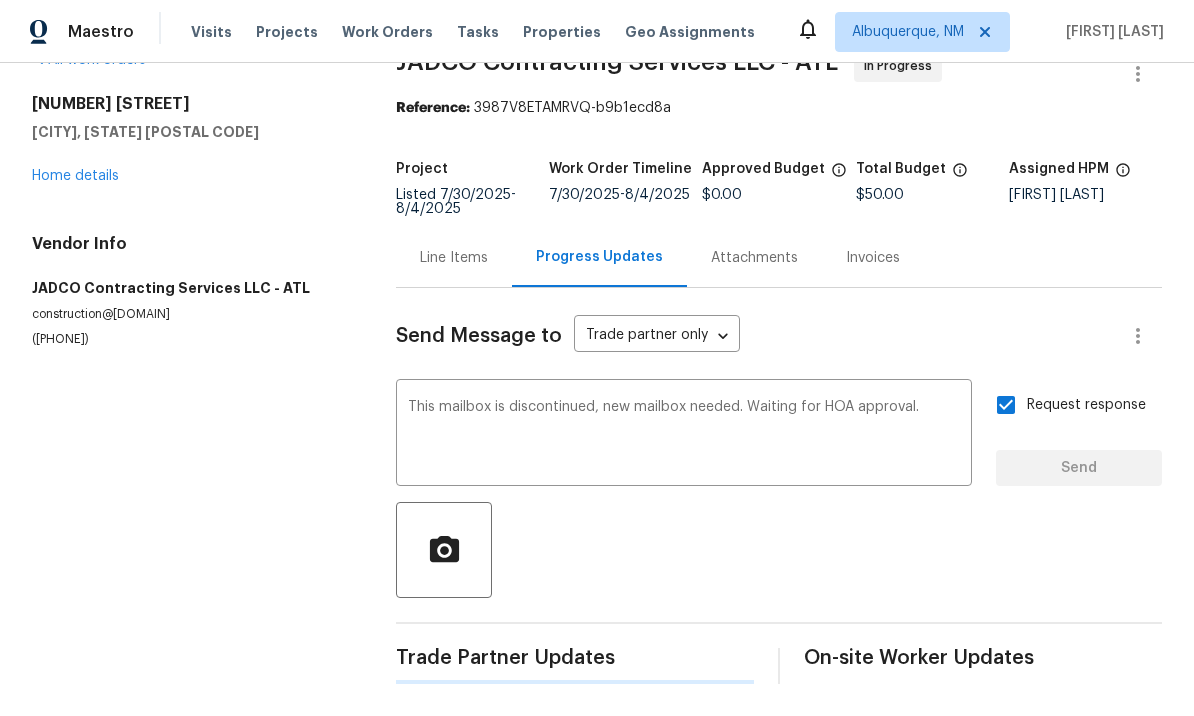 scroll, scrollTop: 0, scrollLeft: 0, axis: both 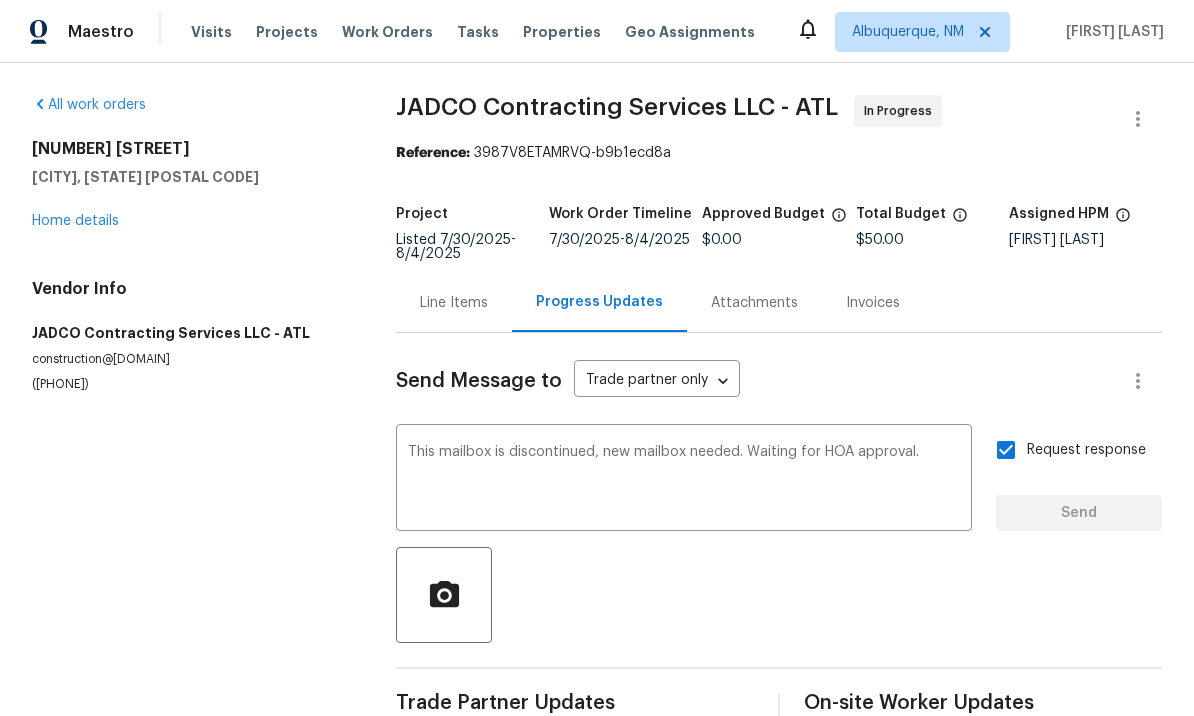 type 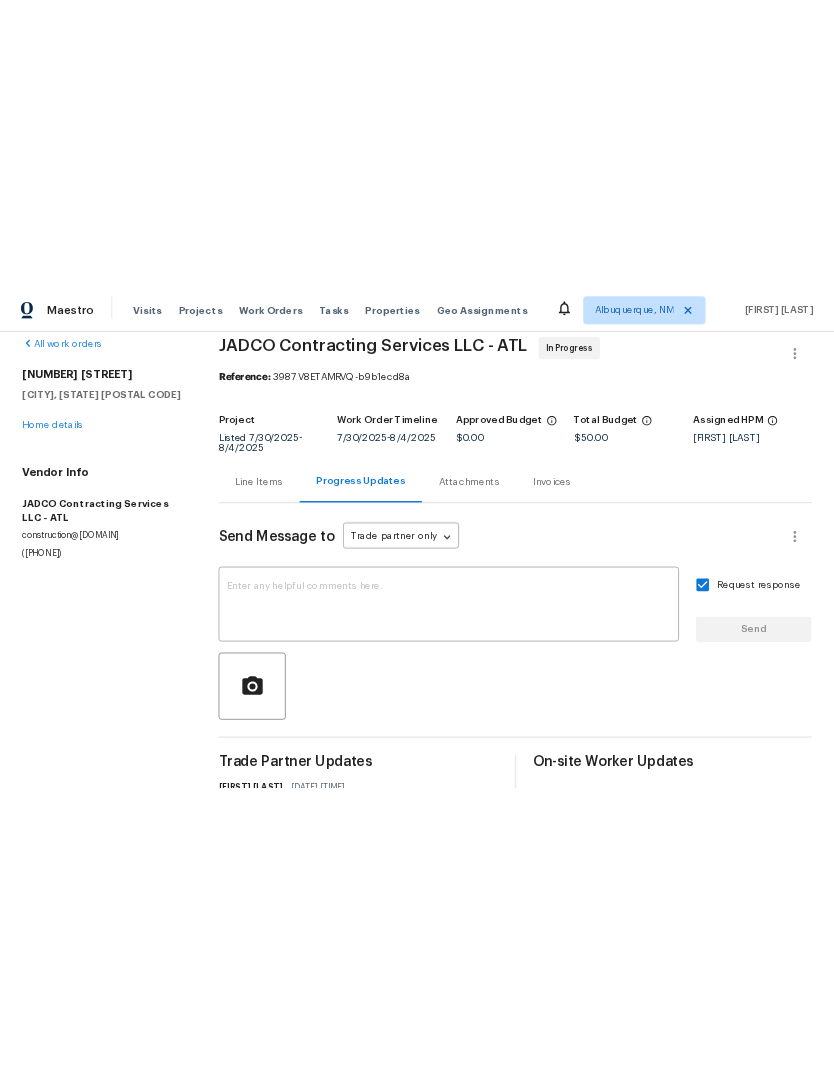 scroll, scrollTop: 26, scrollLeft: 0, axis: vertical 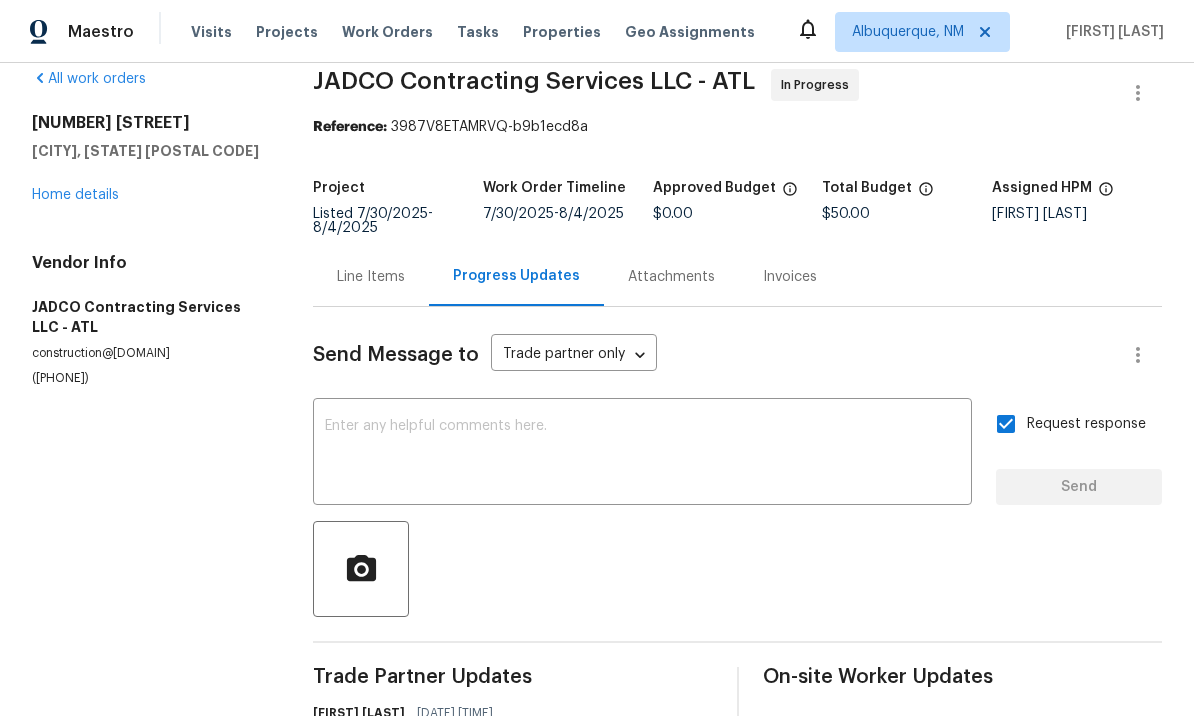 click on "Line Items" at bounding box center [371, 277] 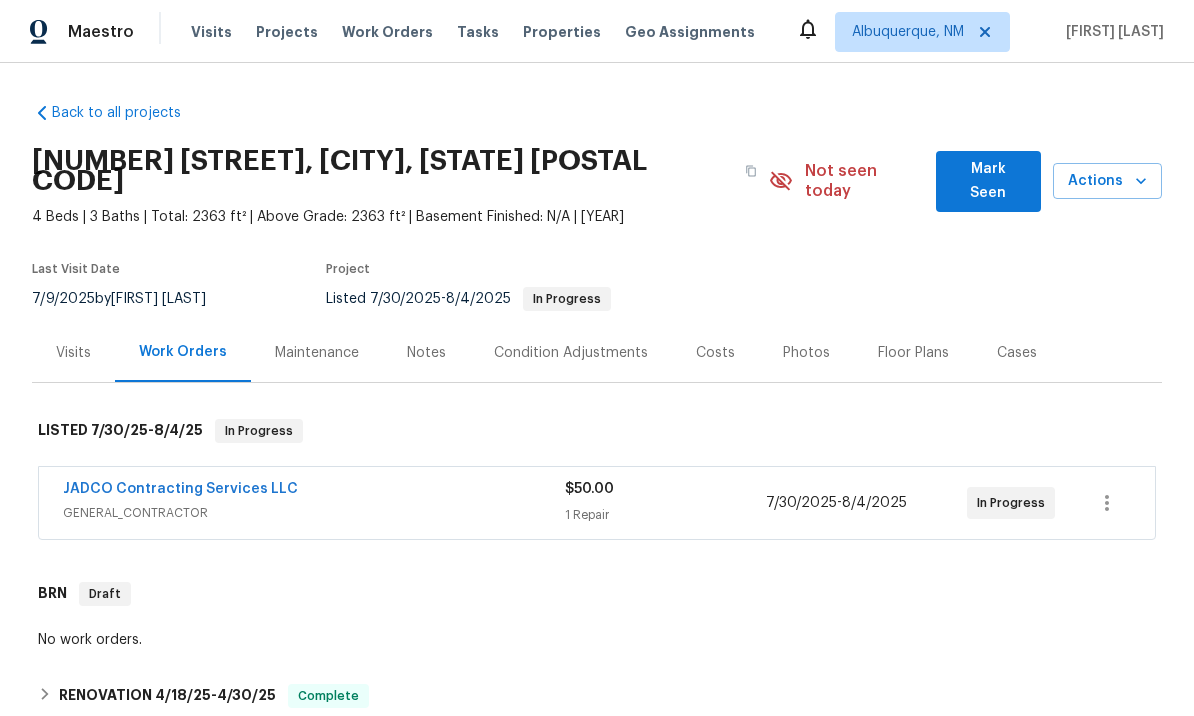 click on "Notes" at bounding box center (426, 352) 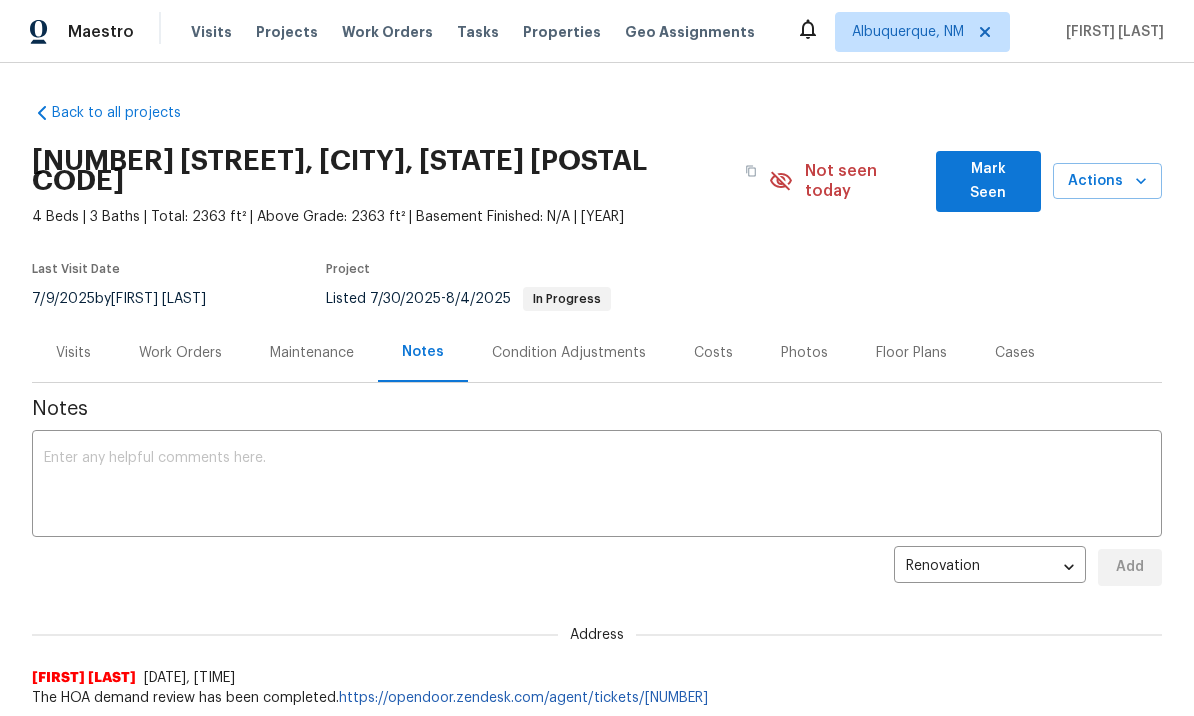 click at bounding box center [597, 486] 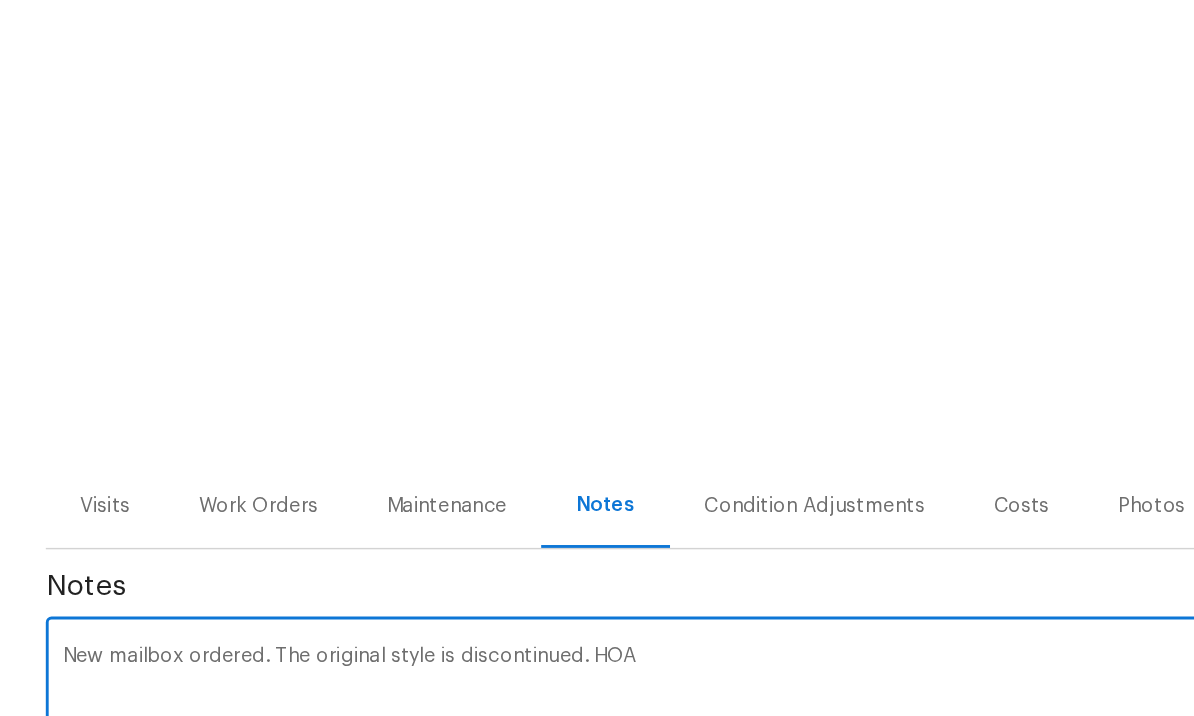scroll, scrollTop: 0, scrollLeft: 0, axis: both 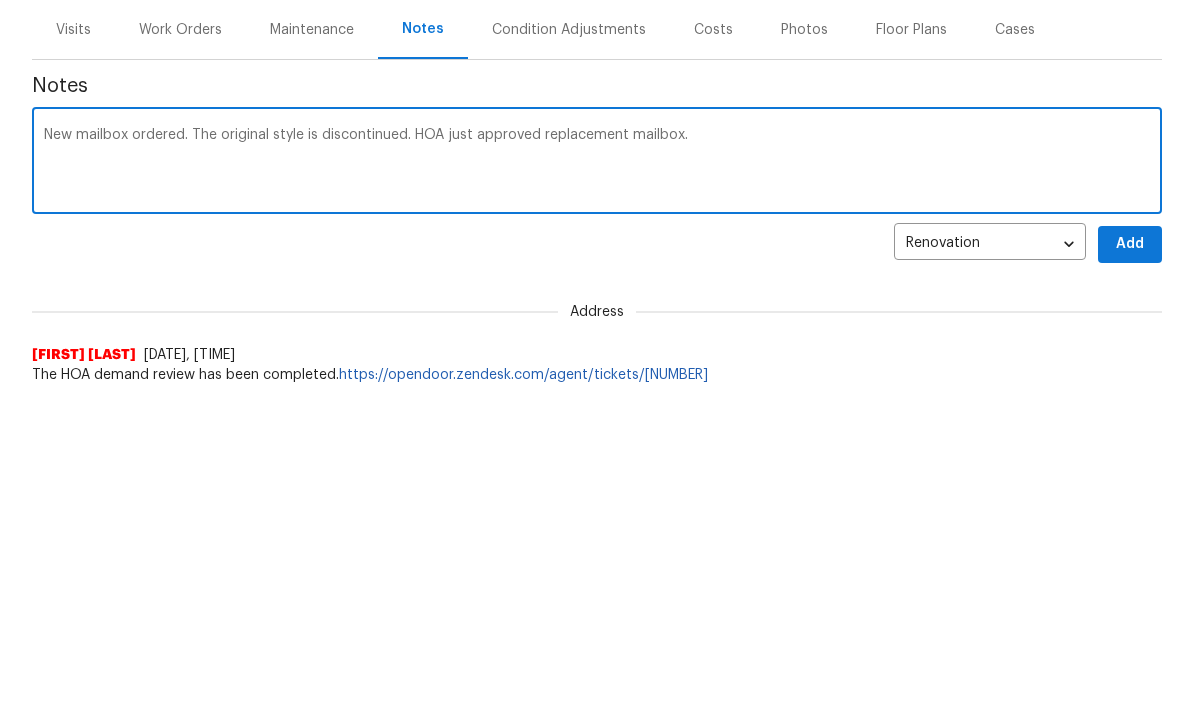 type on "New mailbox ordered. The original style is discontinued. HOA just approved replacement mailbox." 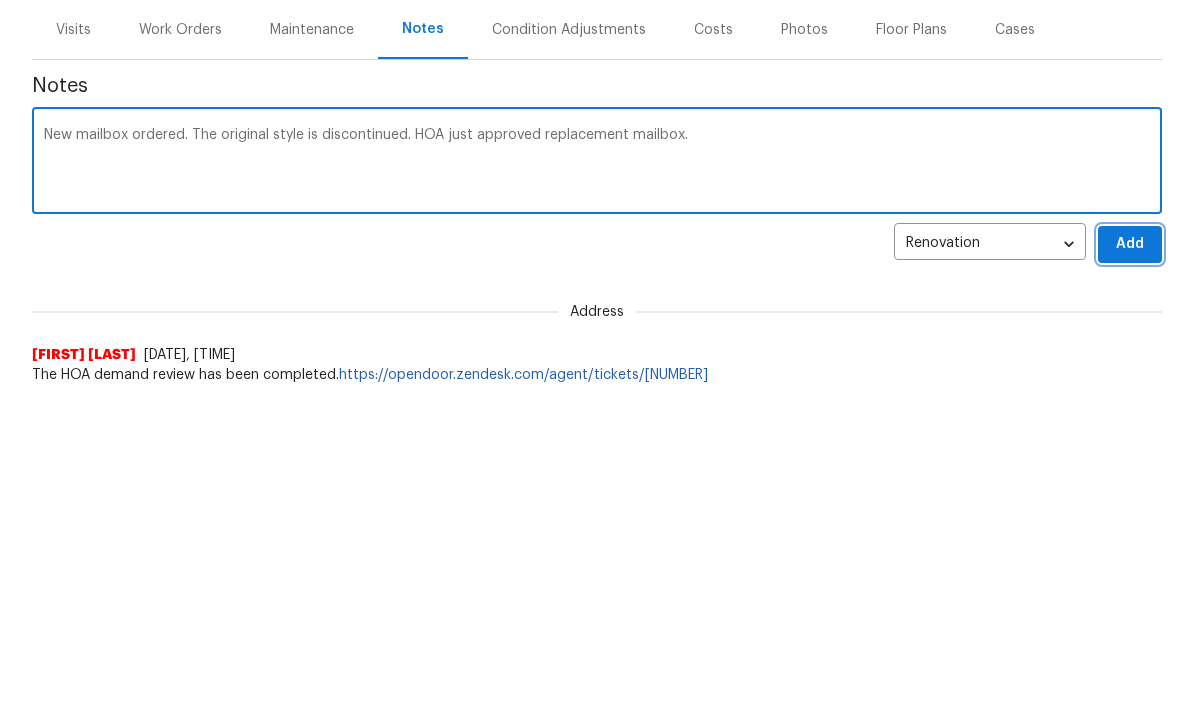 click on "Add" at bounding box center (1130, 567) 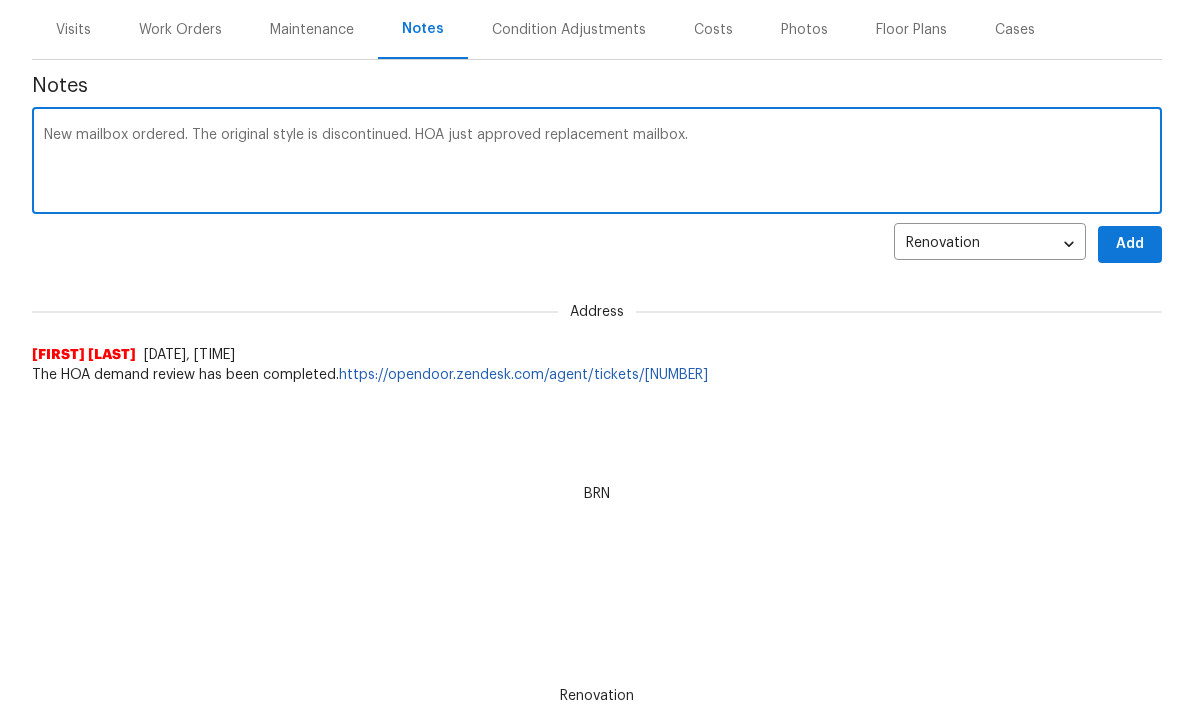 scroll, scrollTop: 323, scrollLeft: 0, axis: vertical 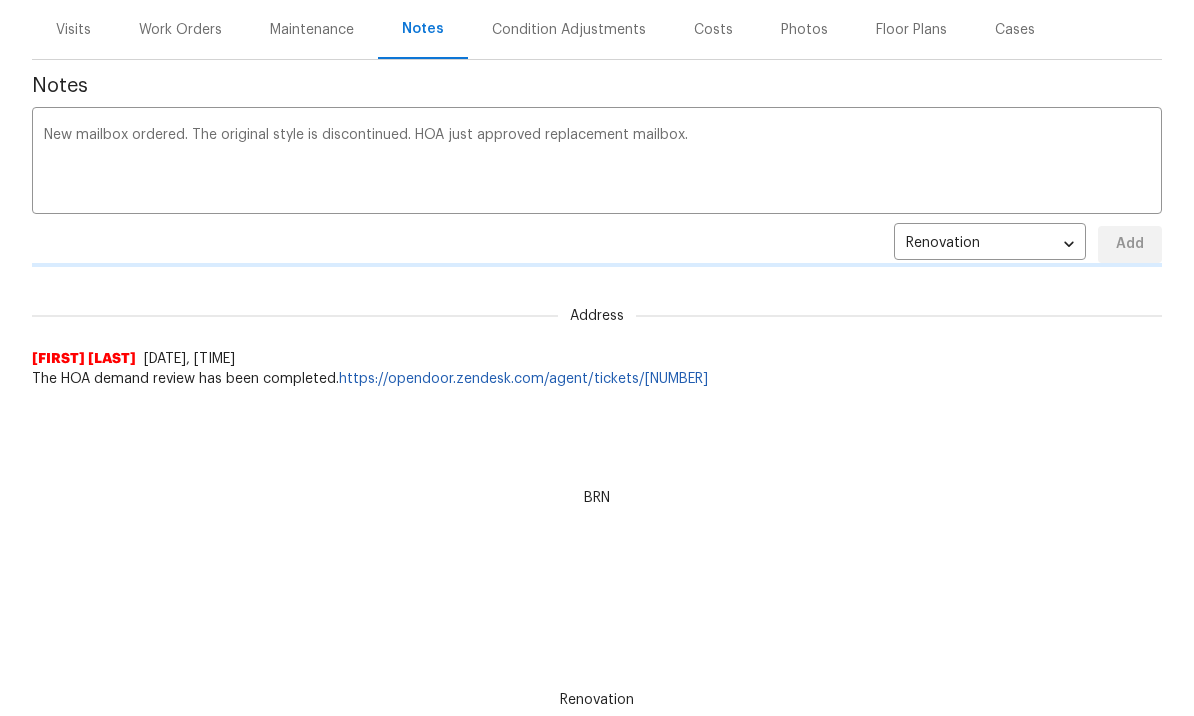 type 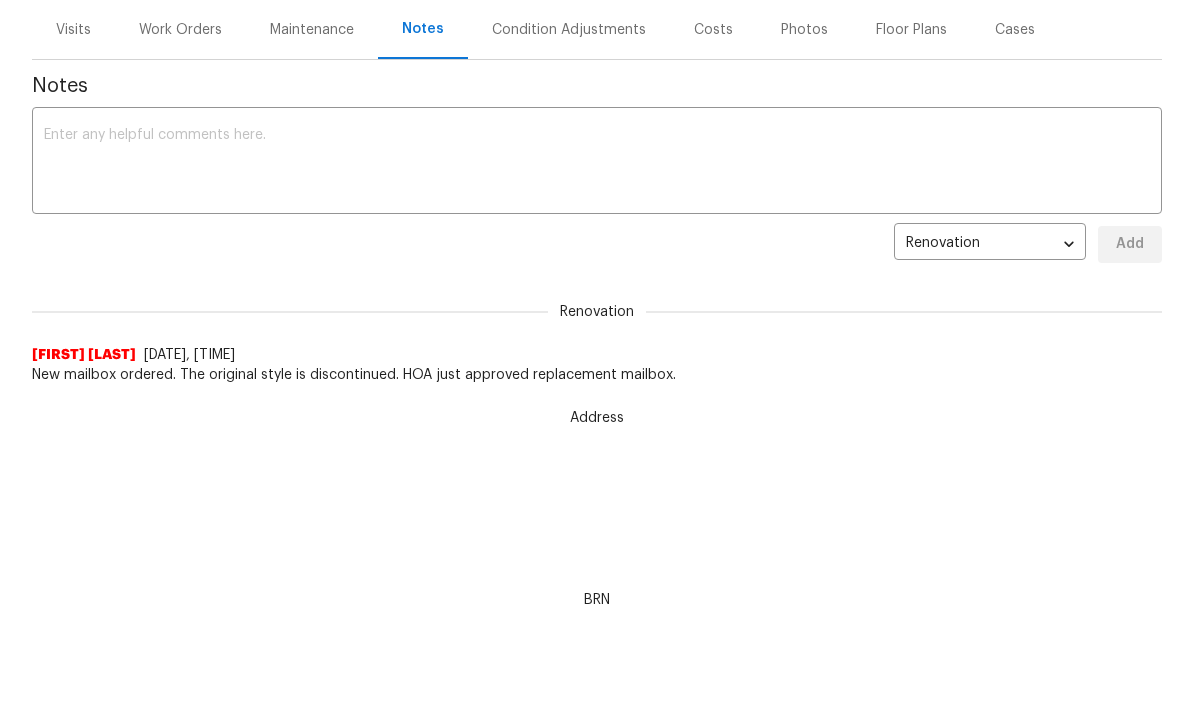 scroll, scrollTop: 0, scrollLeft: 0, axis: both 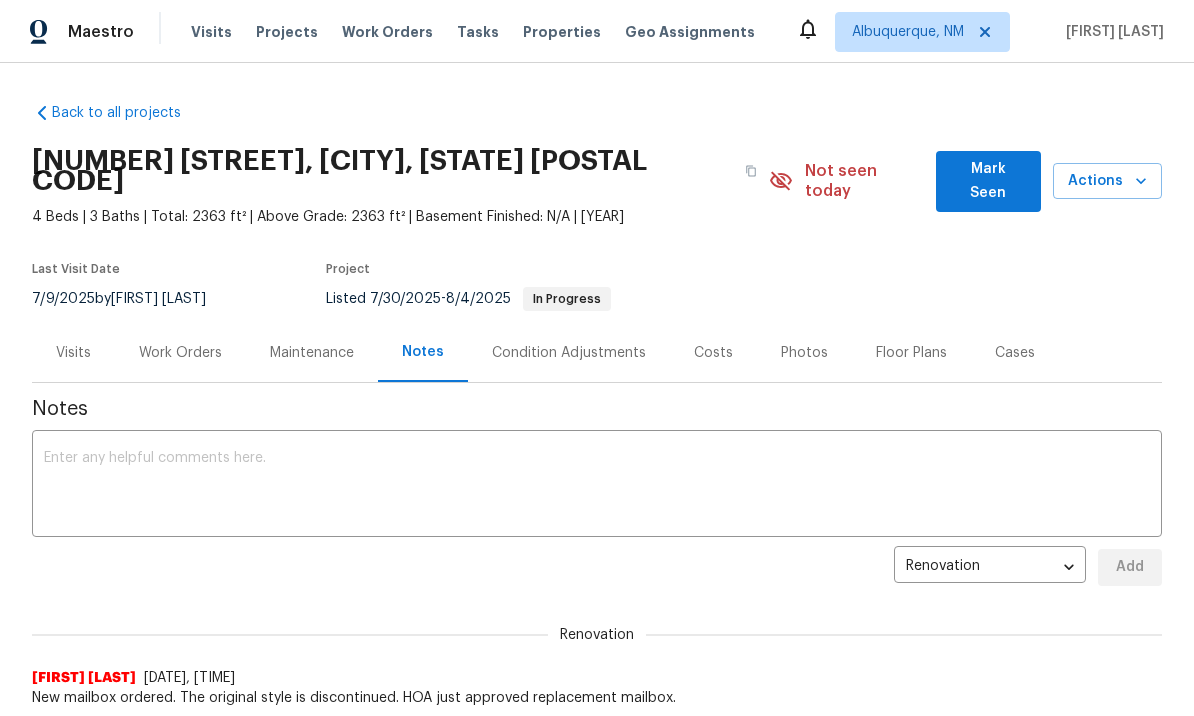 click on "Work Orders" at bounding box center (180, 353) 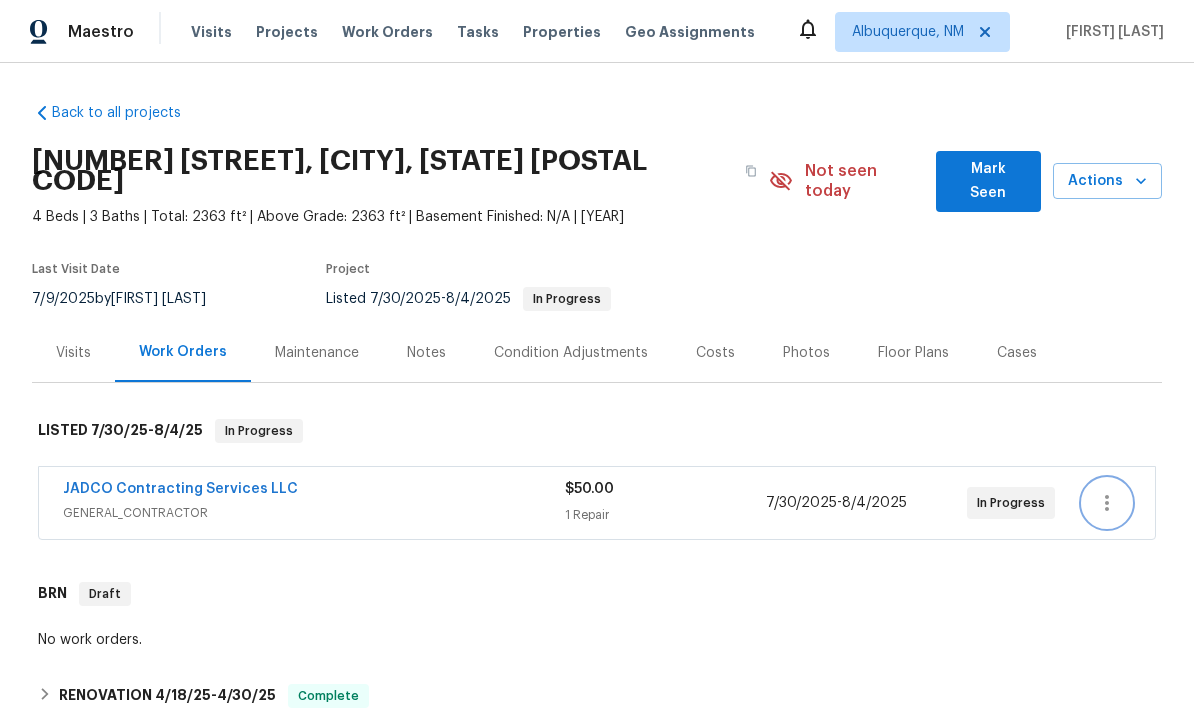 click at bounding box center (1107, 503) 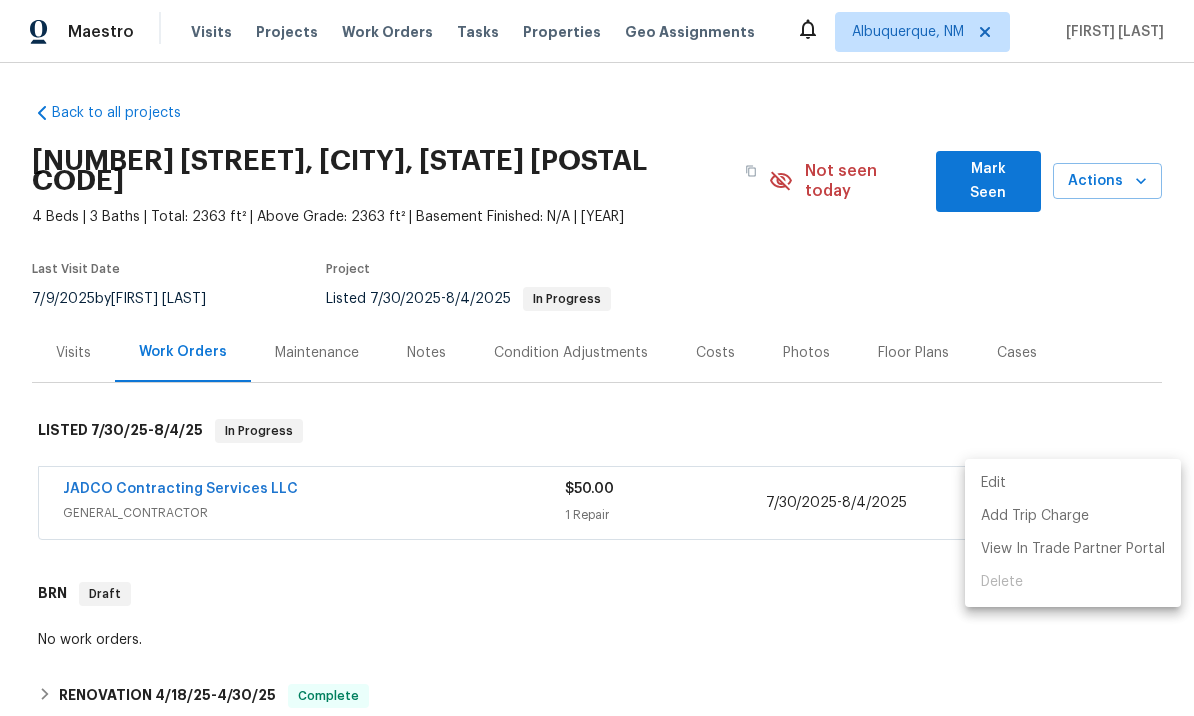 click at bounding box center [597, 358] 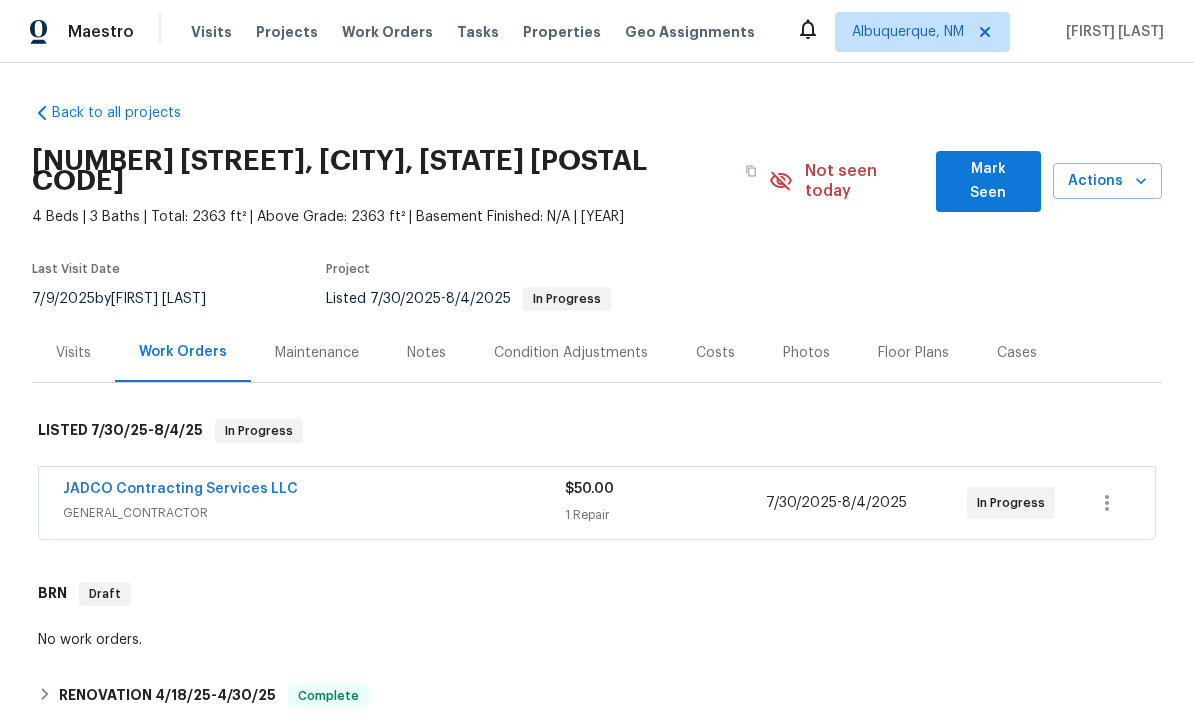 click on "JADCO Contracting Services LLC" at bounding box center (180, 489) 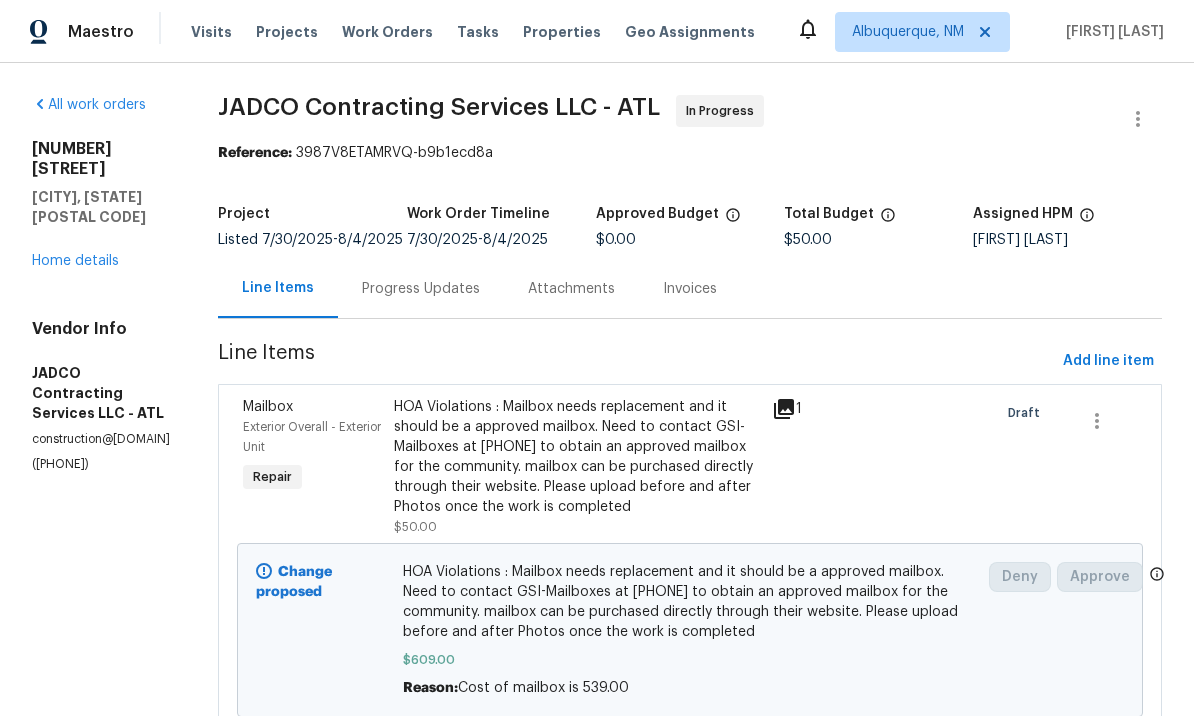 scroll, scrollTop: 0, scrollLeft: 0, axis: both 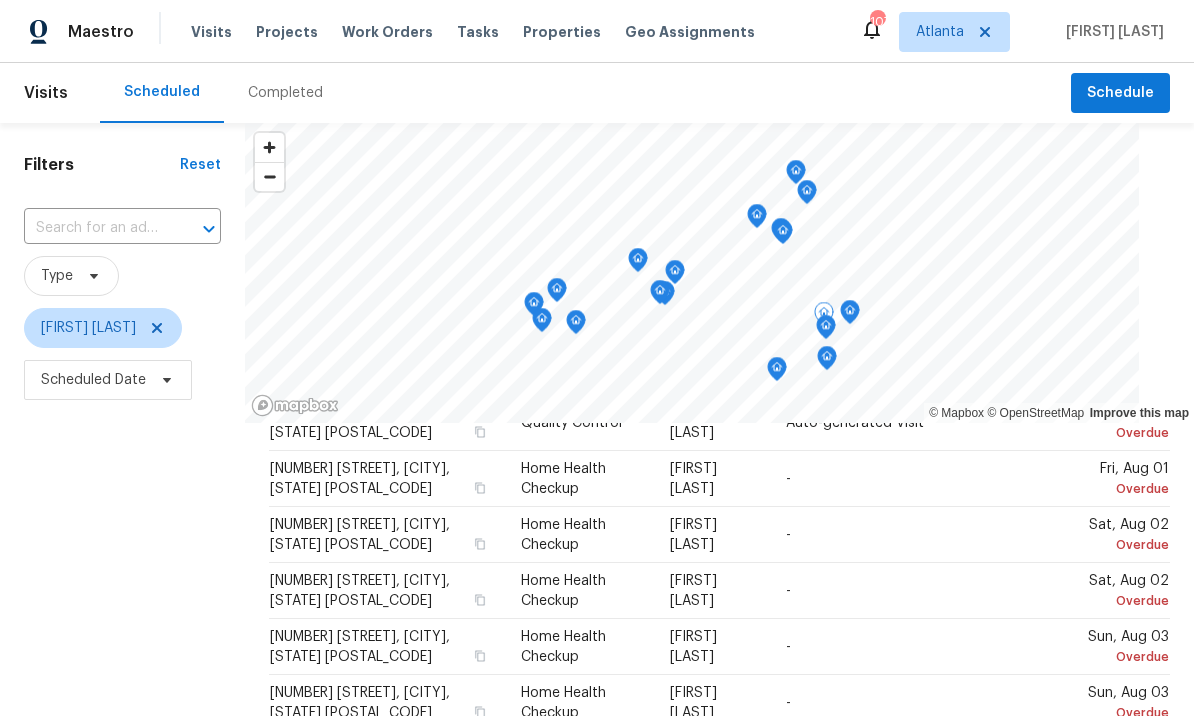 click at bounding box center (0, 0) 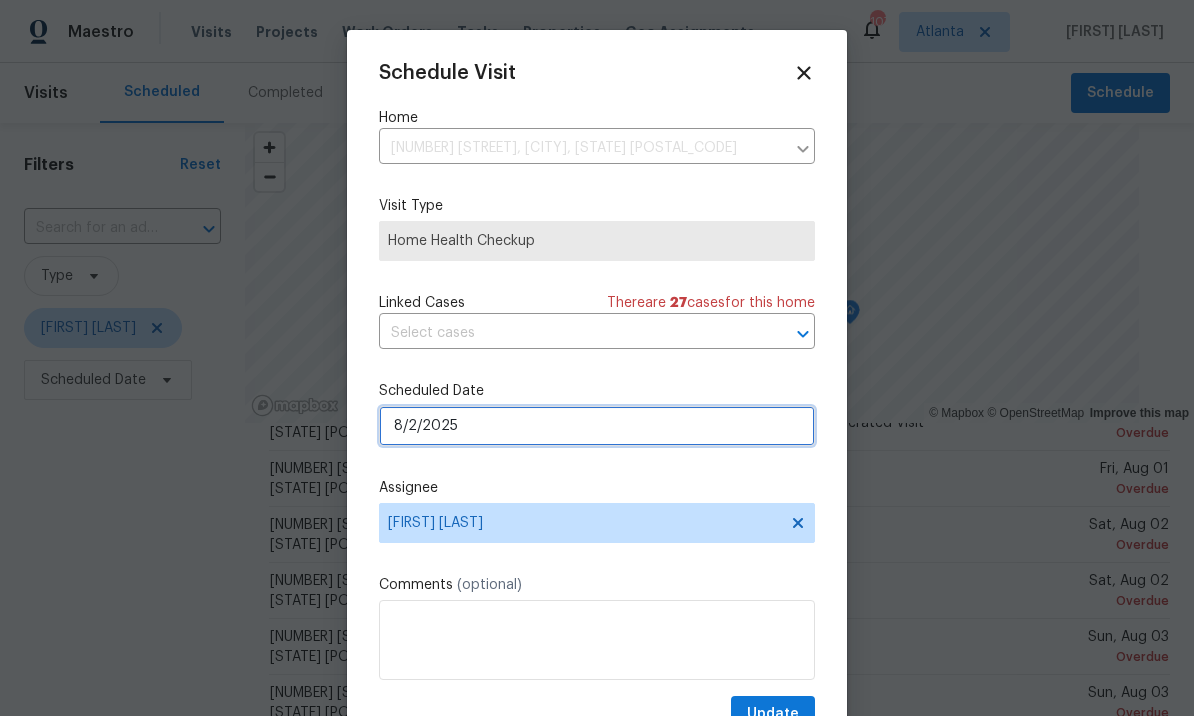 click on "8/2/2025" at bounding box center (597, 426) 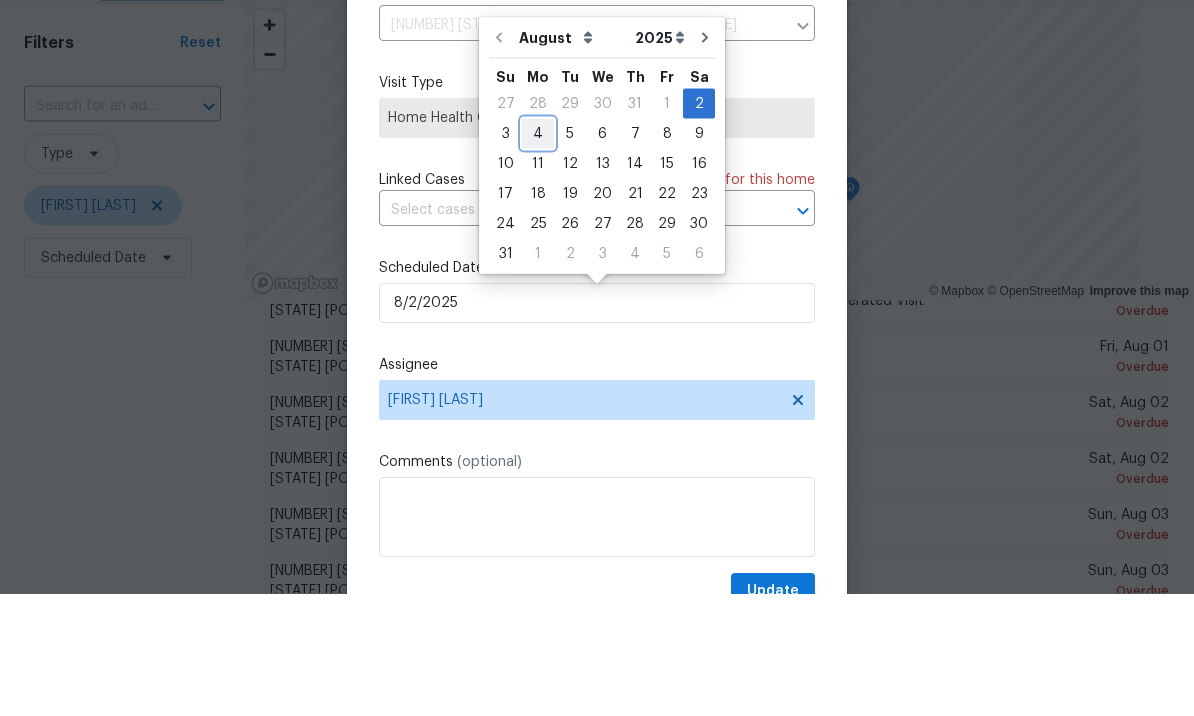 click on "4" at bounding box center [538, 256] 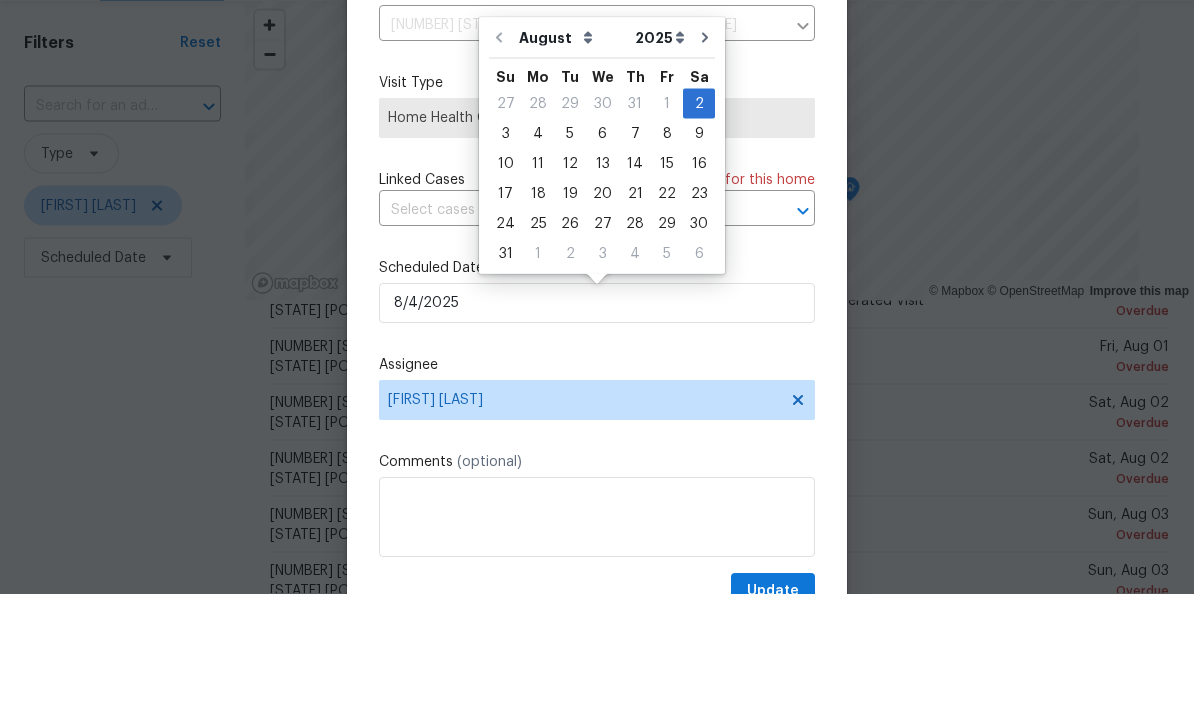 scroll, scrollTop: 69, scrollLeft: 0, axis: vertical 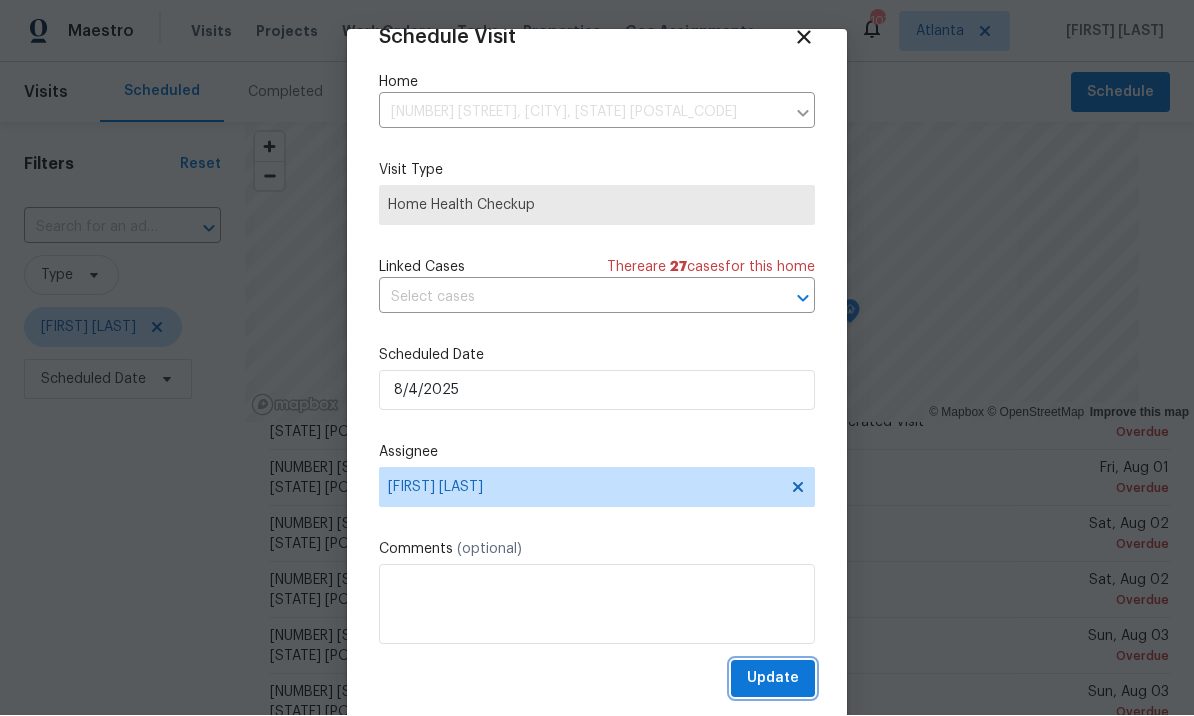 click on "Update" at bounding box center (773, 679) 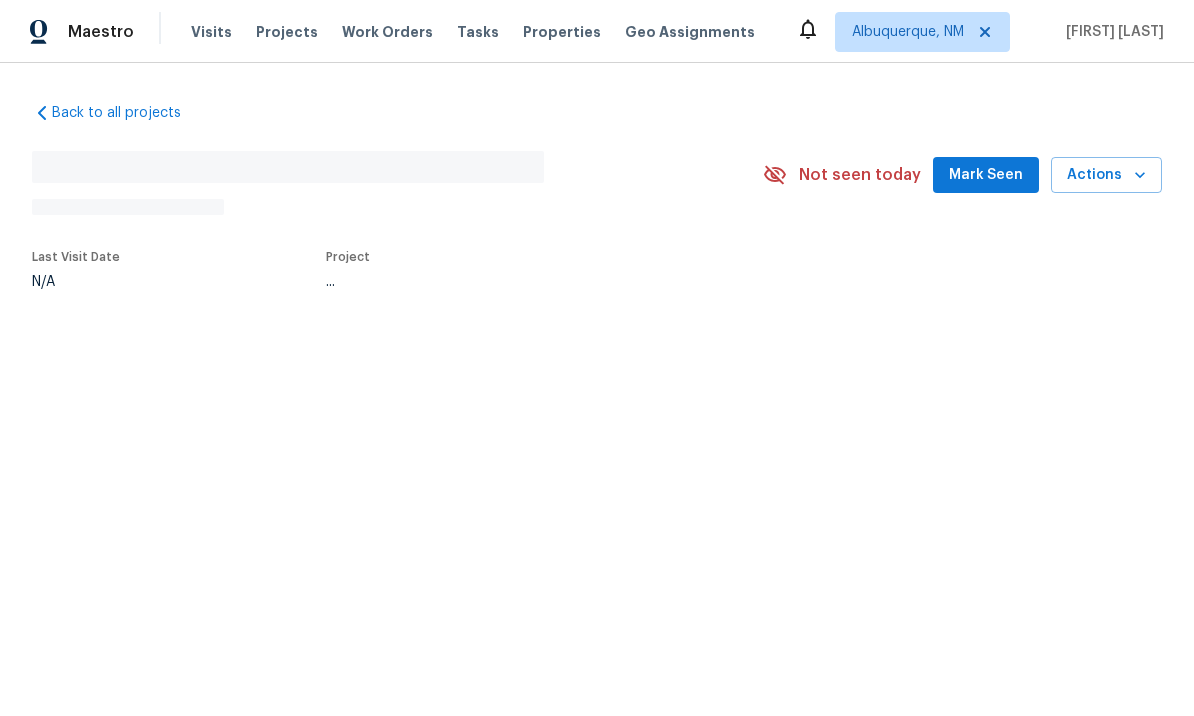 scroll, scrollTop: 0, scrollLeft: 0, axis: both 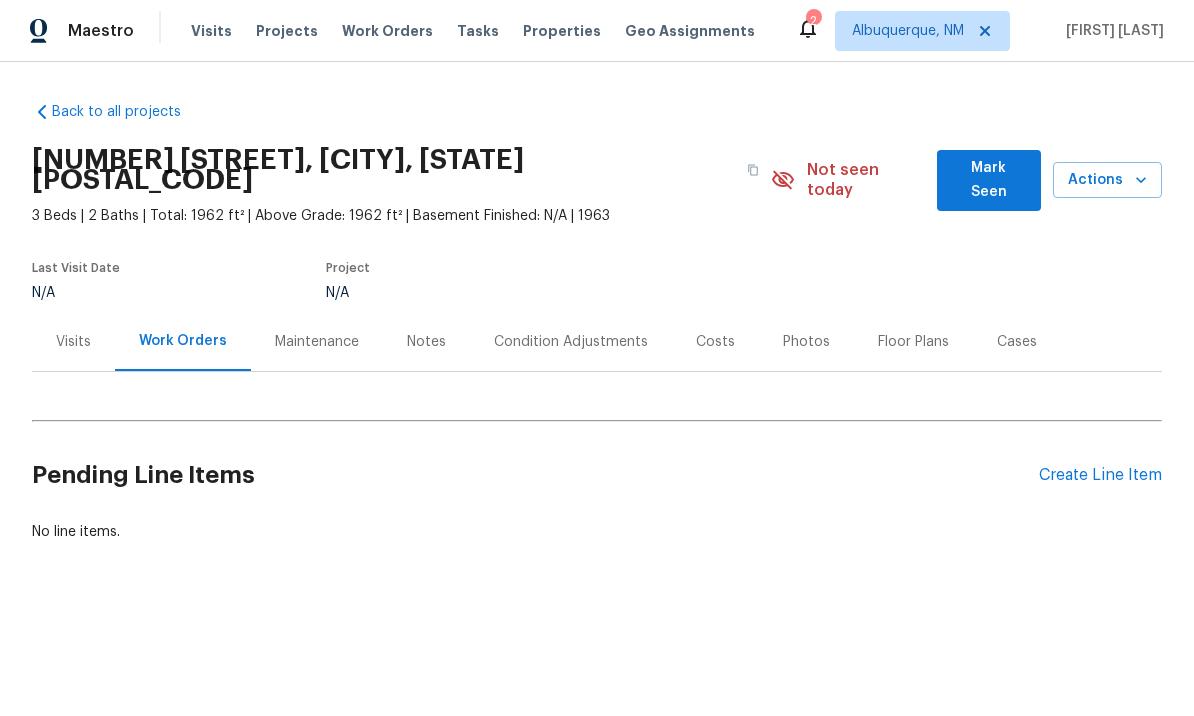 click on "Notes" at bounding box center (426, 343) 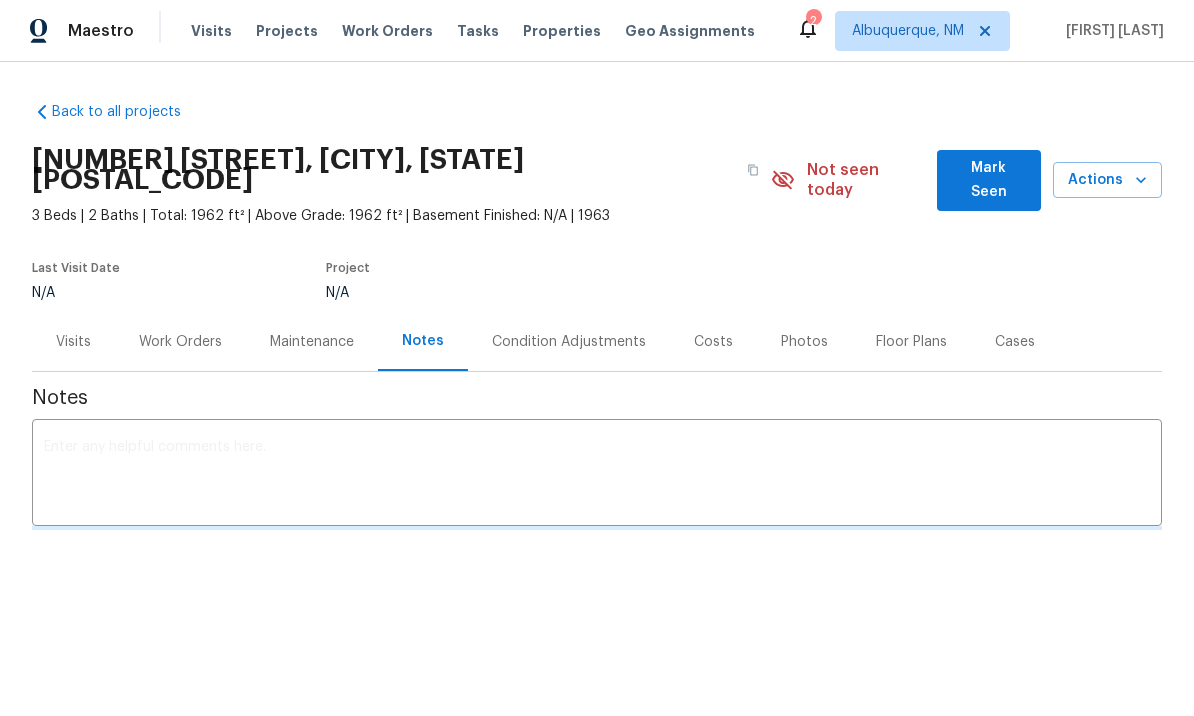 scroll, scrollTop: 1, scrollLeft: 0, axis: vertical 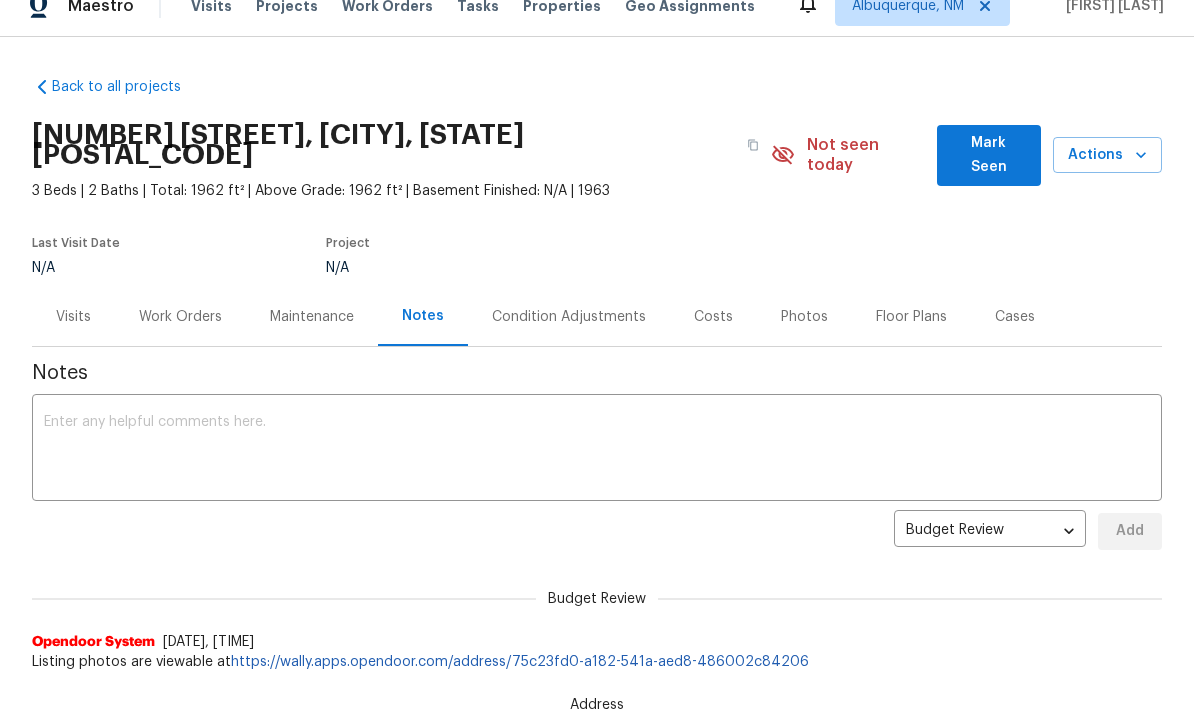 click on "Condition Adjustments" at bounding box center [569, 318] 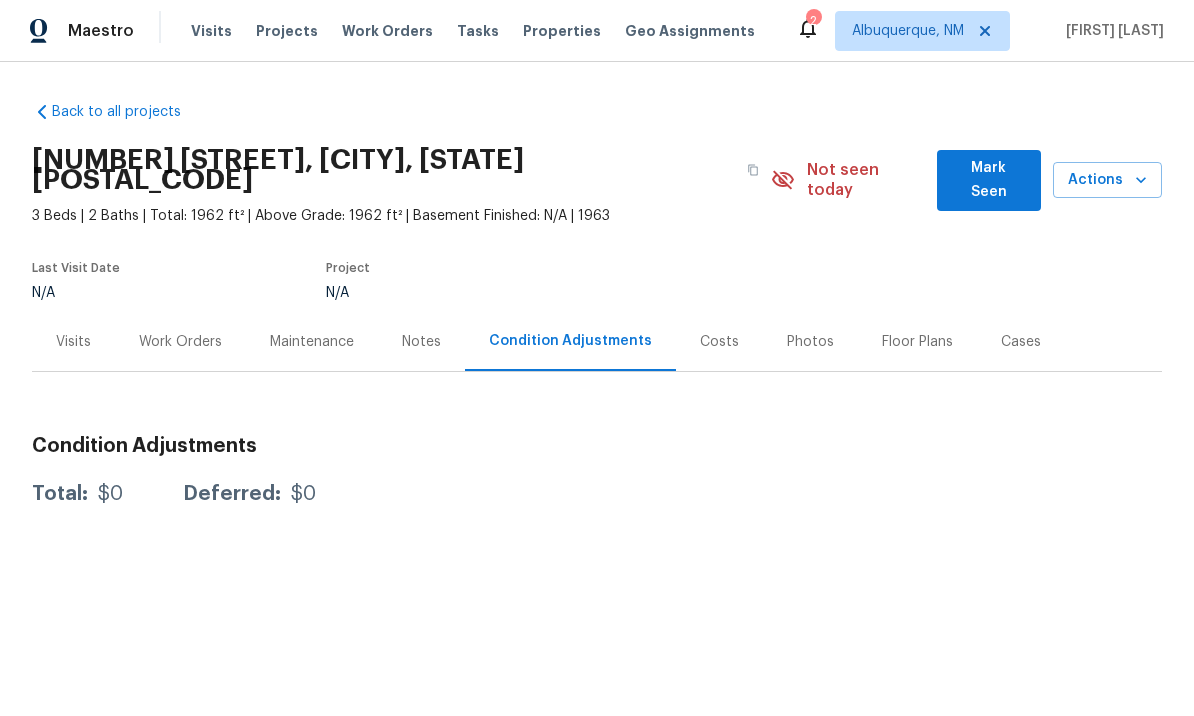 click on "Visits" at bounding box center [73, 343] 